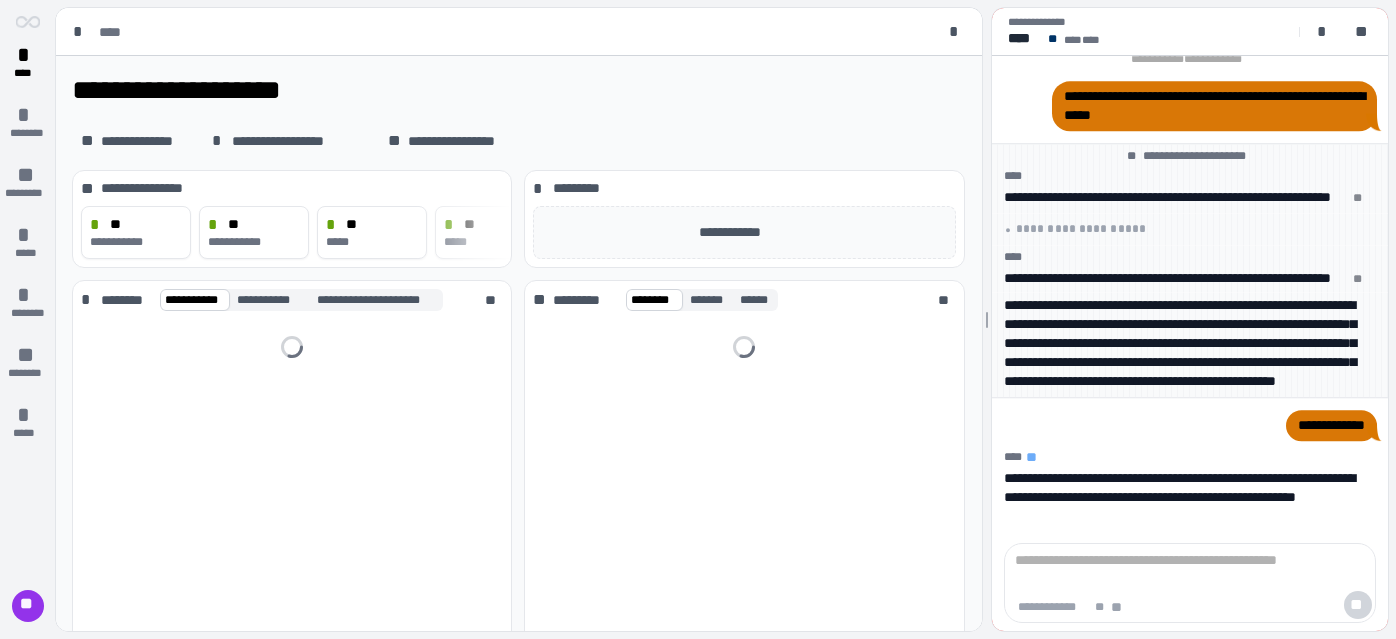 scroll, scrollTop: 0, scrollLeft: 0, axis: both 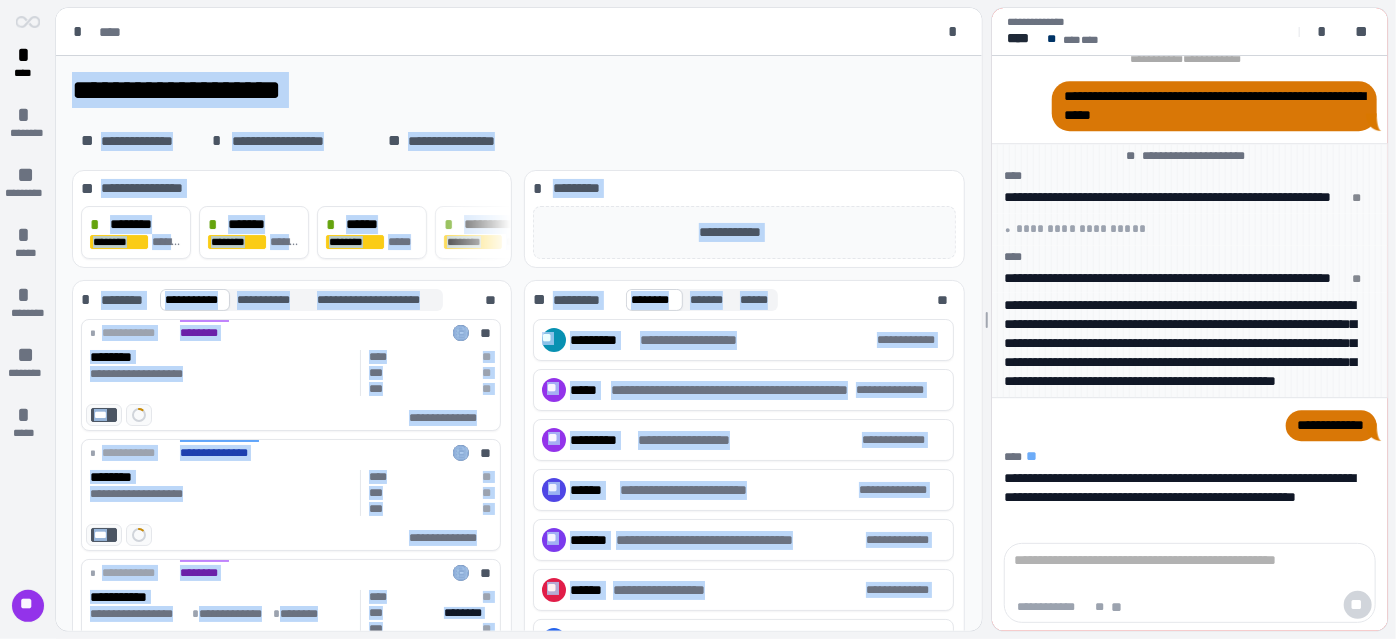click on "**" at bounding box center (28, 606) 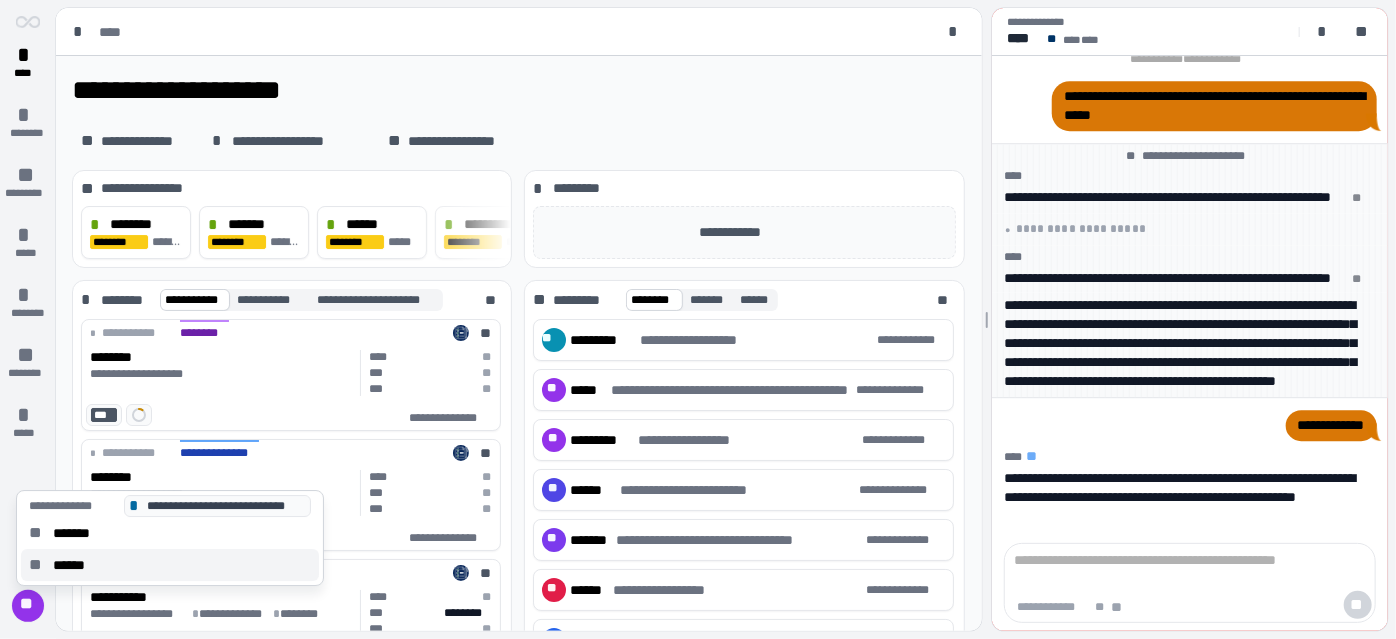 click on "******" at bounding box center (75, 565) 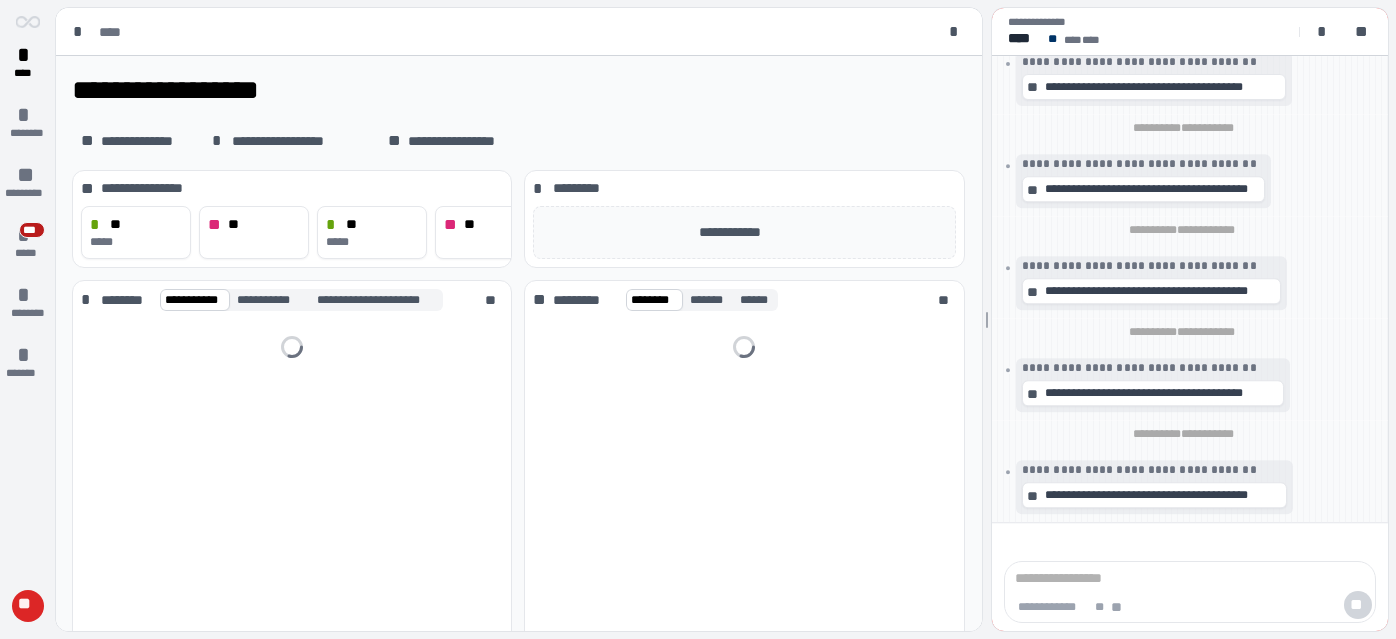 scroll, scrollTop: 0, scrollLeft: 0, axis: both 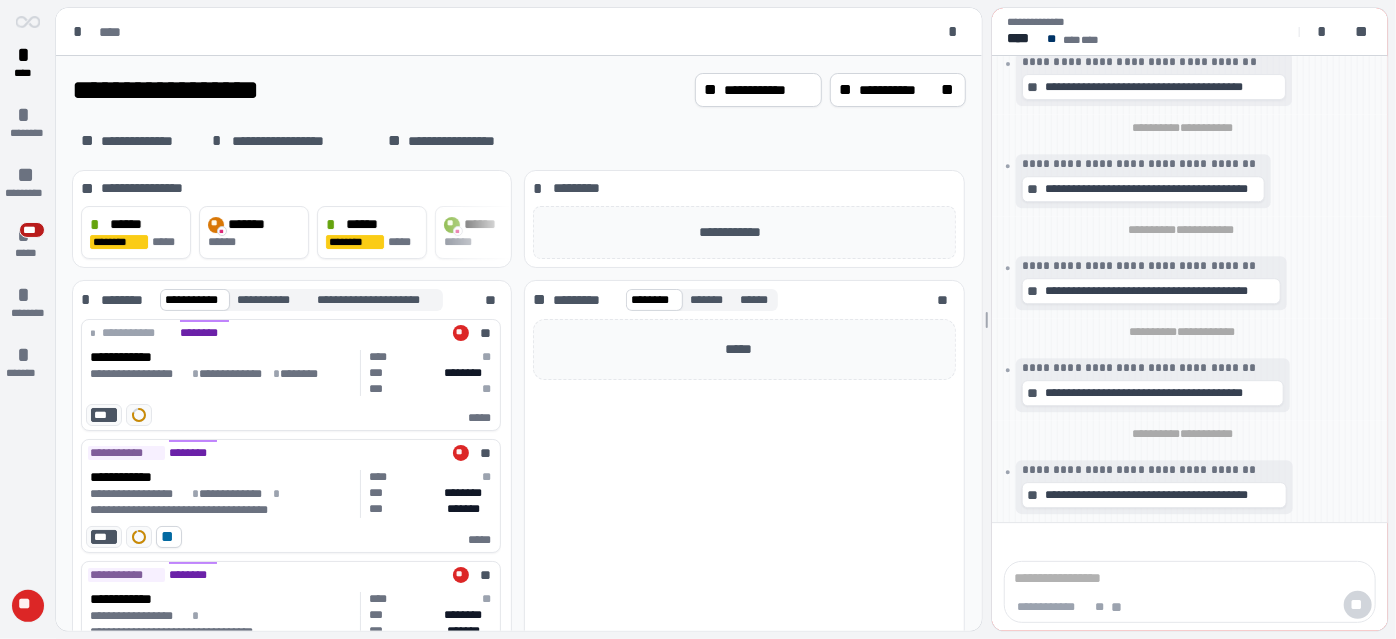click on "**" at bounding box center (27, 606) 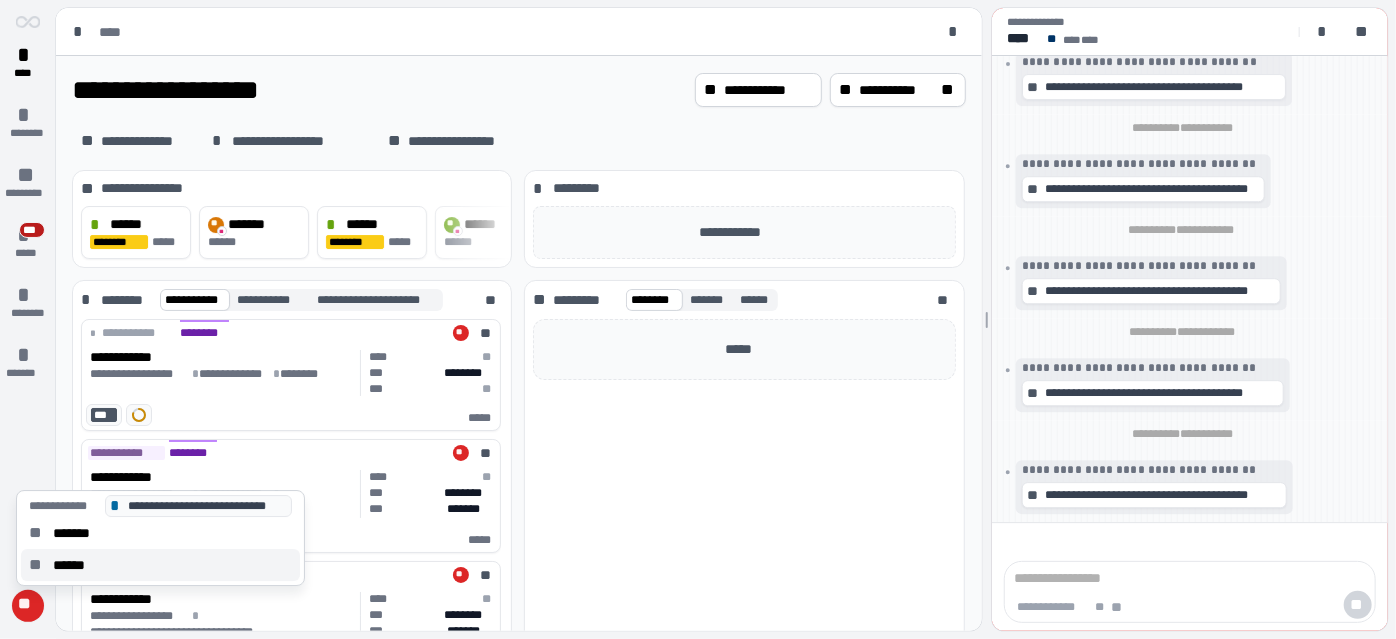 click on "******" at bounding box center (75, 565) 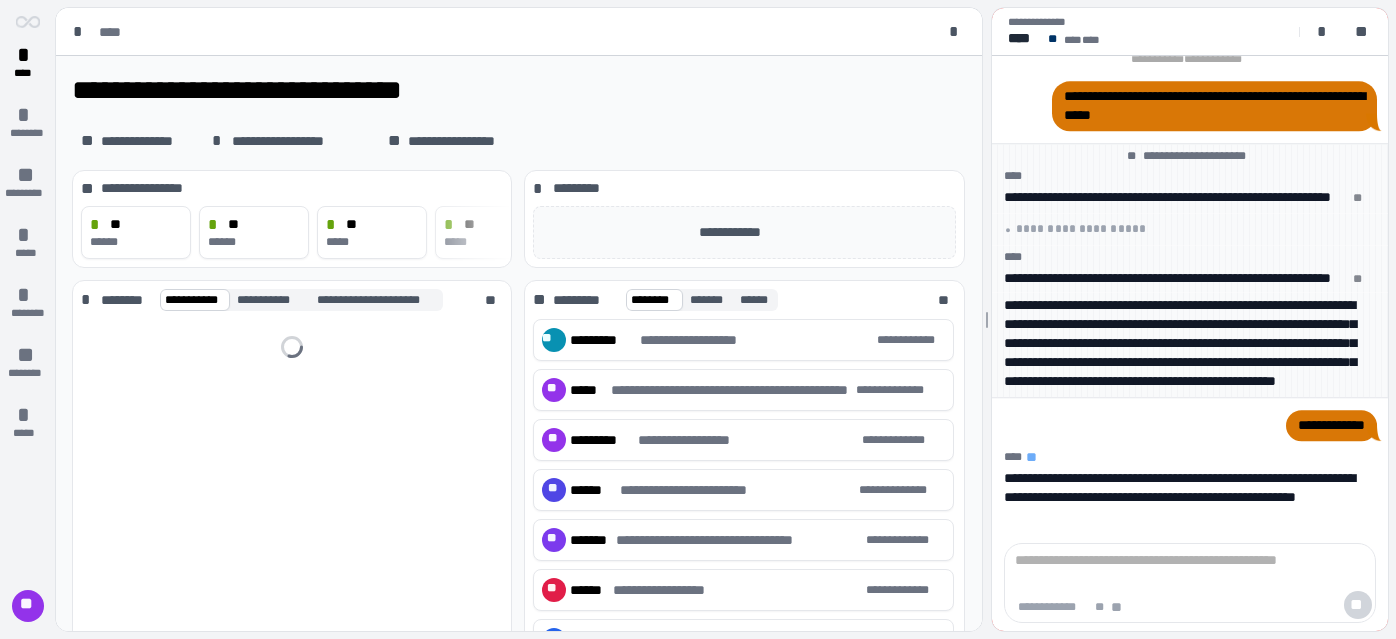 scroll, scrollTop: 0, scrollLeft: 0, axis: both 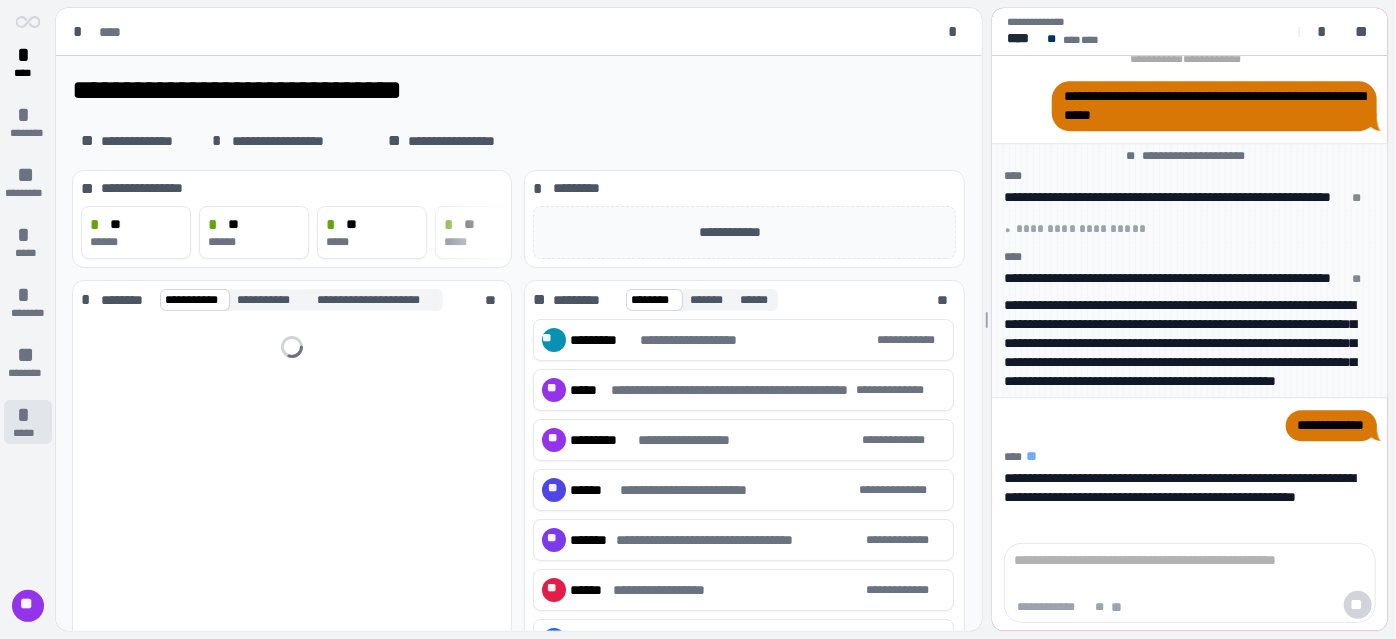 drag, startPoint x: 0, startPoint y: 0, endPoint x: 43, endPoint y: 433, distance: 435.12985 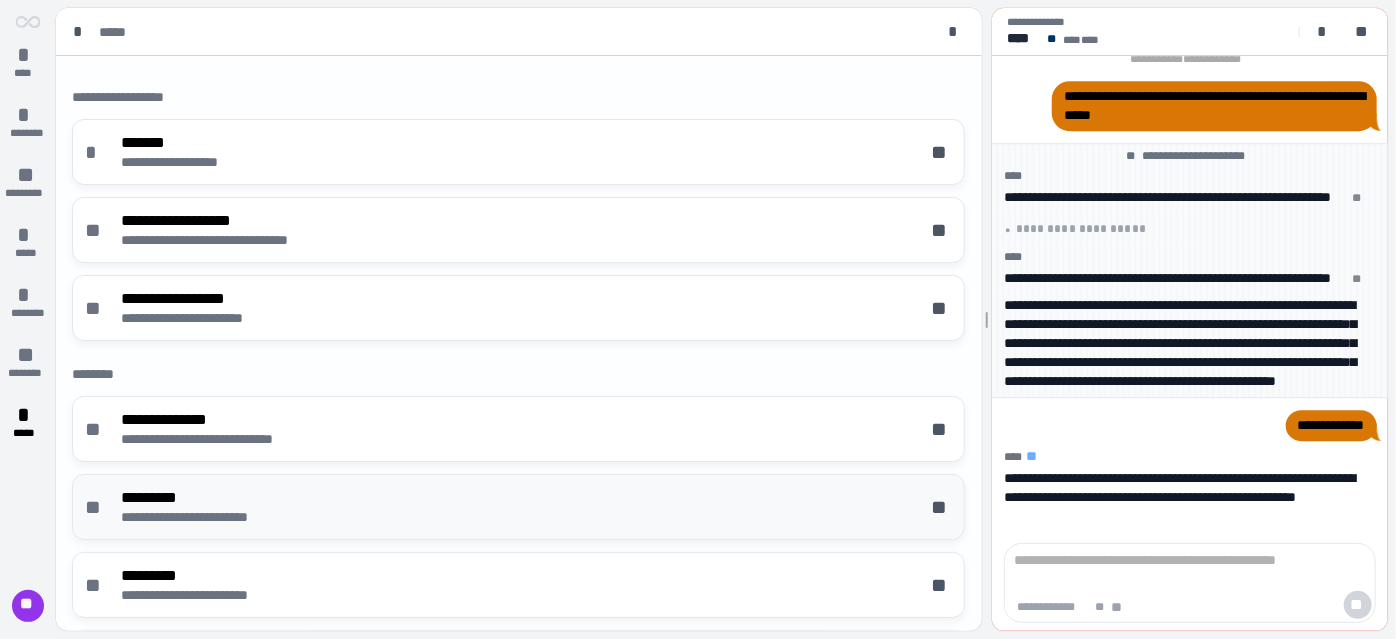 click on "**********" at bounding box center [211, 517] 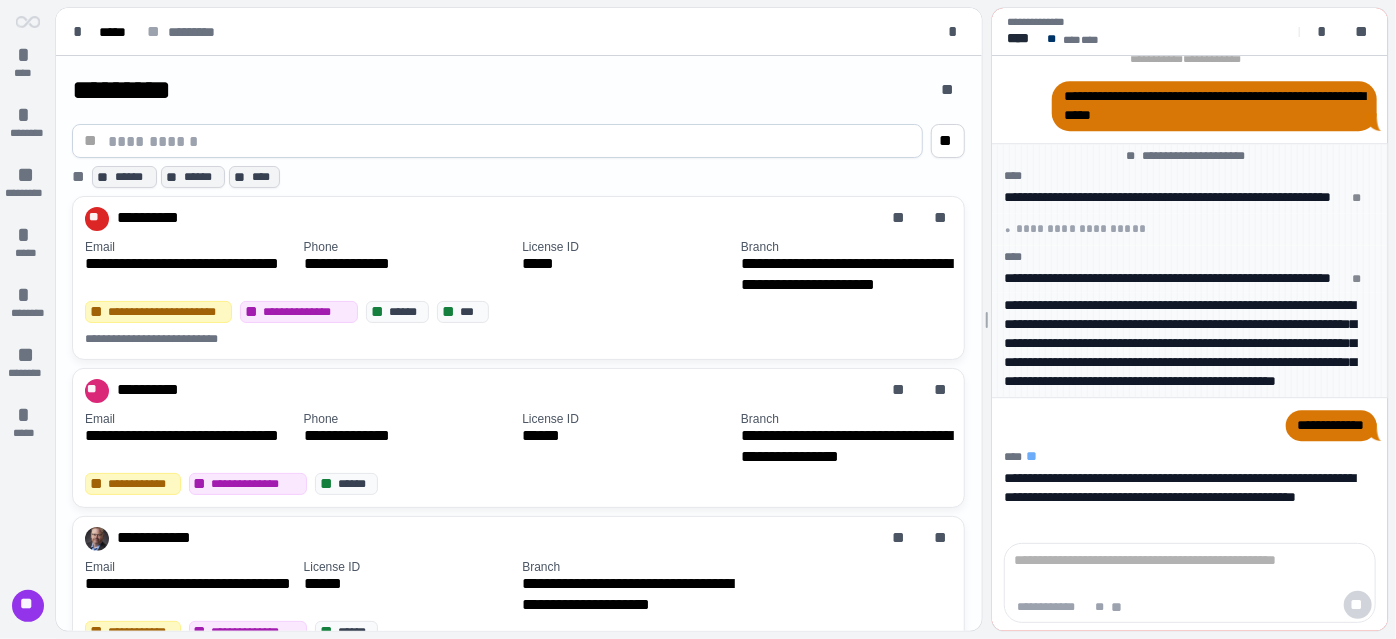 click at bounding box center (509, 141) 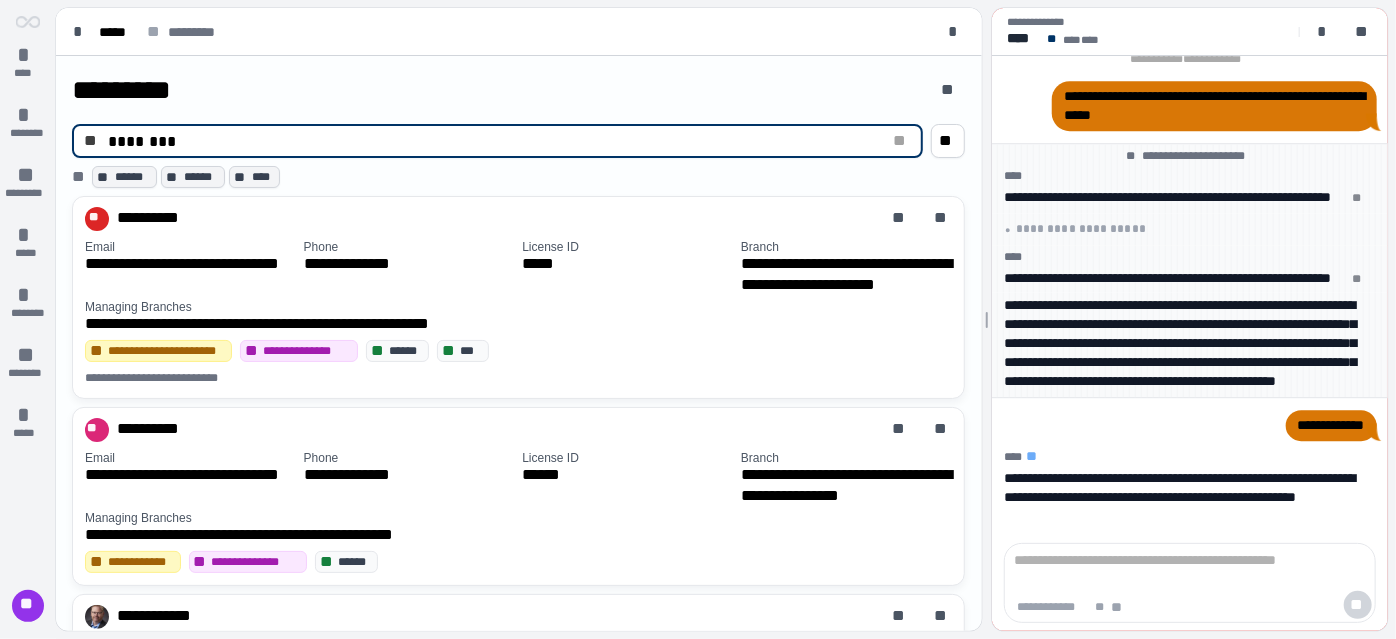type on "********" 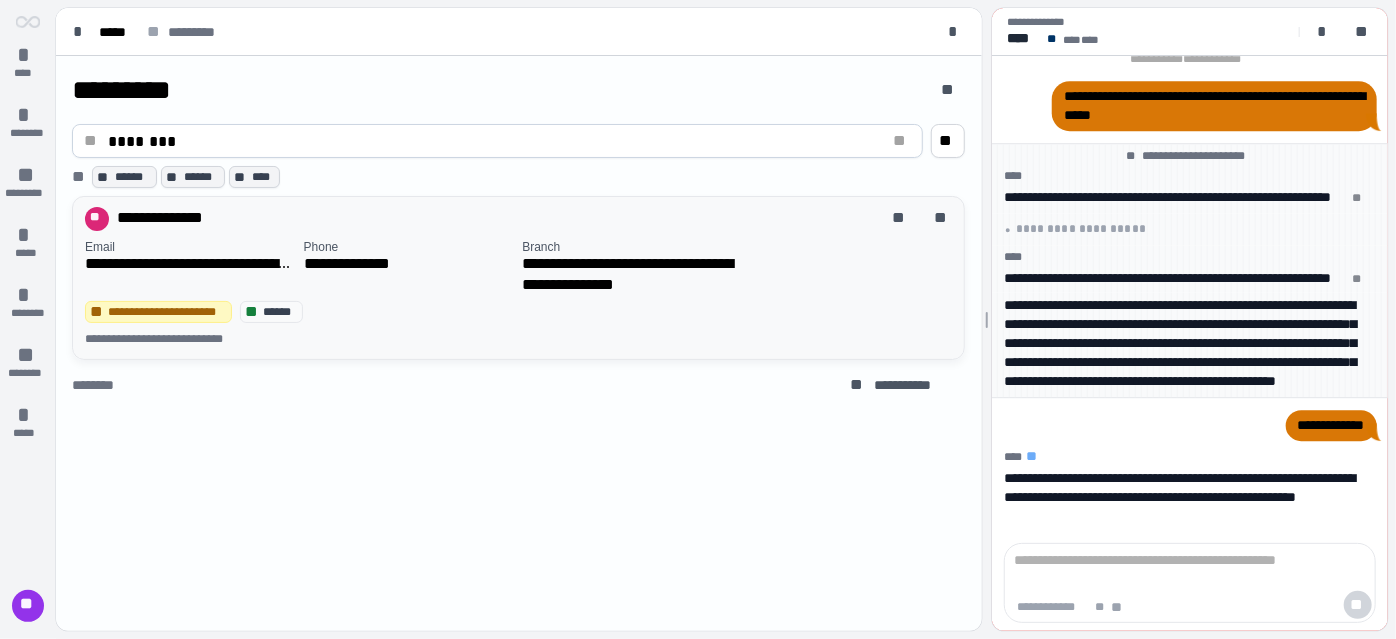 click on "**********" at bounding box center [627, 274] 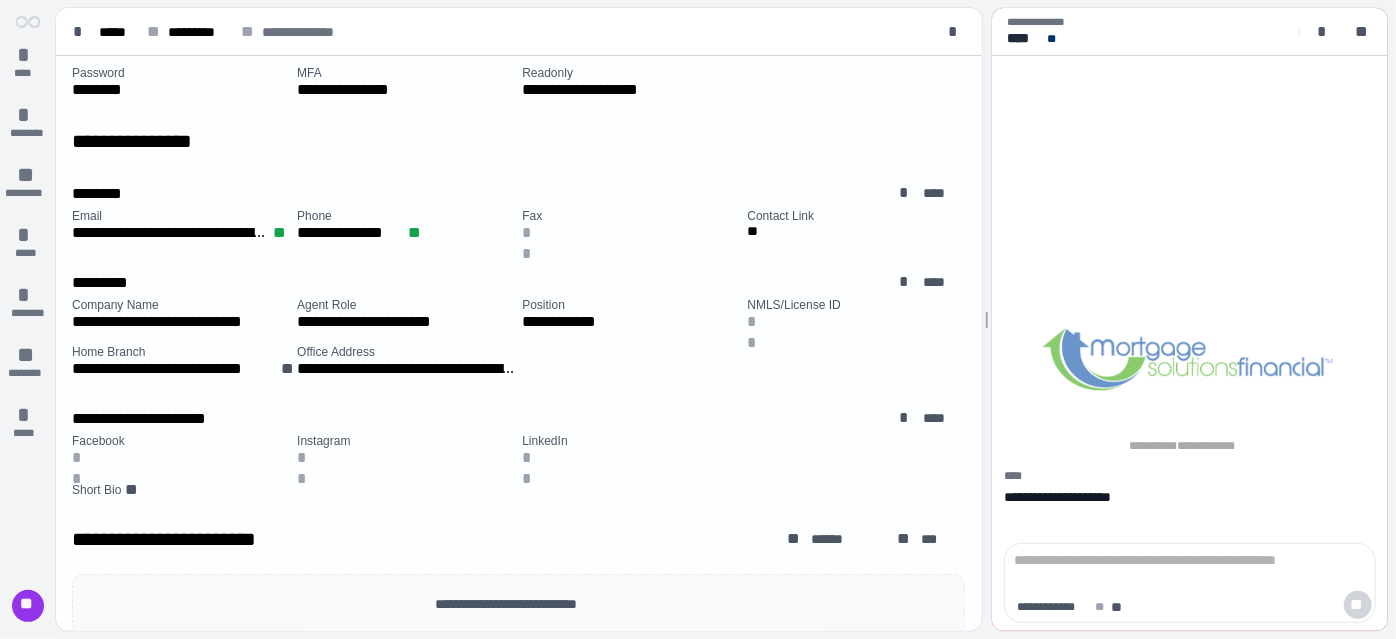 scroll, scrollTop: 272, scrollLeft: 0, axis: vertical 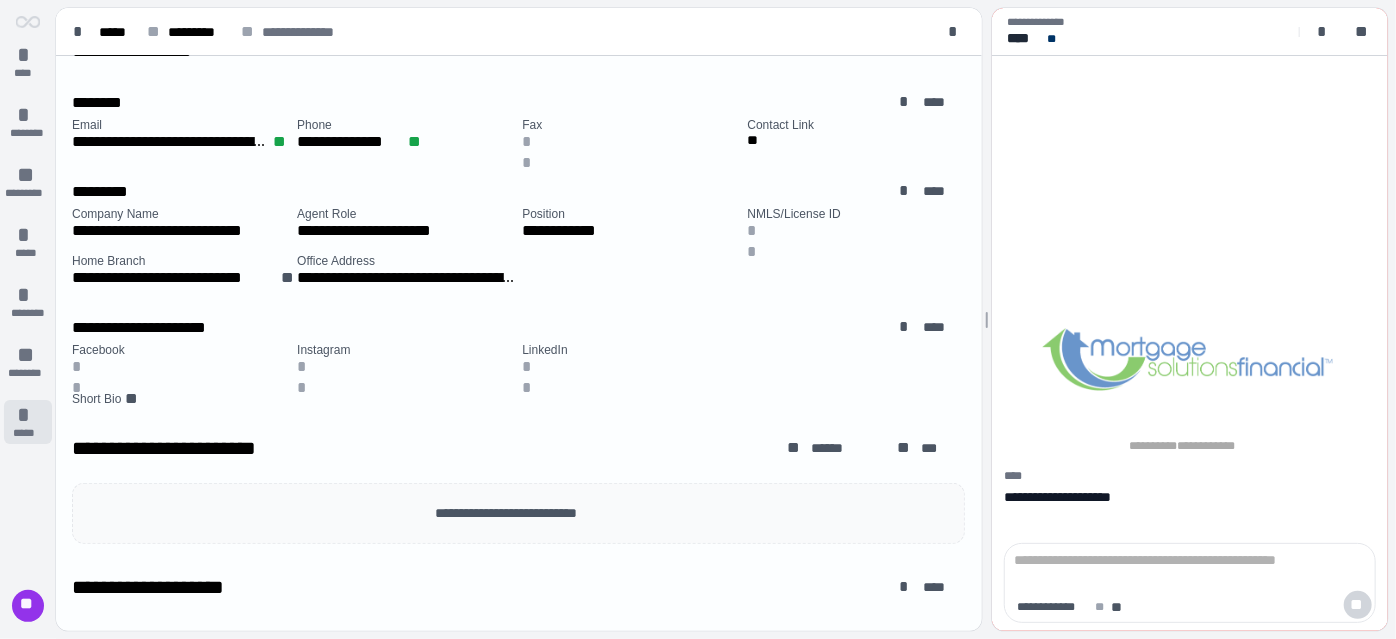 click on "*****" at bounding box center [28, 433] 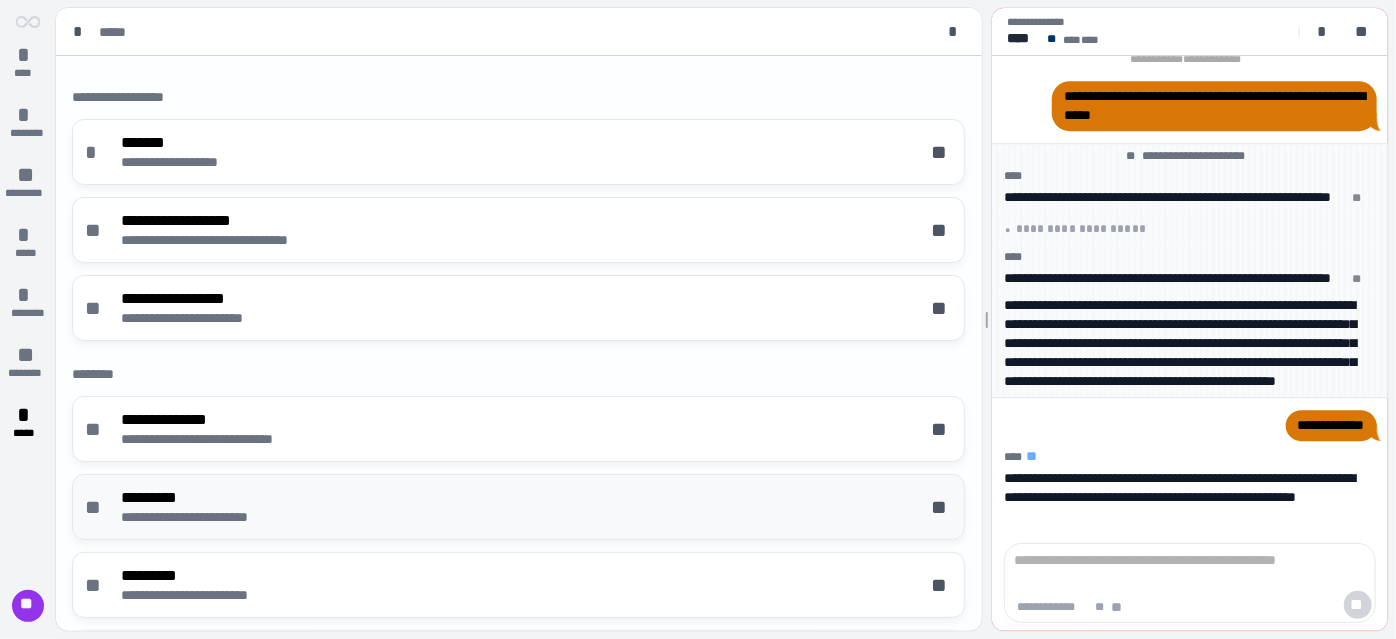 click on "*********" at bounding box center [211, 497] 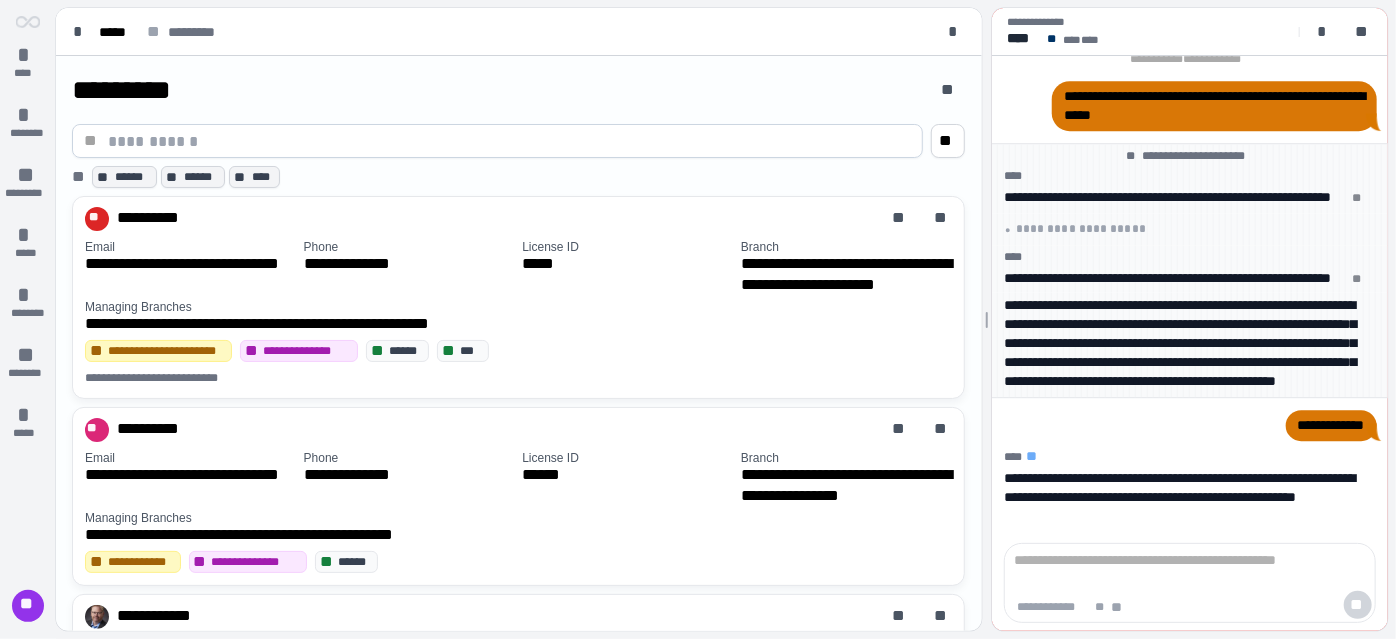 click at bounding box center (509, 141) 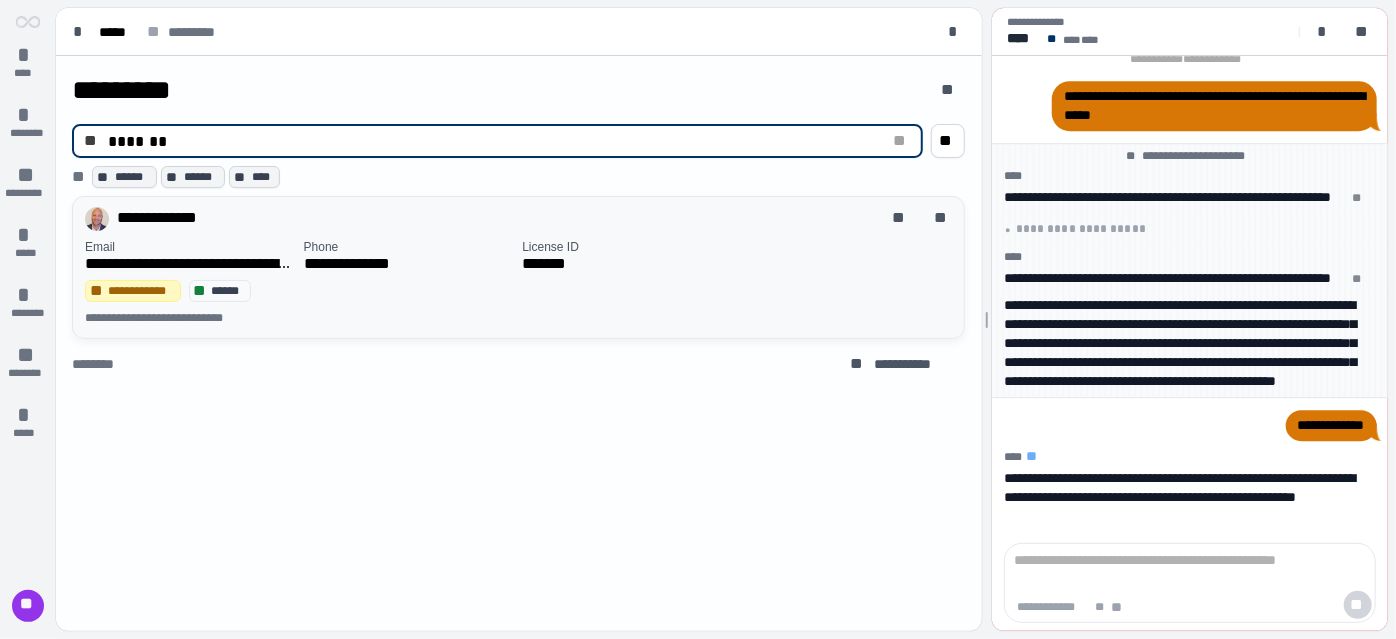 type on "*******" 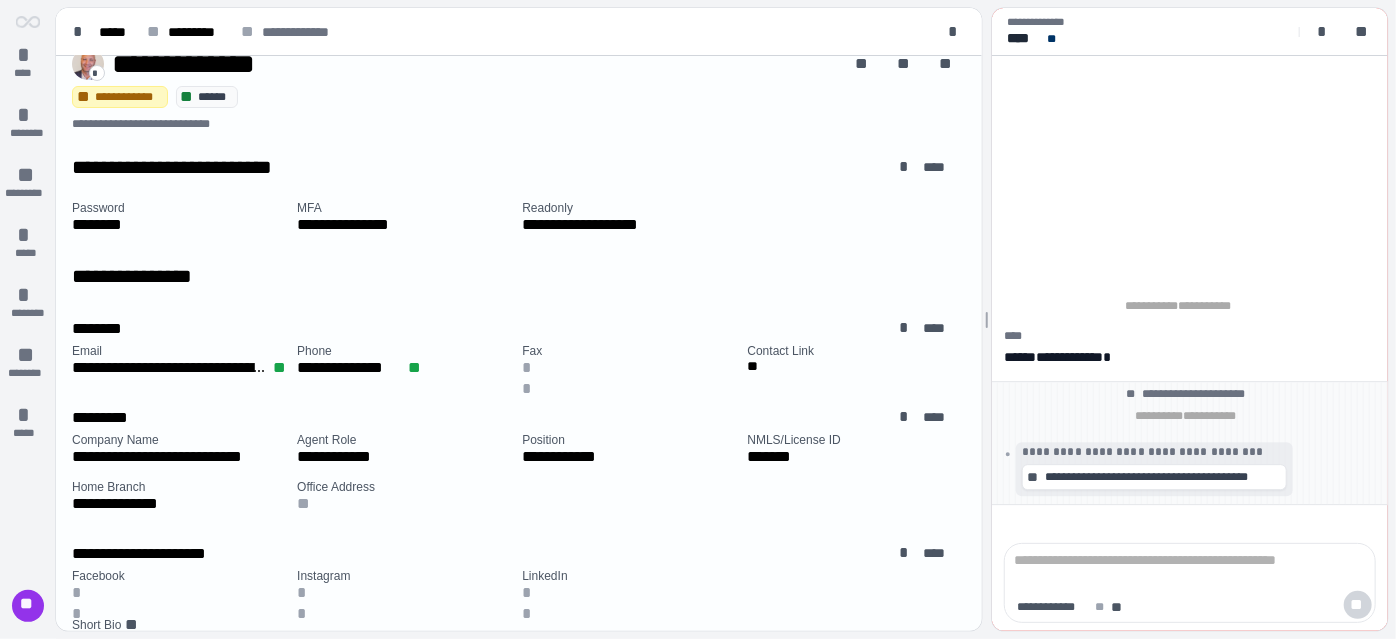 scroll, scrollTop: 0, scrollLeft: 0, axis: both 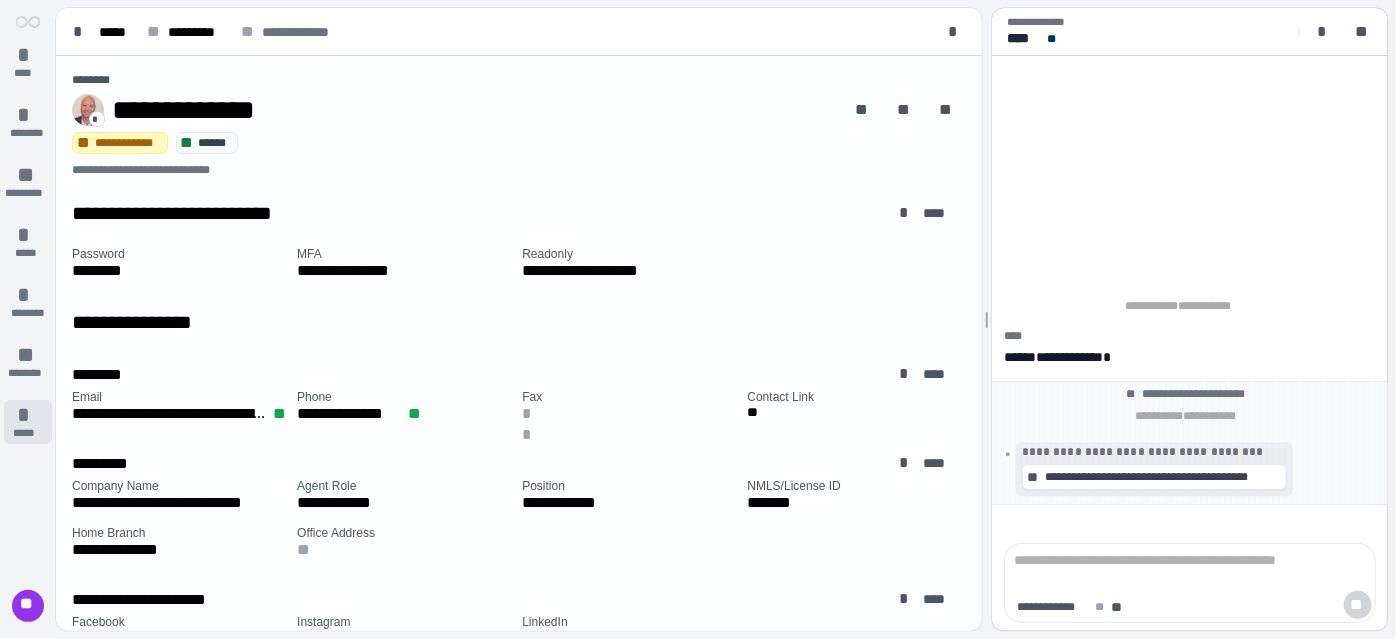 click on "*****" at bounding box center (28, 433) 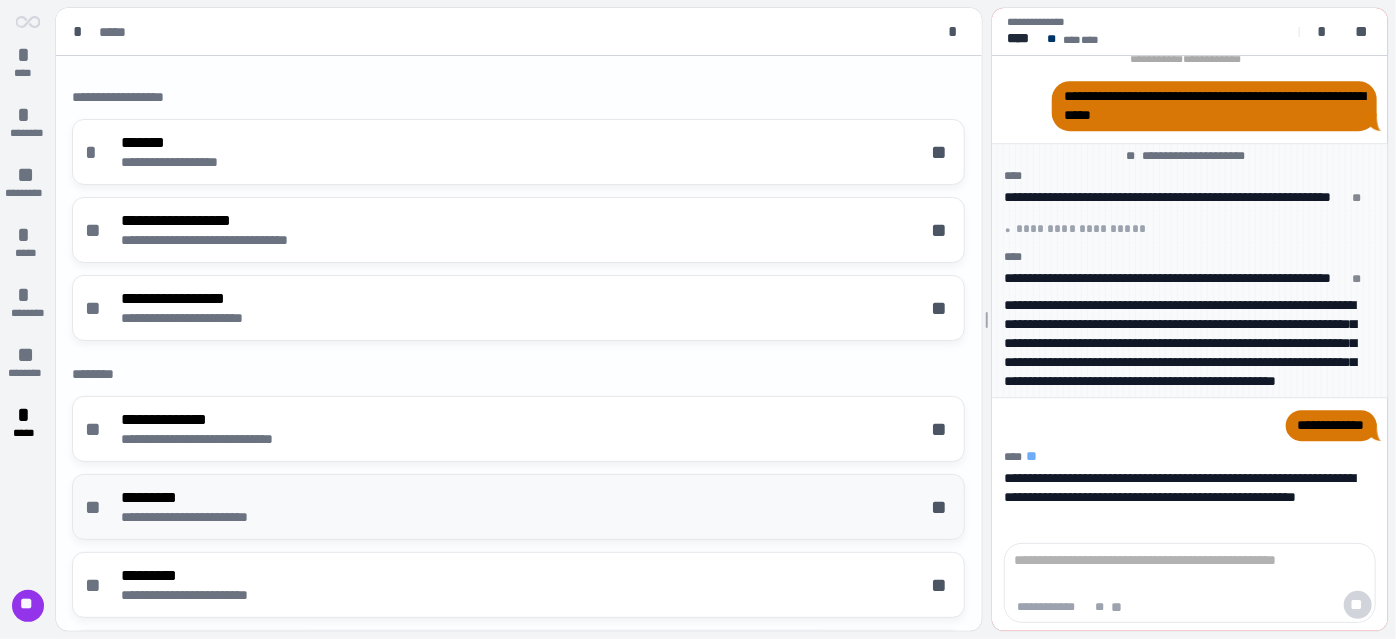 click on "**********" at bounding box center (518, 507) 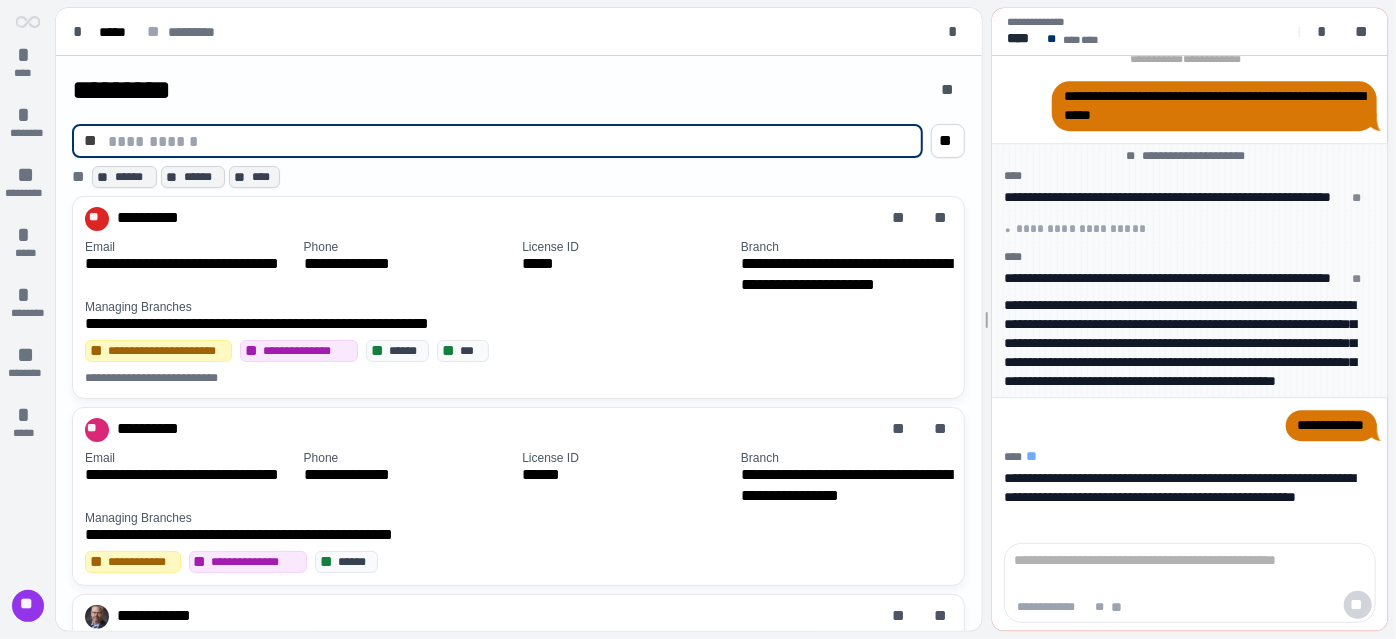 click at bounding box center (509, 141) 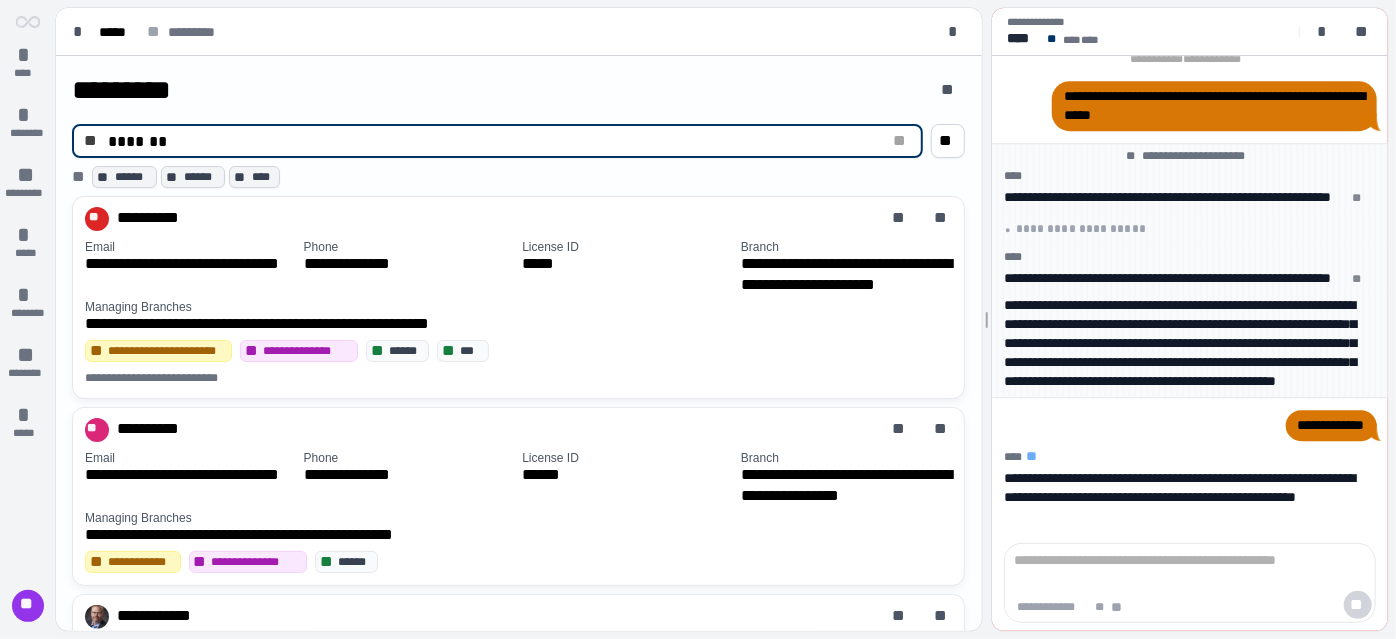 type on "*******" 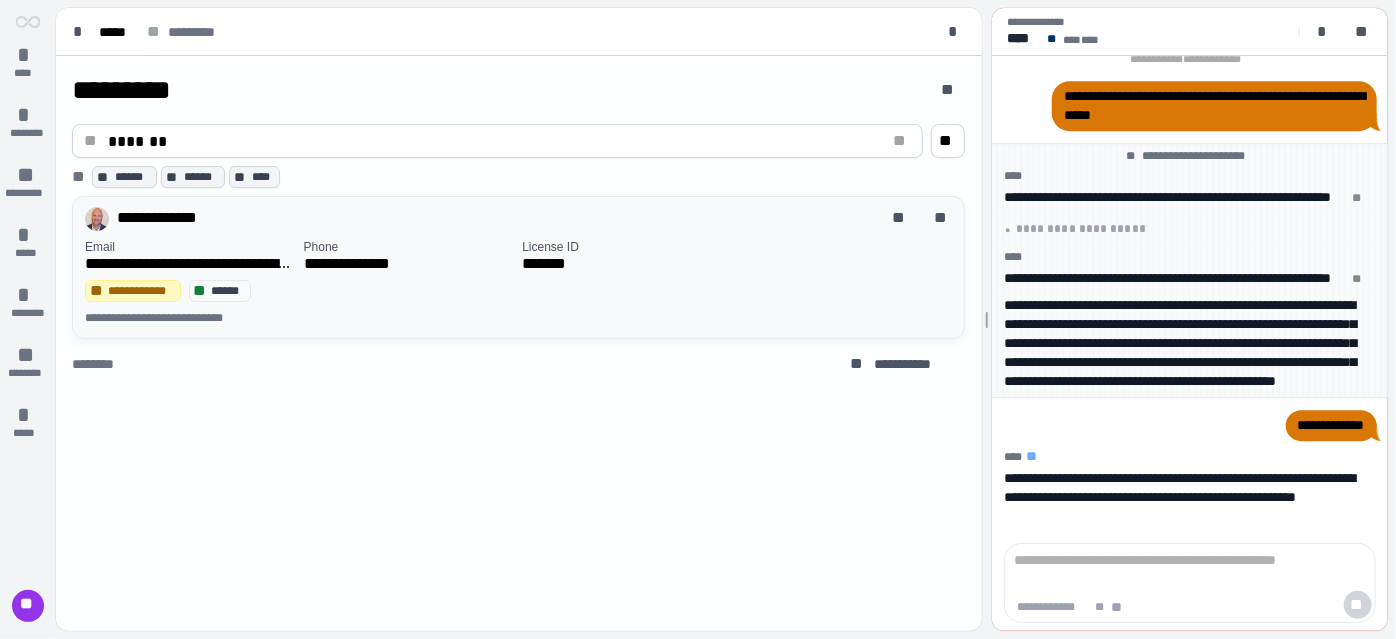 click on "**********" at bounding box center [482, 219] 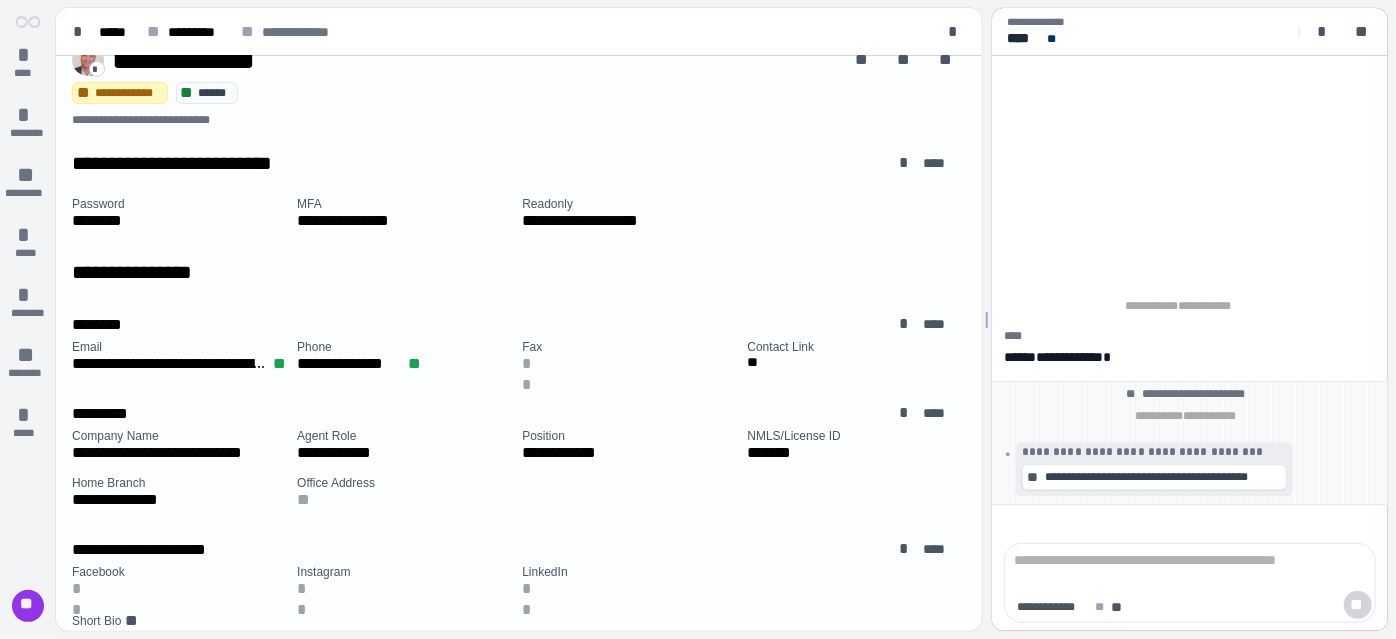 scroll, scrollTop: 0, scrollLeft: 0, axis: both 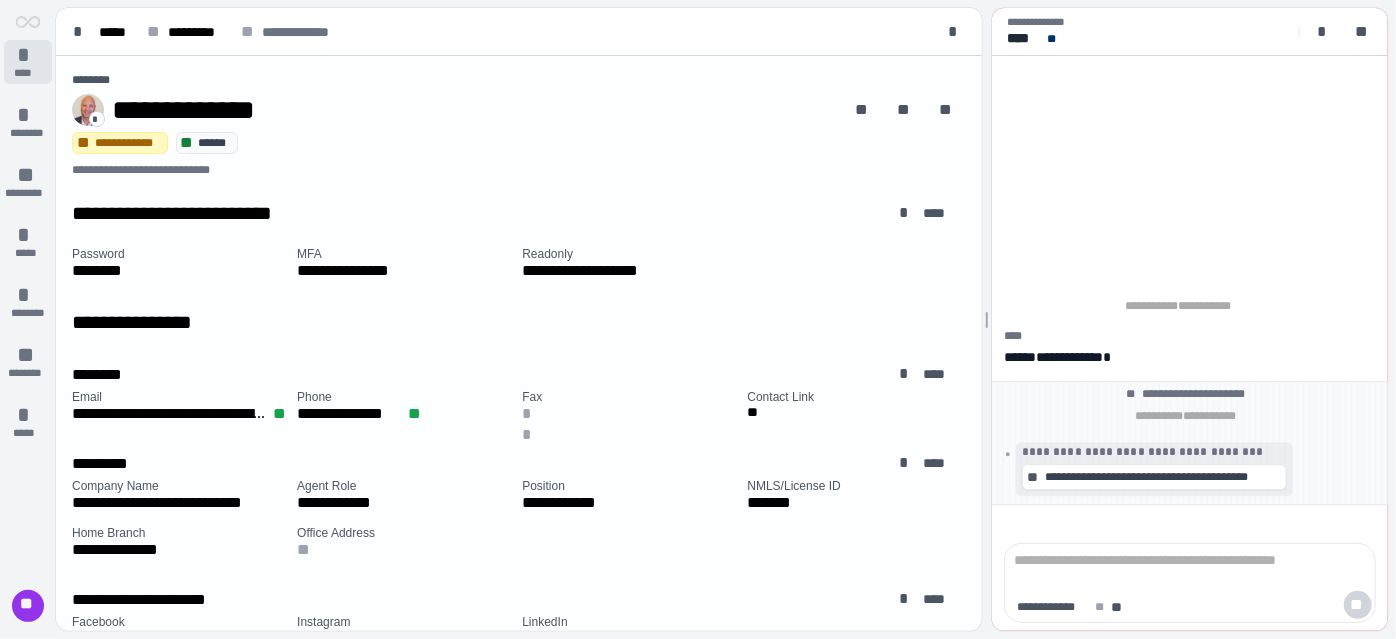 click on "* ****" at bounding box center [28, 62] 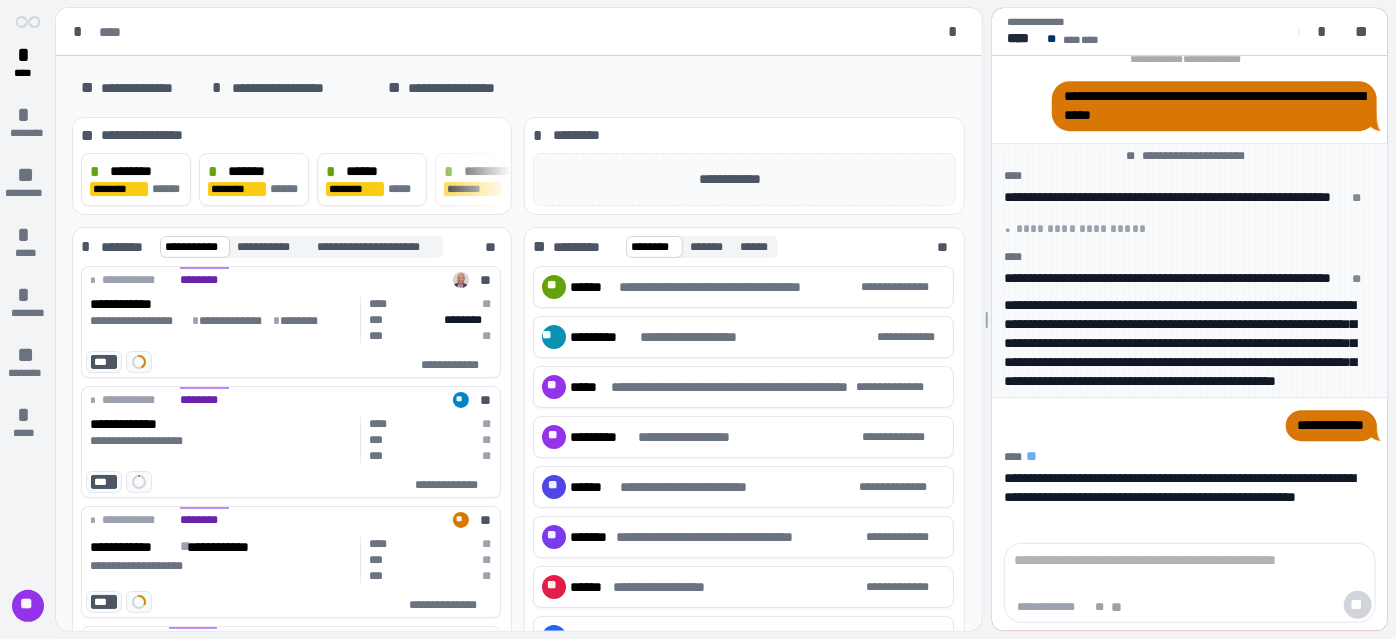 scroll, scrollTop: 0, scrollLeft: 0, axis: both 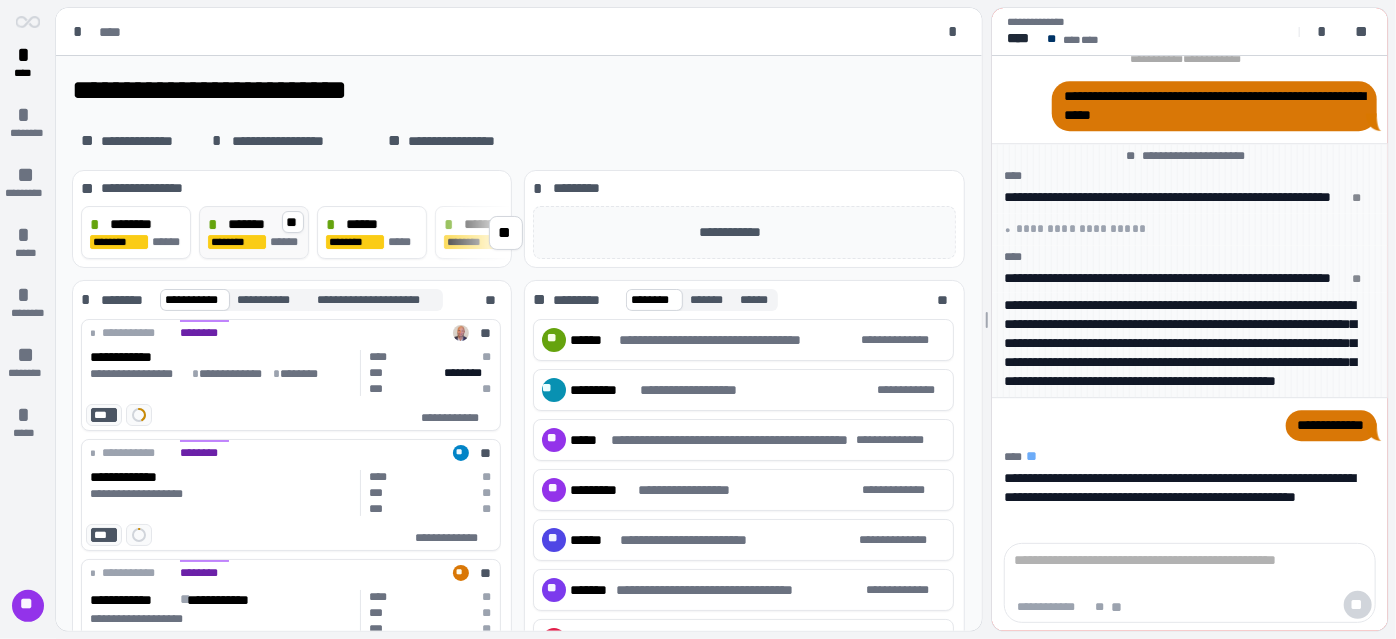 click on "********" at bounding box center (237, 242) 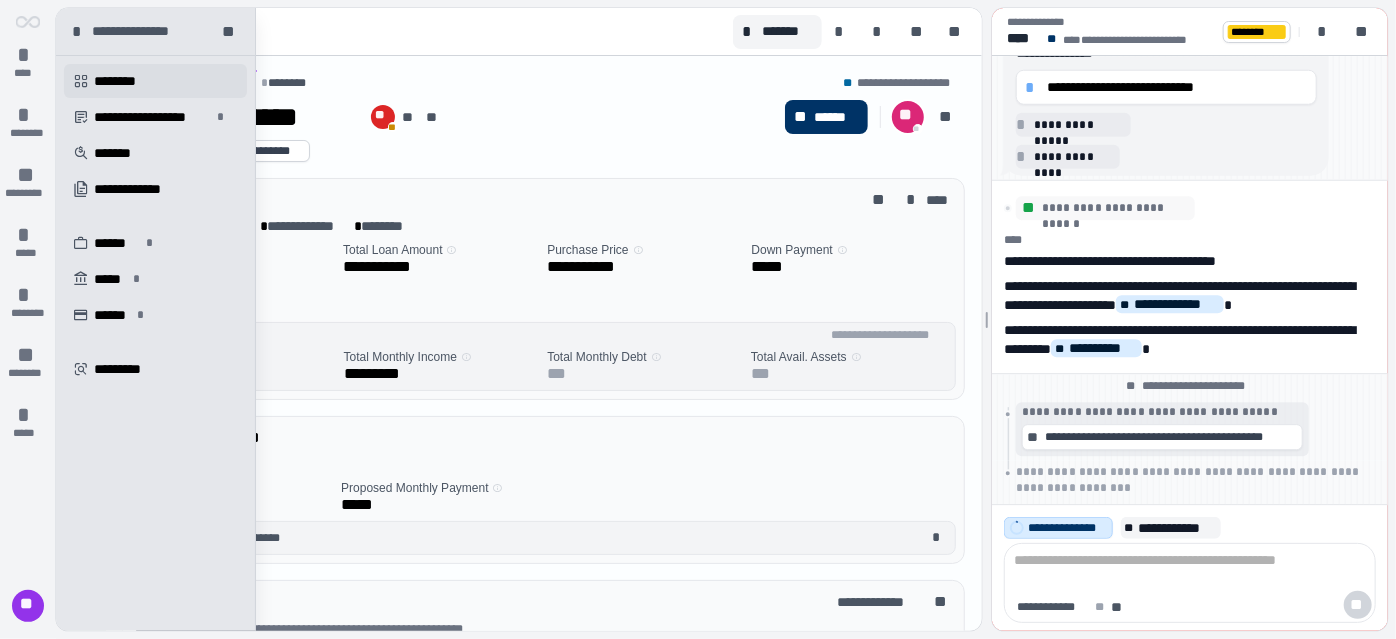 click on "********" at bounding box center (122, 81) 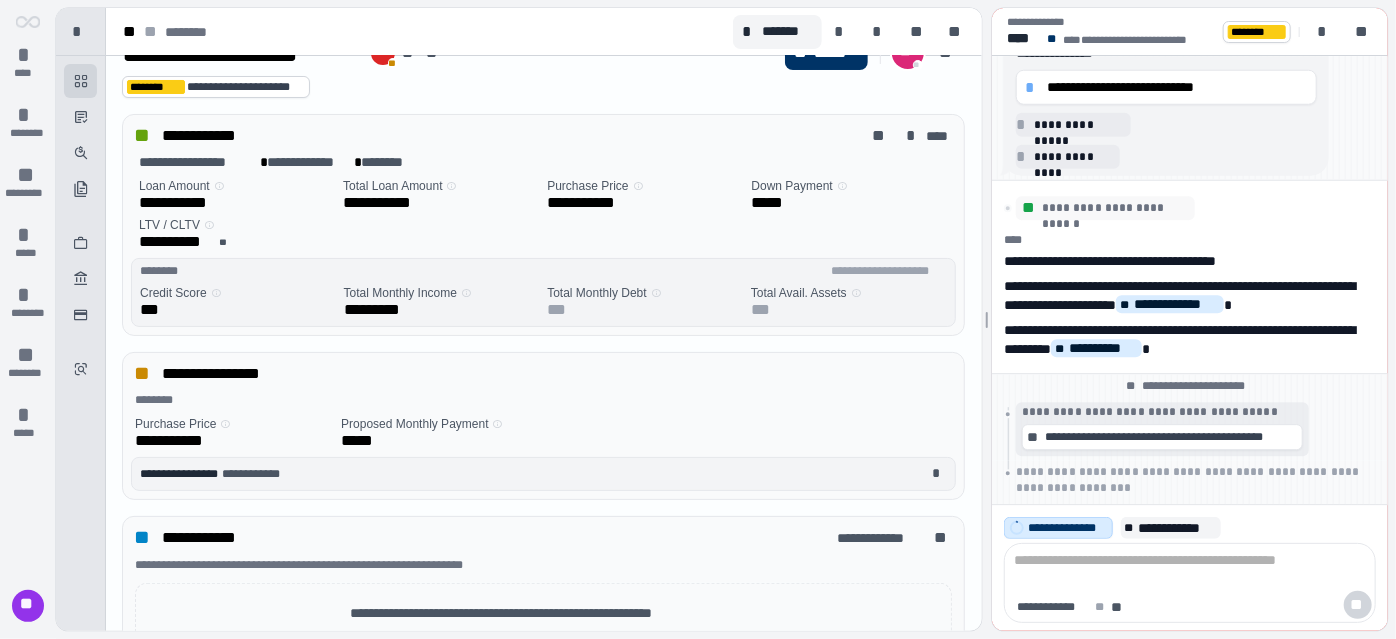 scroll, scrollTop: 0, scrollLeft: 0, axis: both 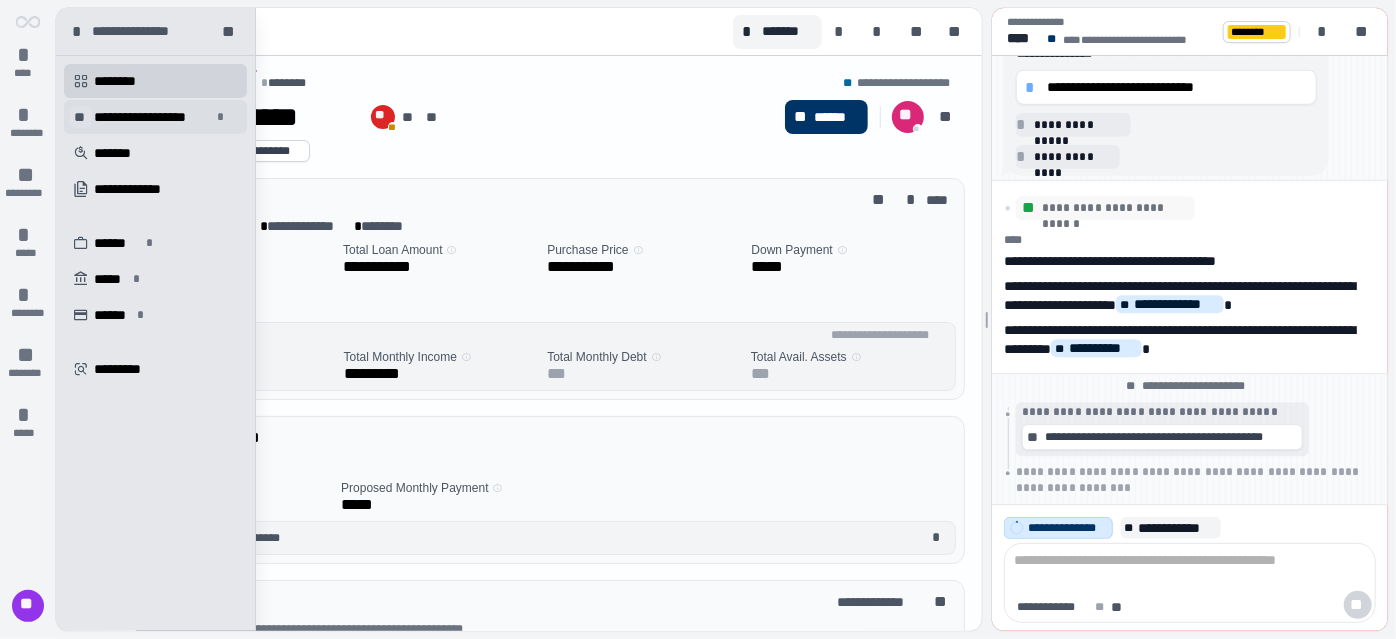 click on "**" at bounding box center (81, 117) 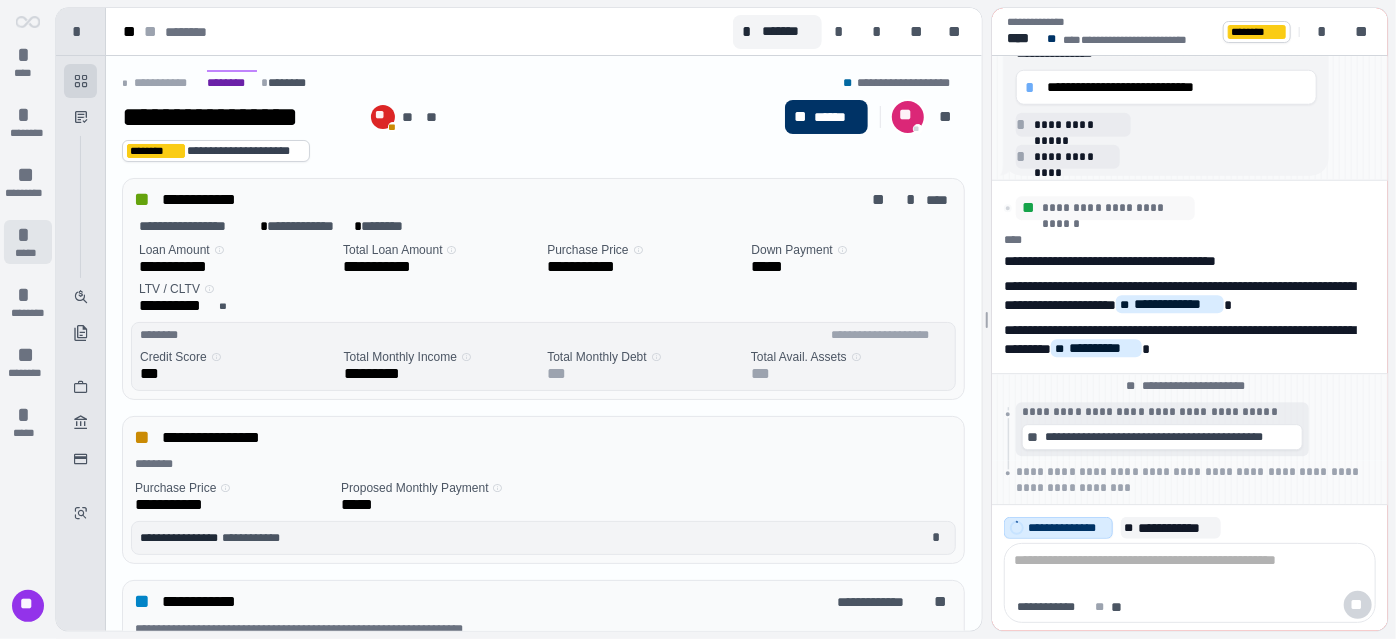 drag, startPoint x: 25, startPoint y: 422, endPoint x: 36, endPoint y: 261, distance: 161.37534 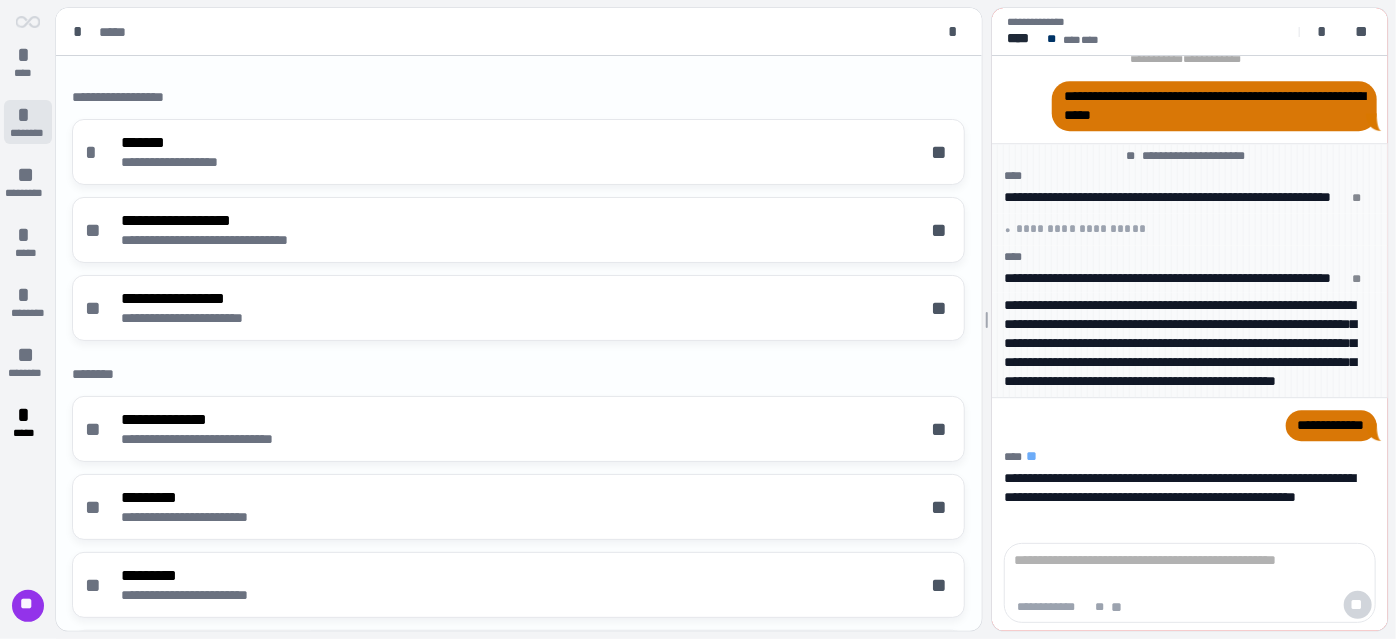 click on "* ********" at bounding box center (28, 122) 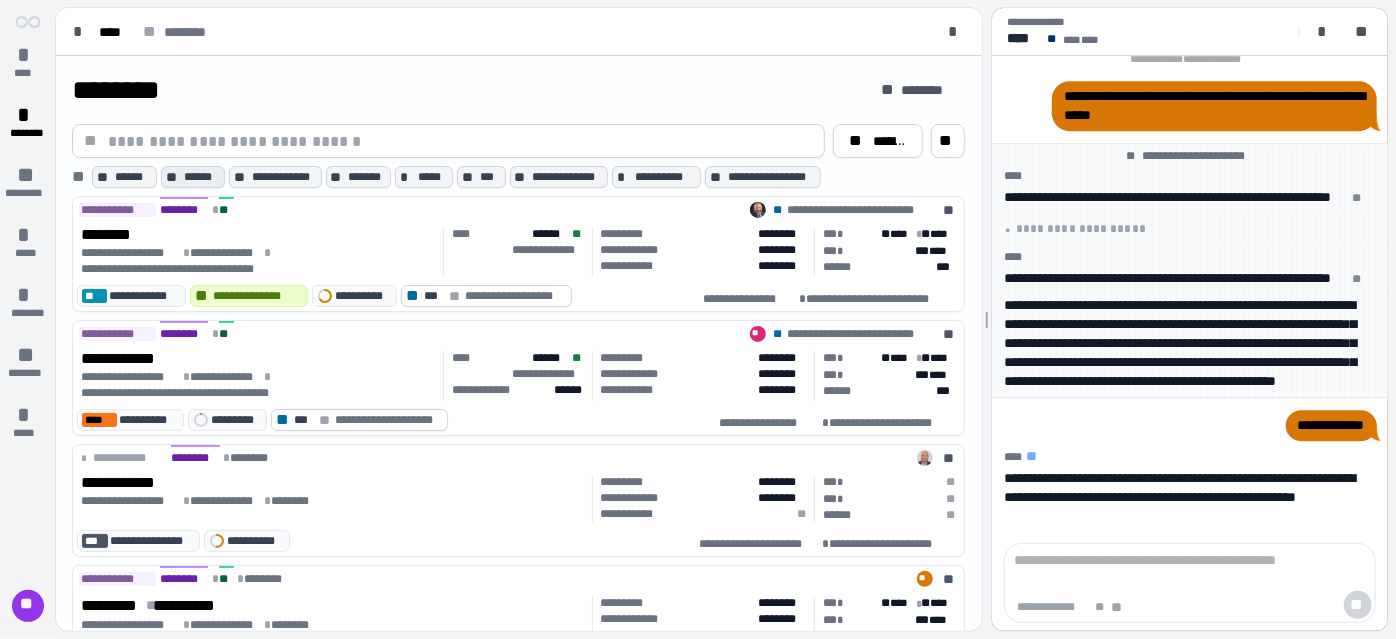 click on "******" at bounding box center (202, 177) 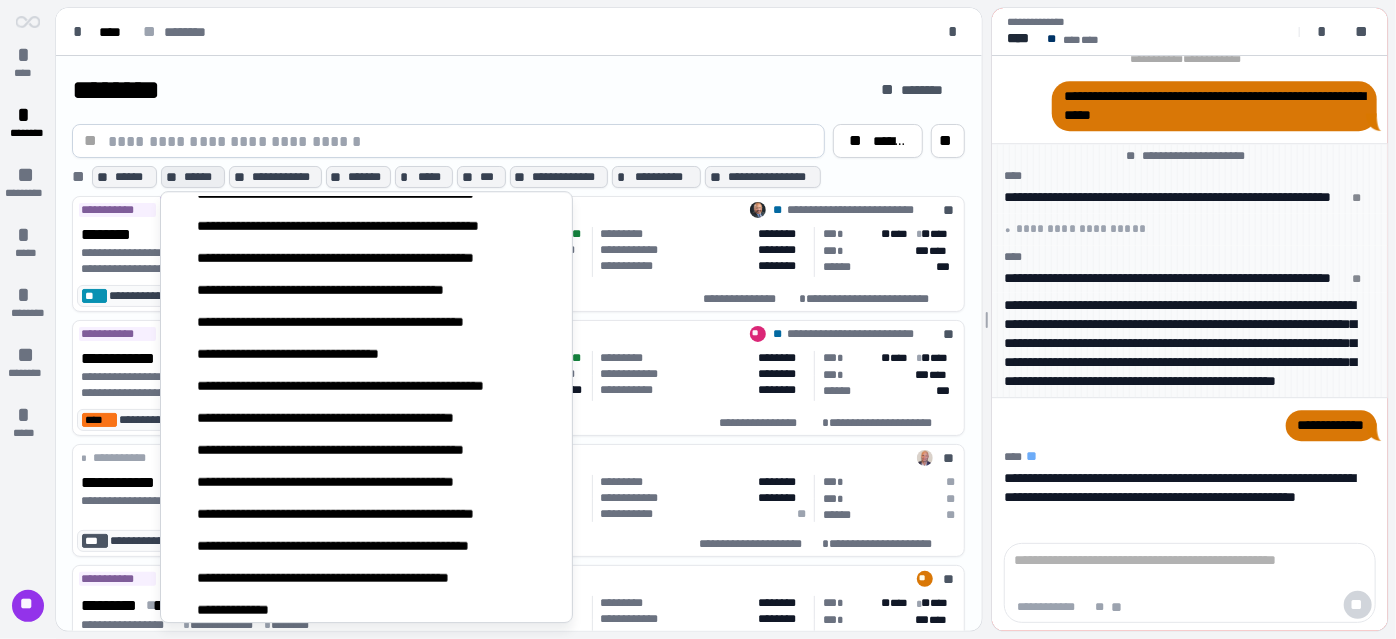 scroll, scrollTop: 825, scrollLeft: 0, axis: vertical 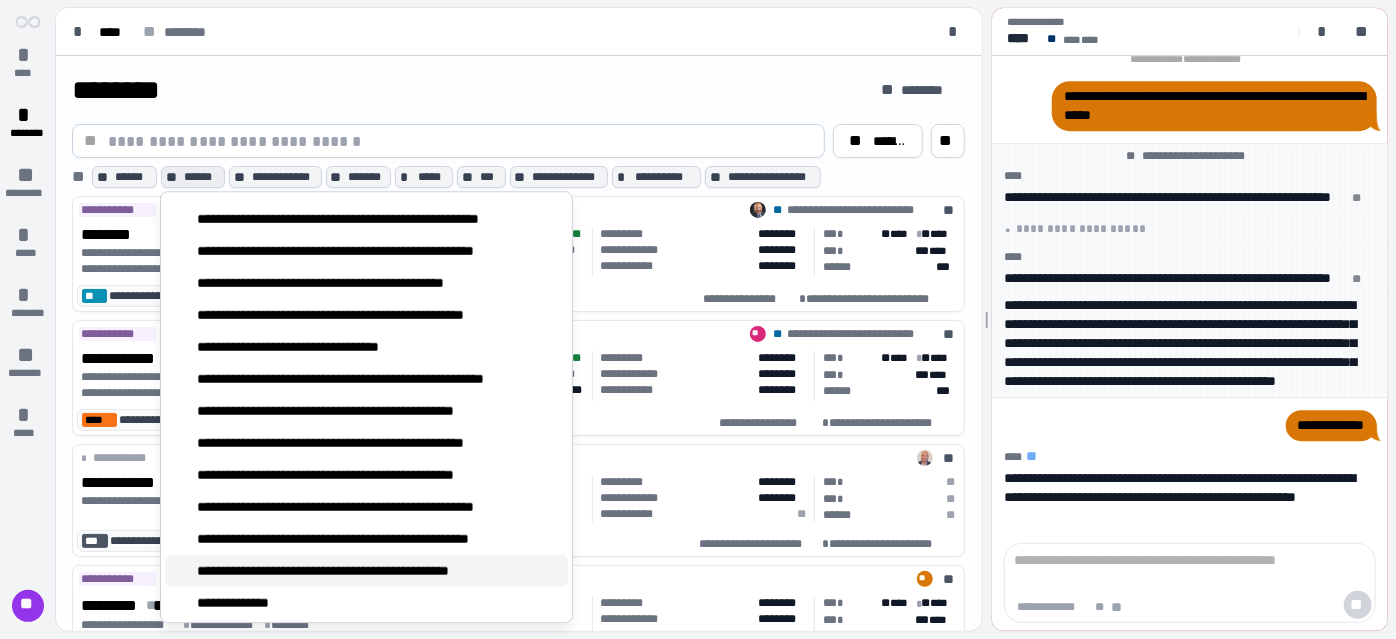 click on "**********" at bounding box center [354, 571] 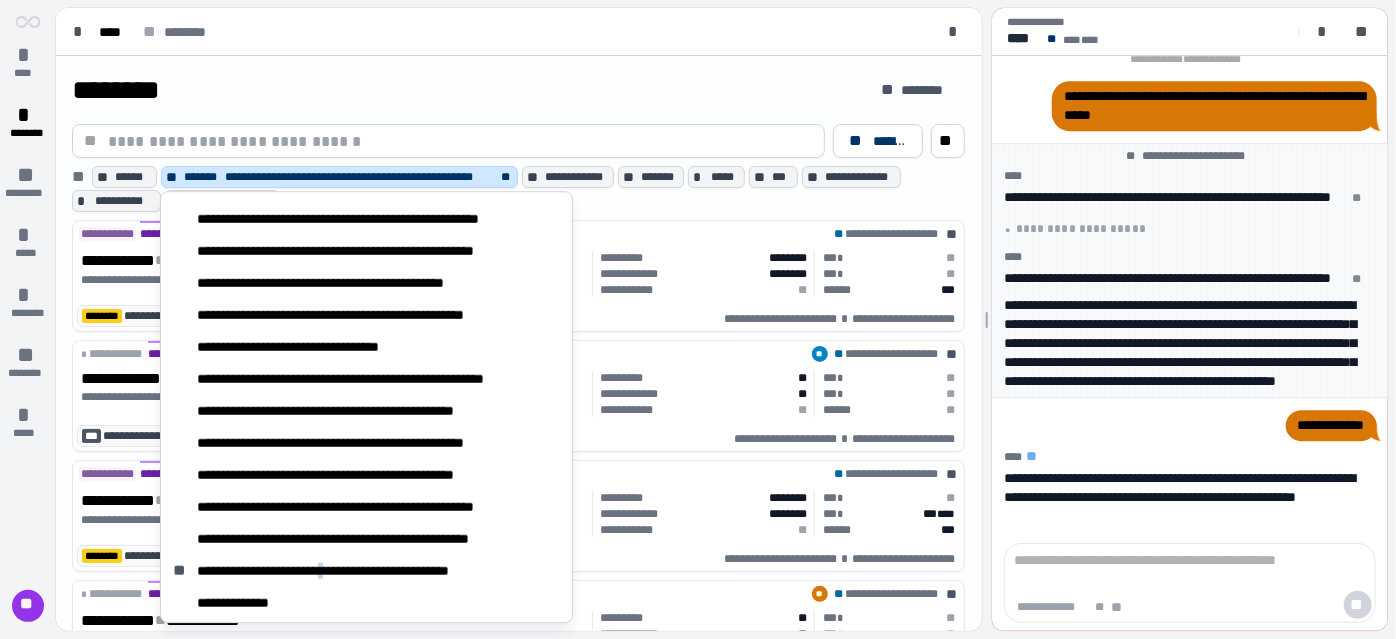 click on "********" at bounding box center (468, 90) 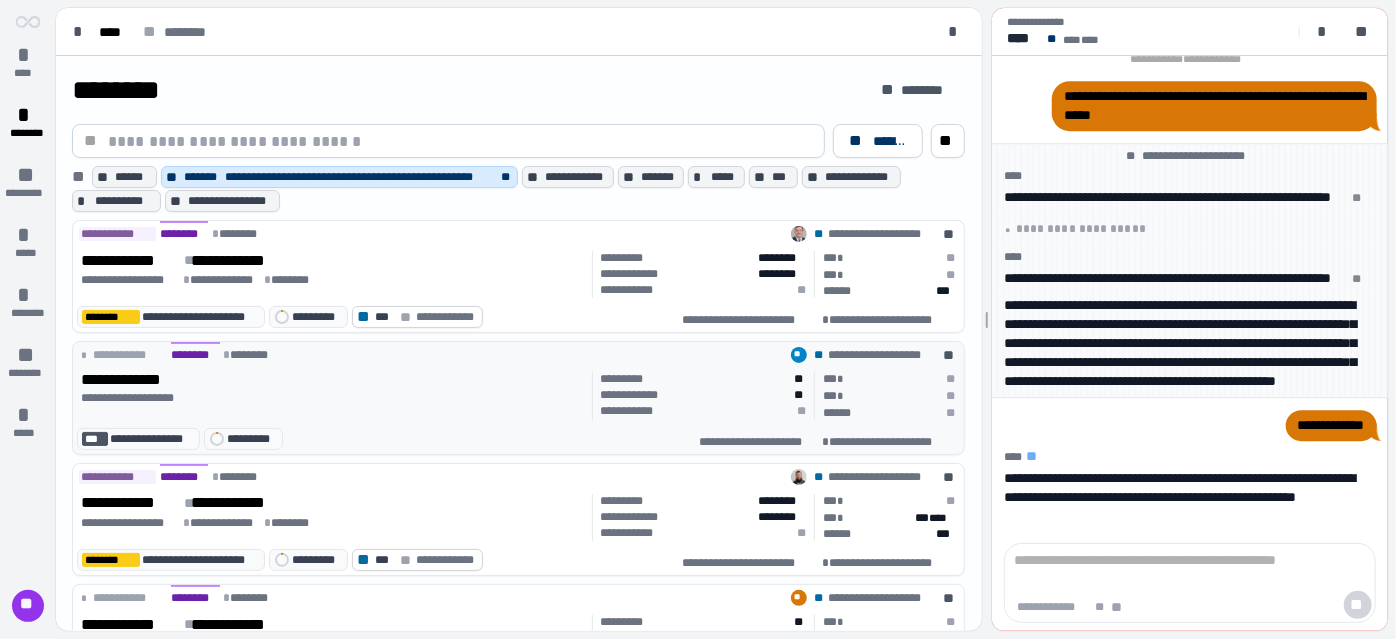 click on "**********" at bounding box center [518, 397] 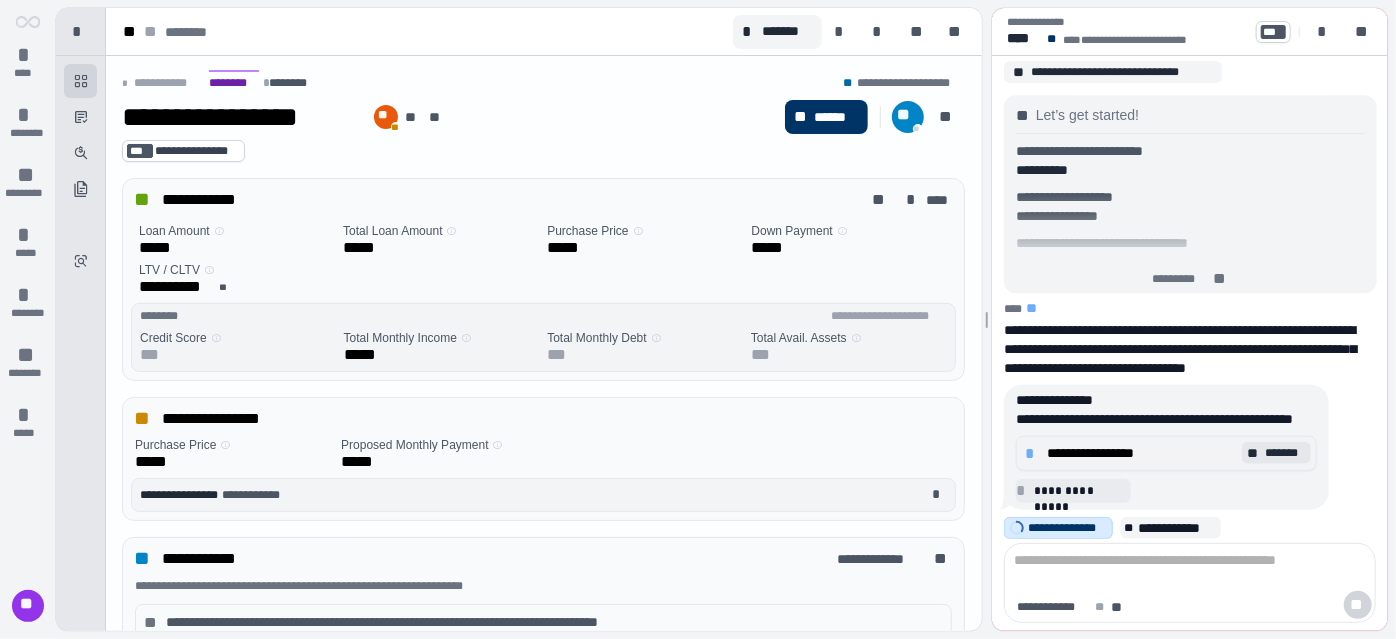 click on "**********" at bounding box center [1142, 453] 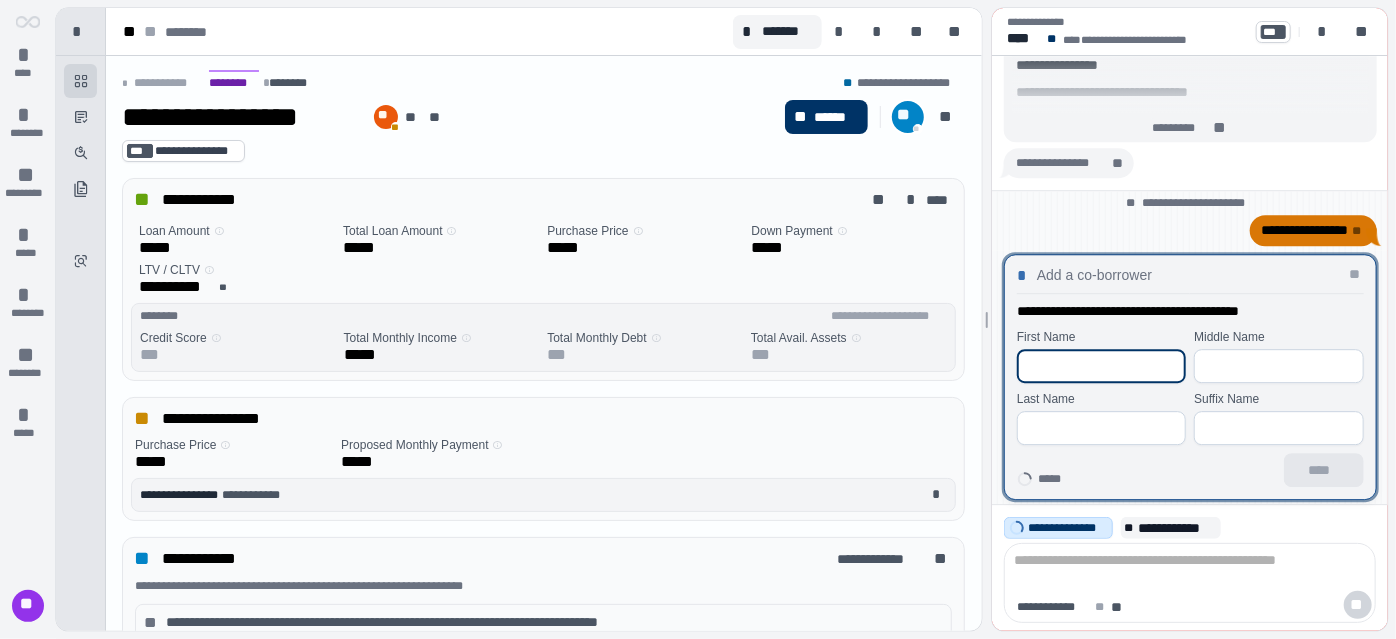 click at bounding box center (1101, 366) 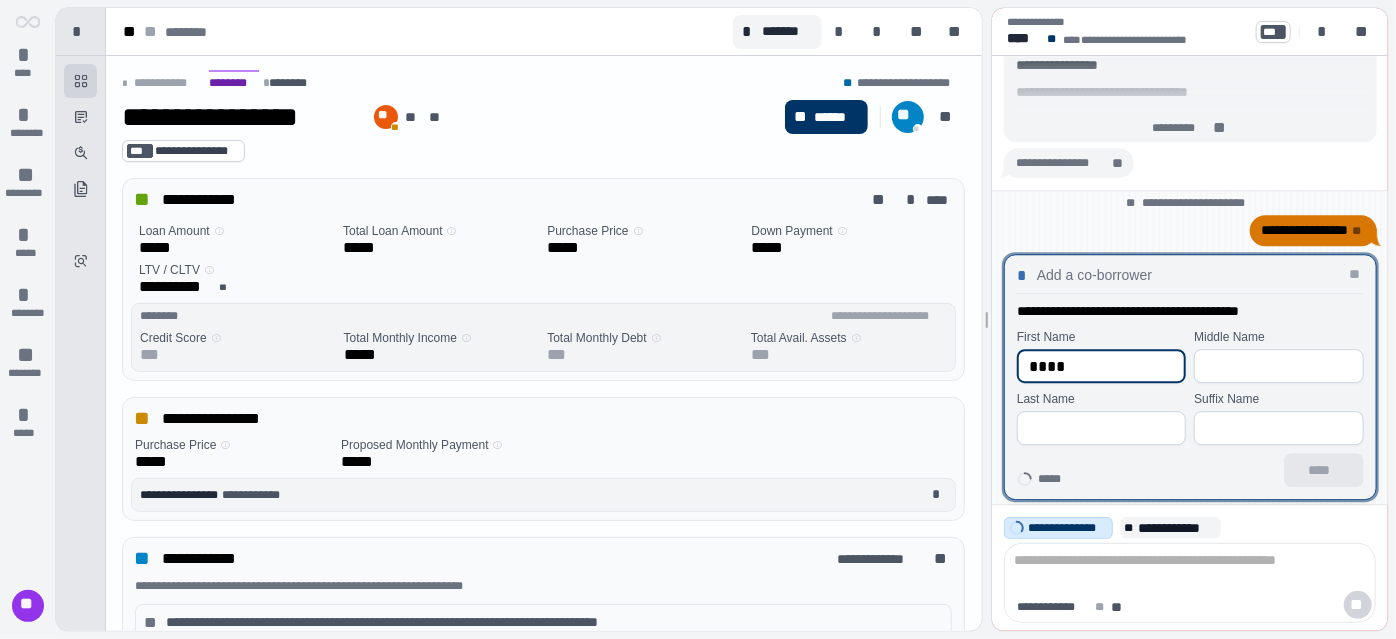 type on "****" 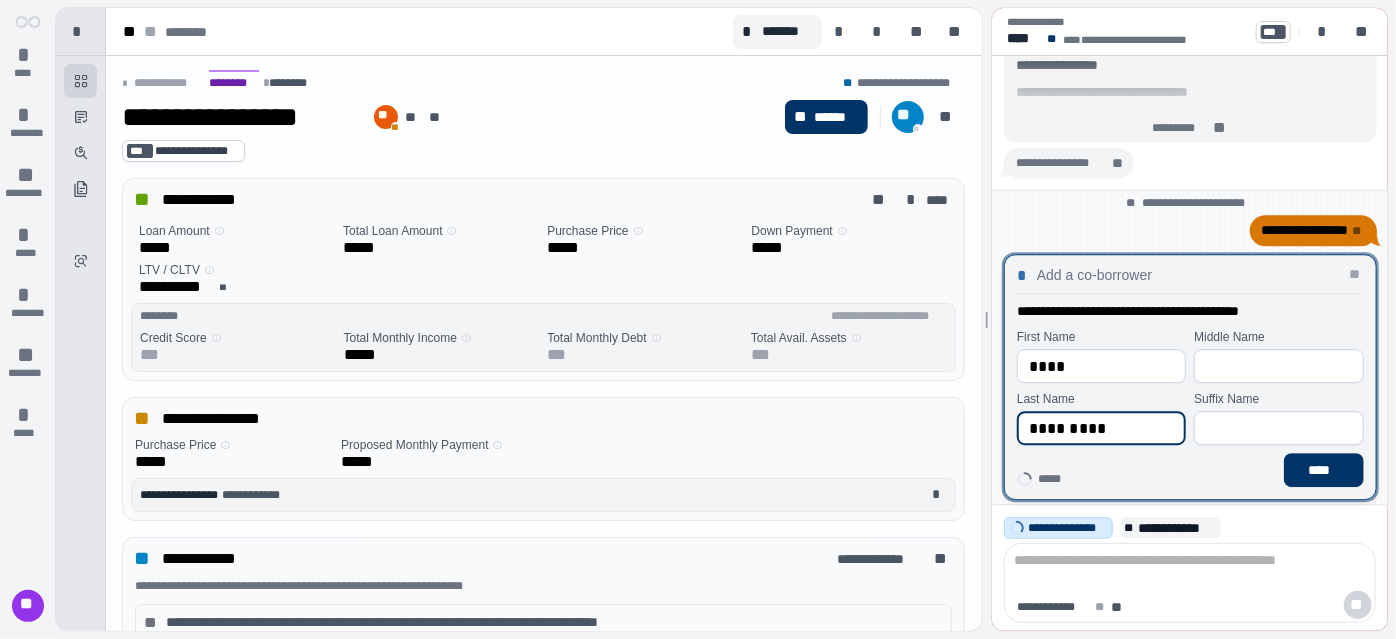 type on "*********" 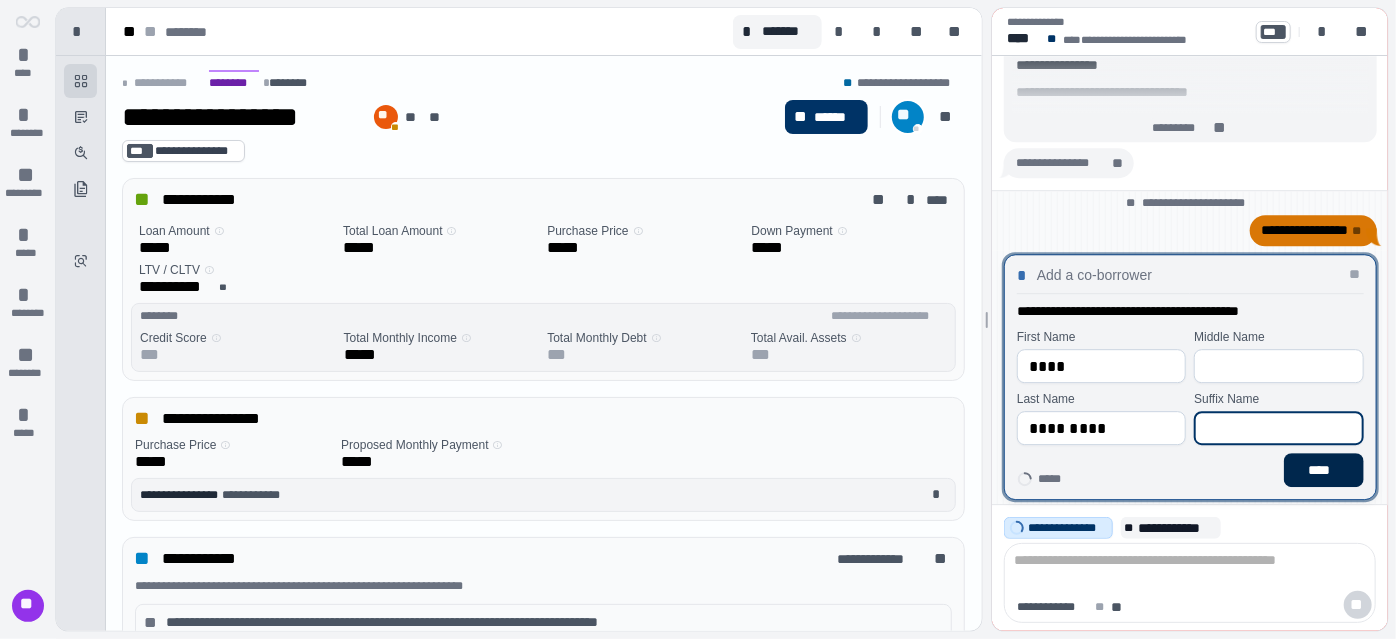 click on "****" at bounding box center [1323, 470] 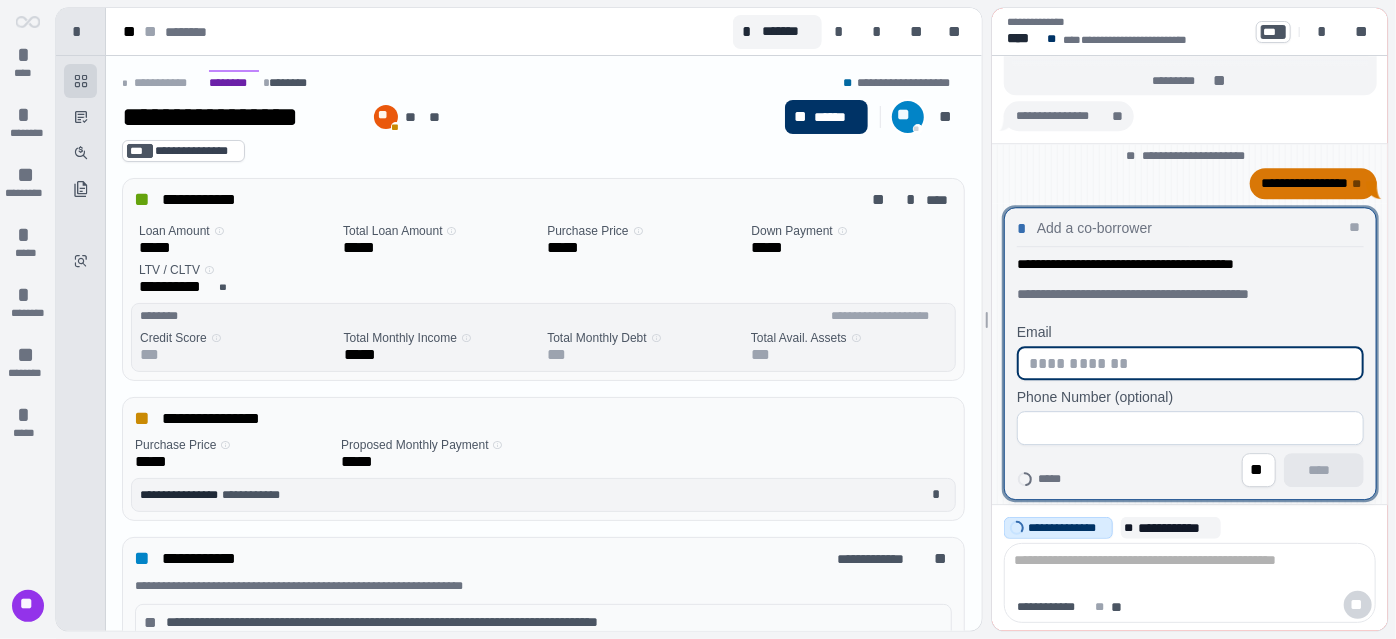 type on "*" 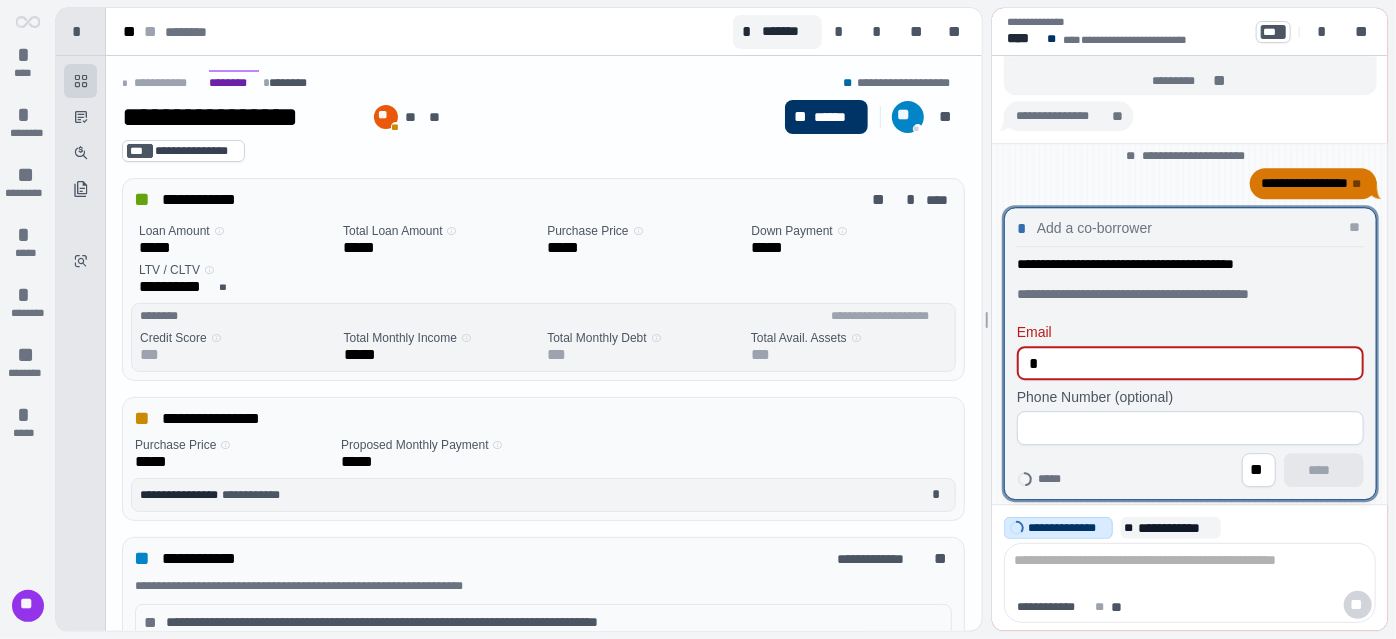 type 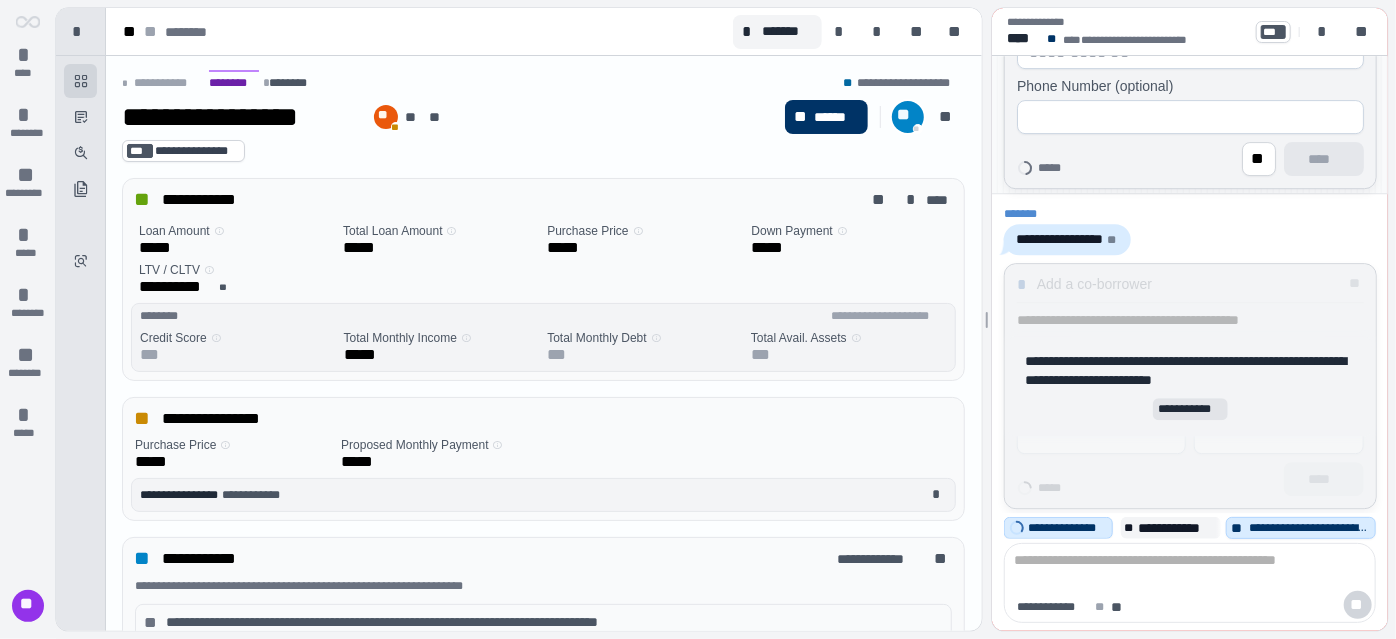click on "**********" at bounding box center [1189, 409] 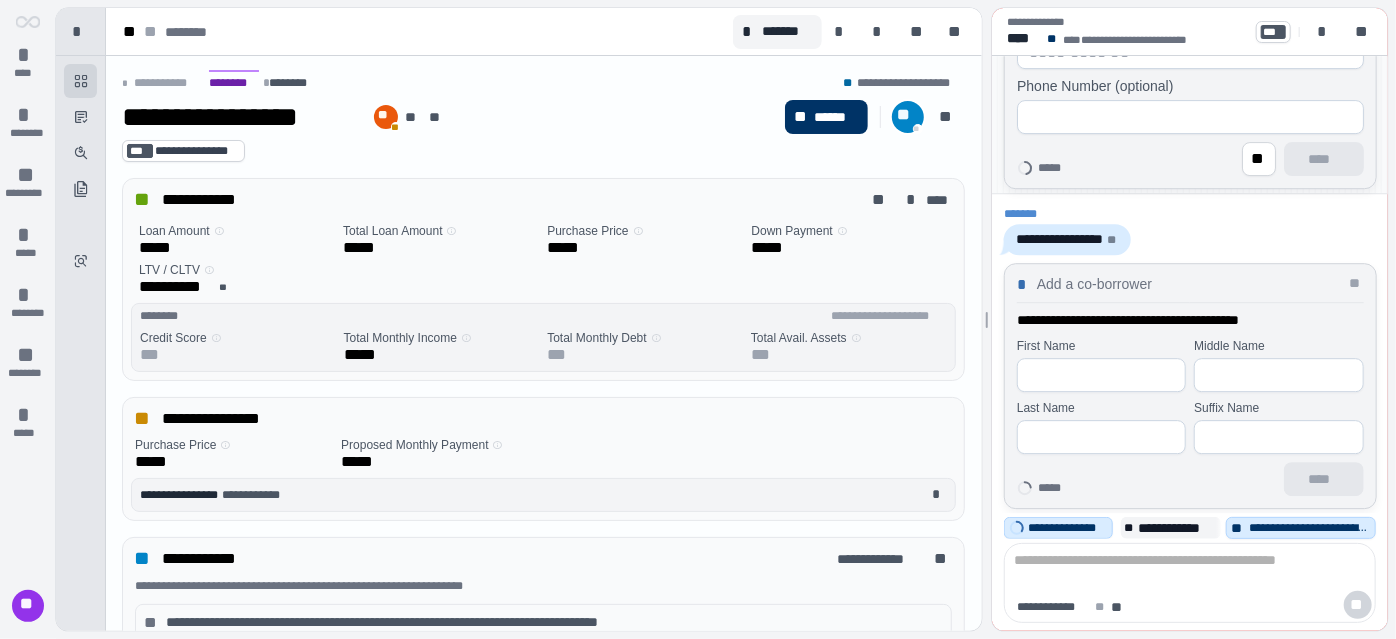 click at bounding box center (1101, 375) 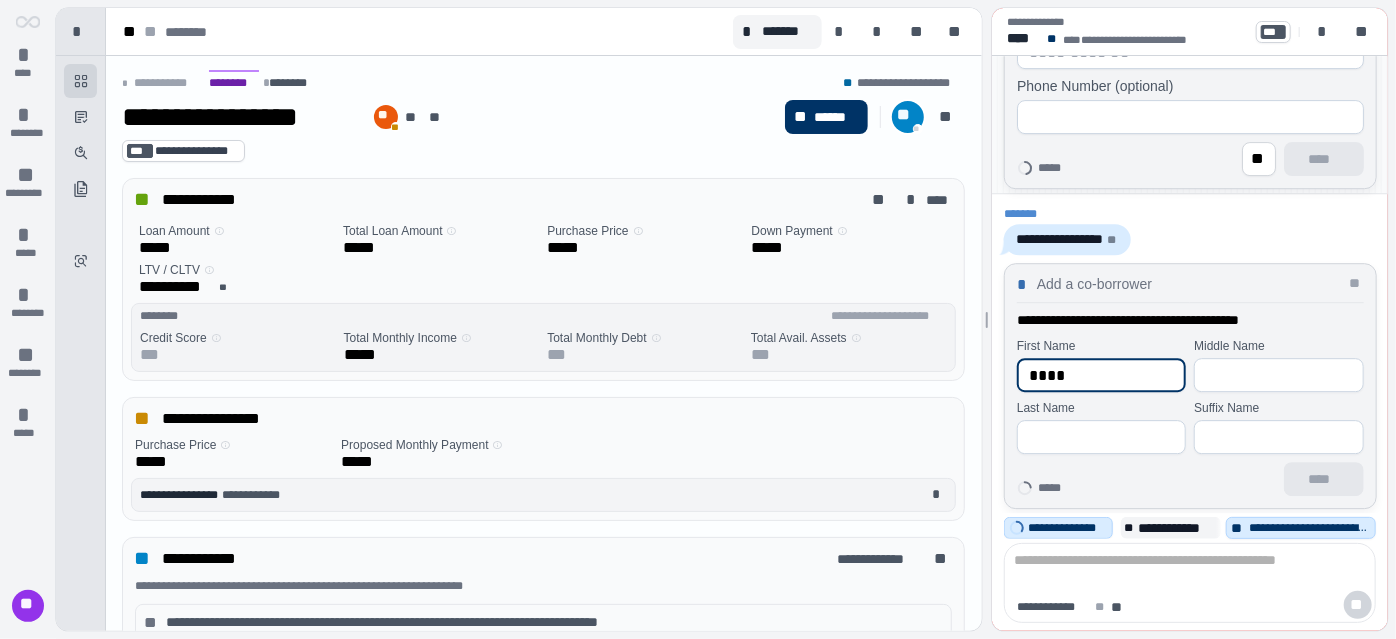 type on "****" 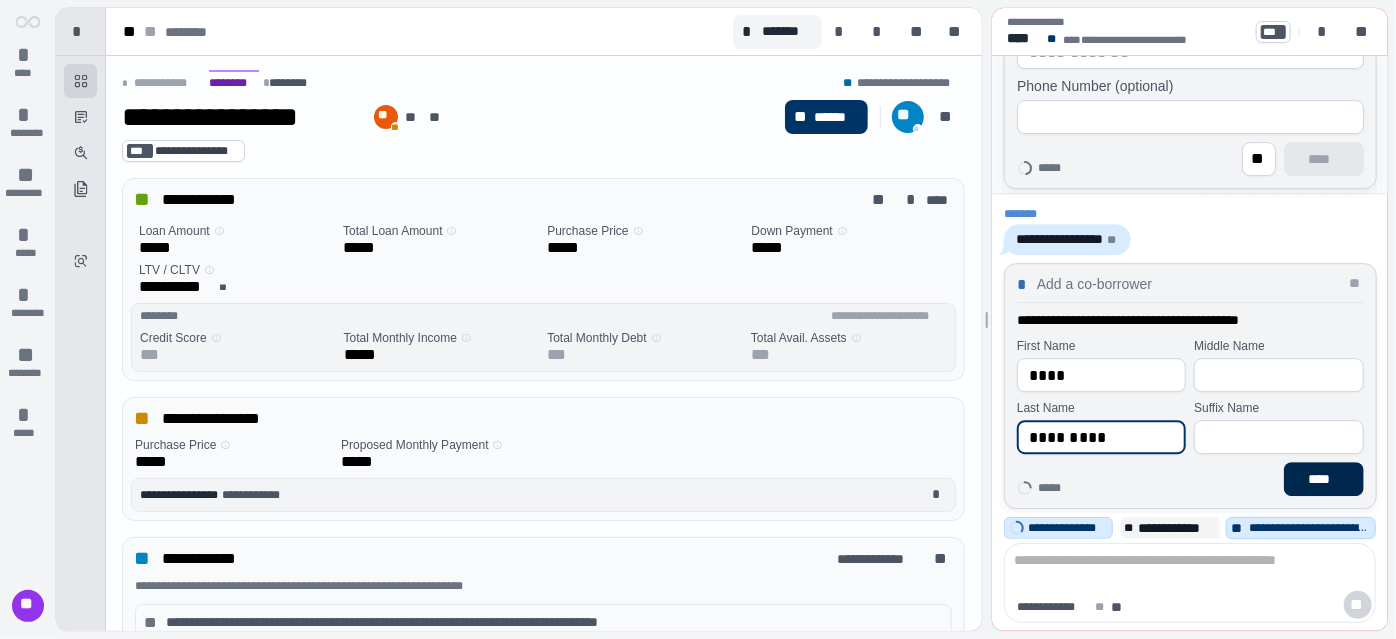 type on "*********" 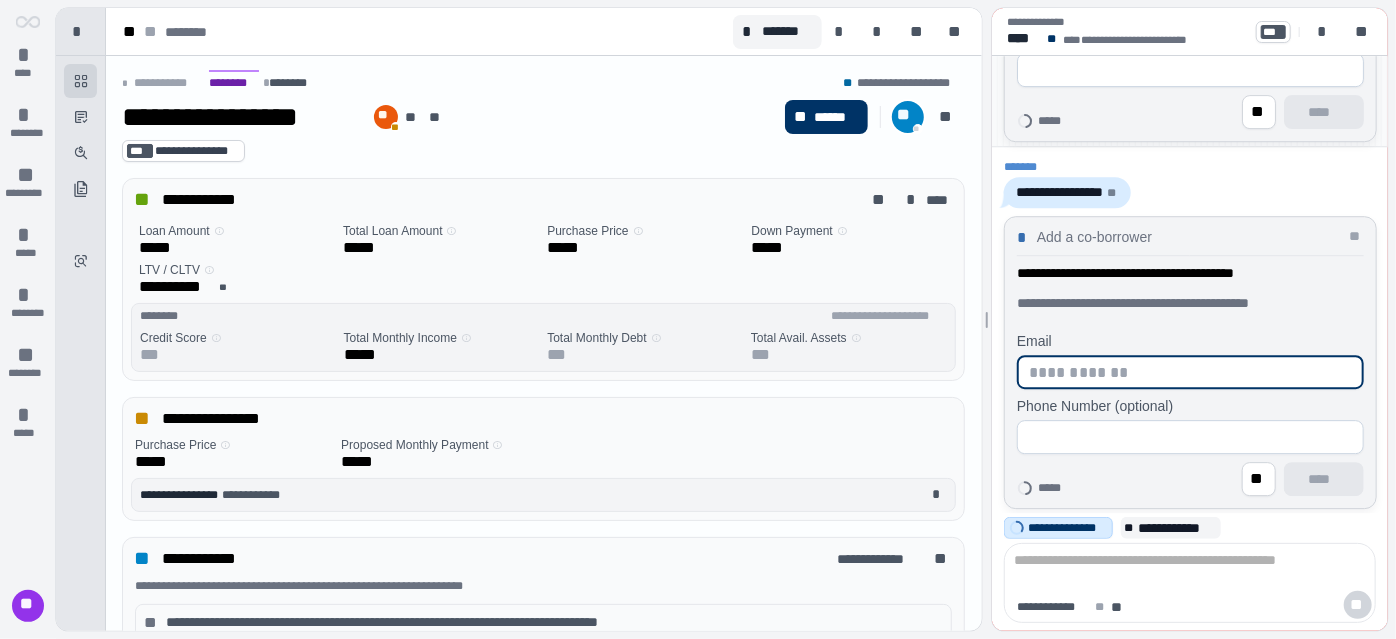 click at bounding box center (1190, 372) 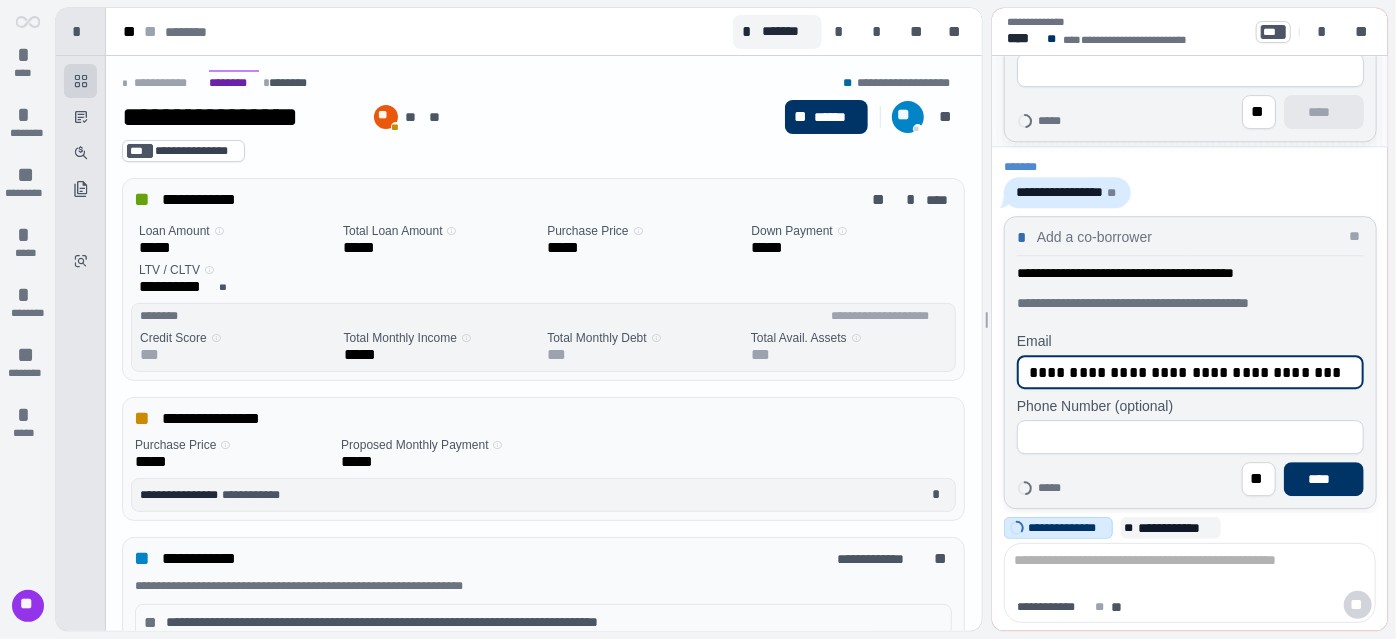 type on "**********" 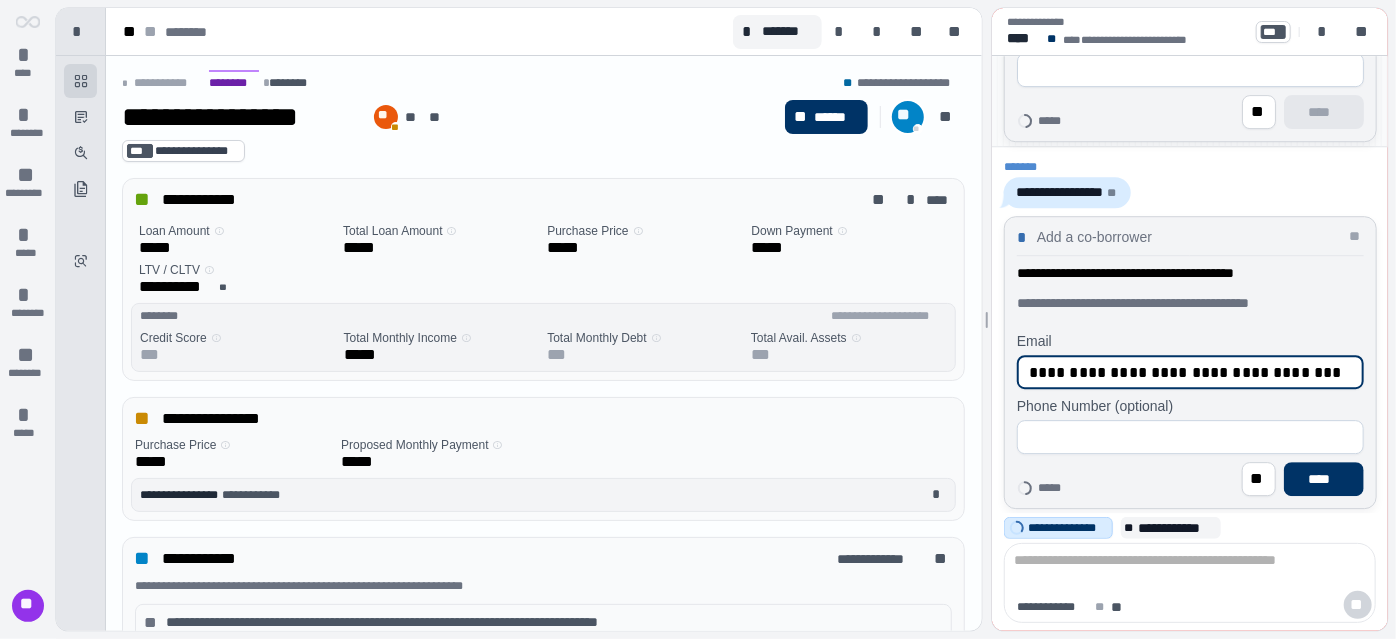click at bounding box center [1190, 437] 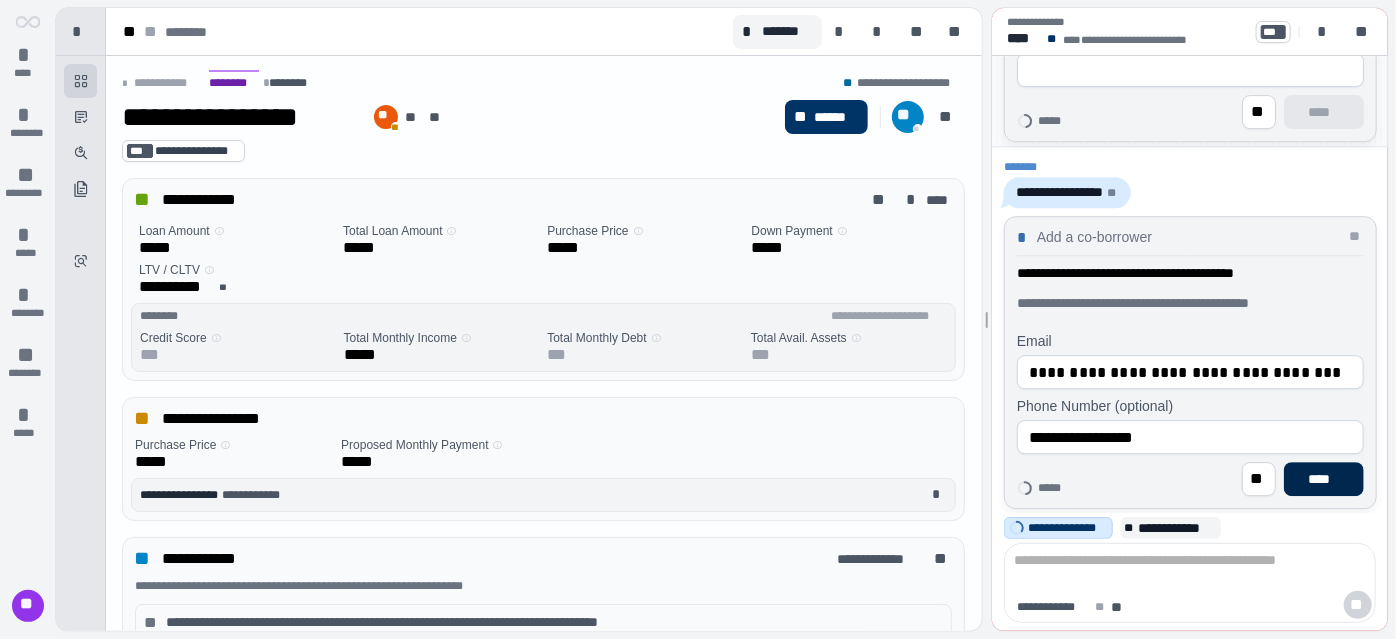 type on "**********" 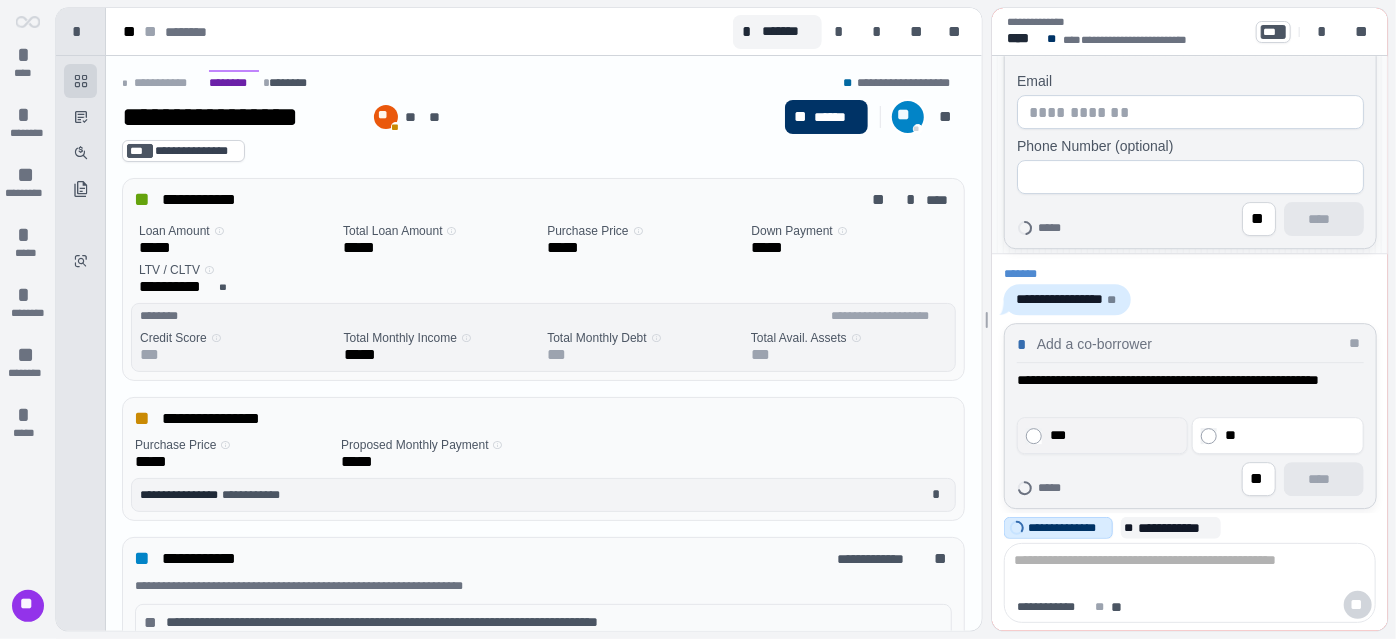 click on "***" at bounding box center (1112, 435) 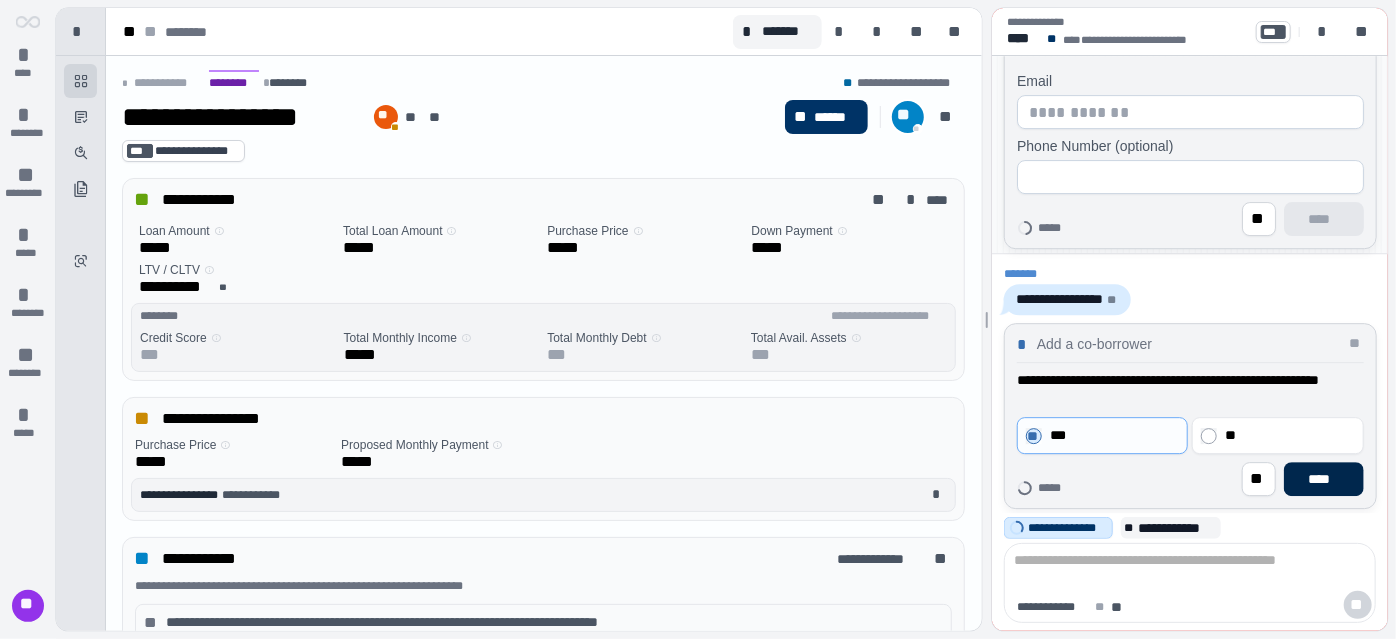click on "****" at bounding box center (1323, 479) 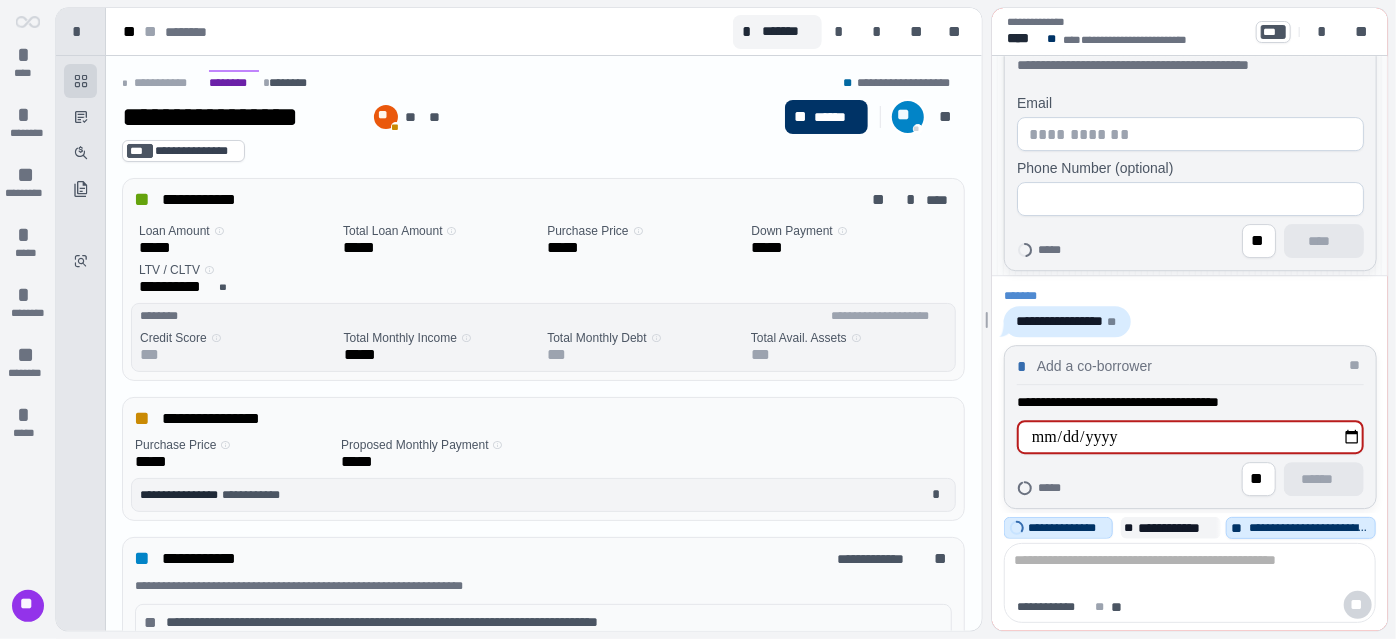 type on "**********" 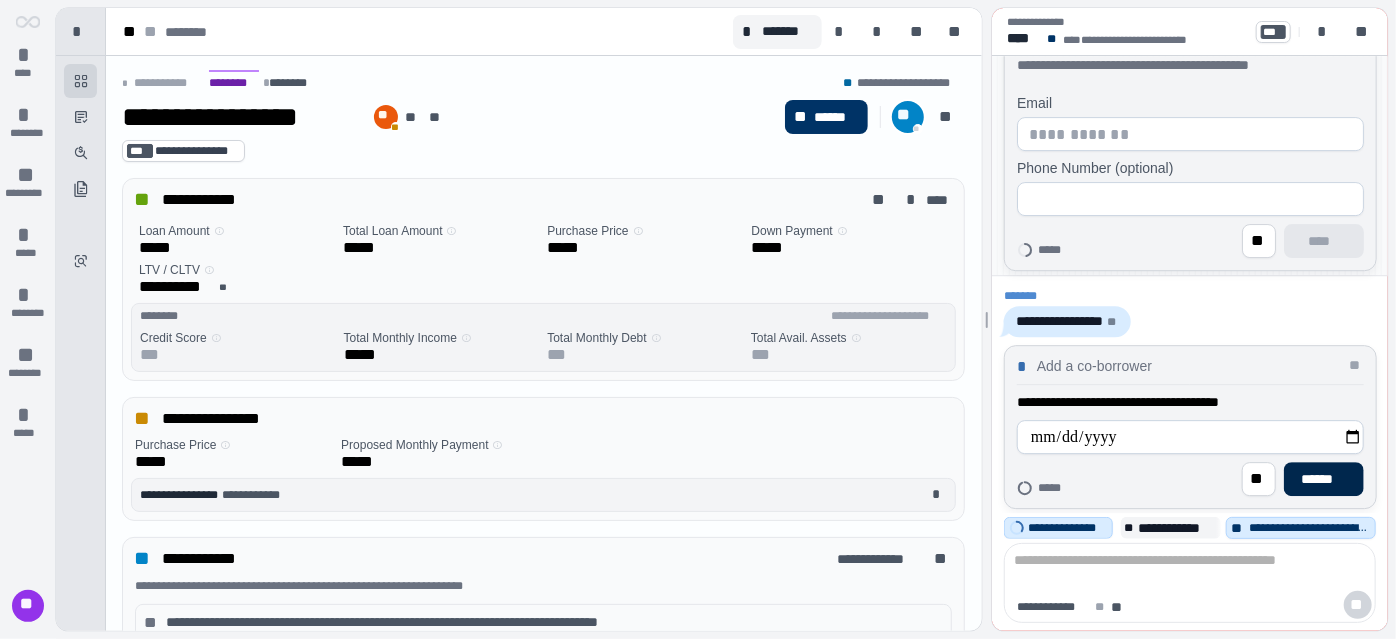 click on "******" at bounding box center [1323, 479] 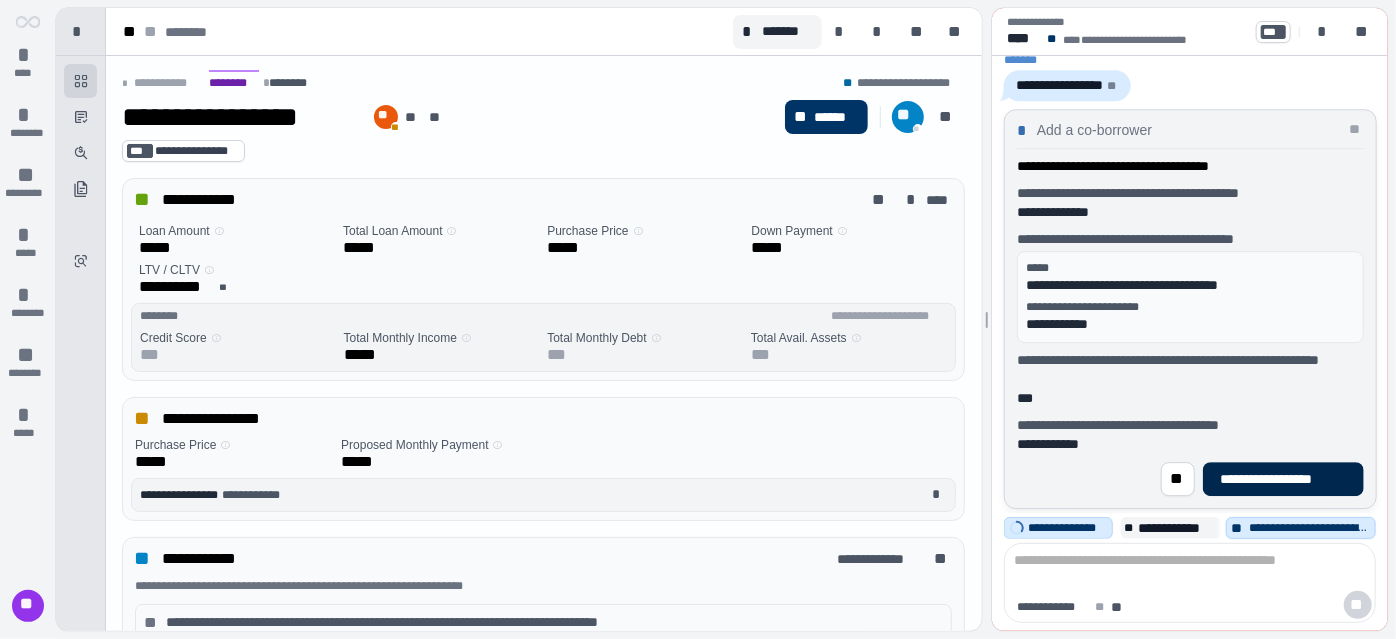 click on "**********" at bounding box center [1283, 479] 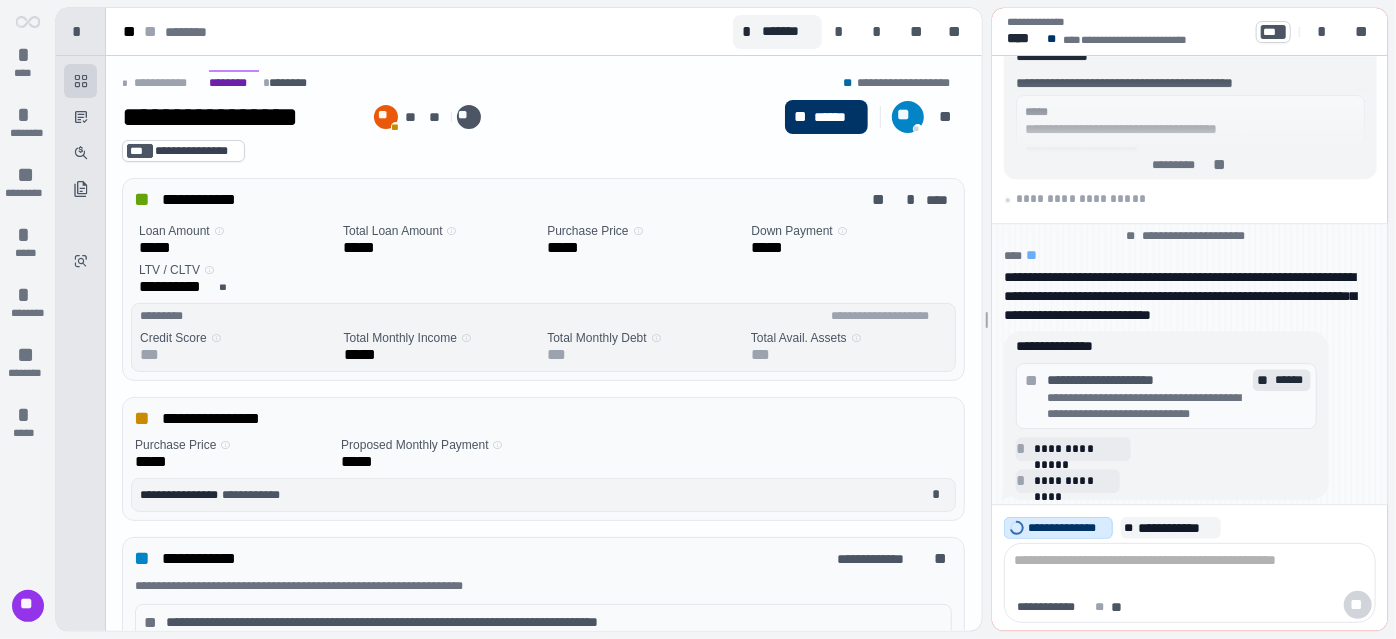 click on "******" at bounding box center [1290, 380] 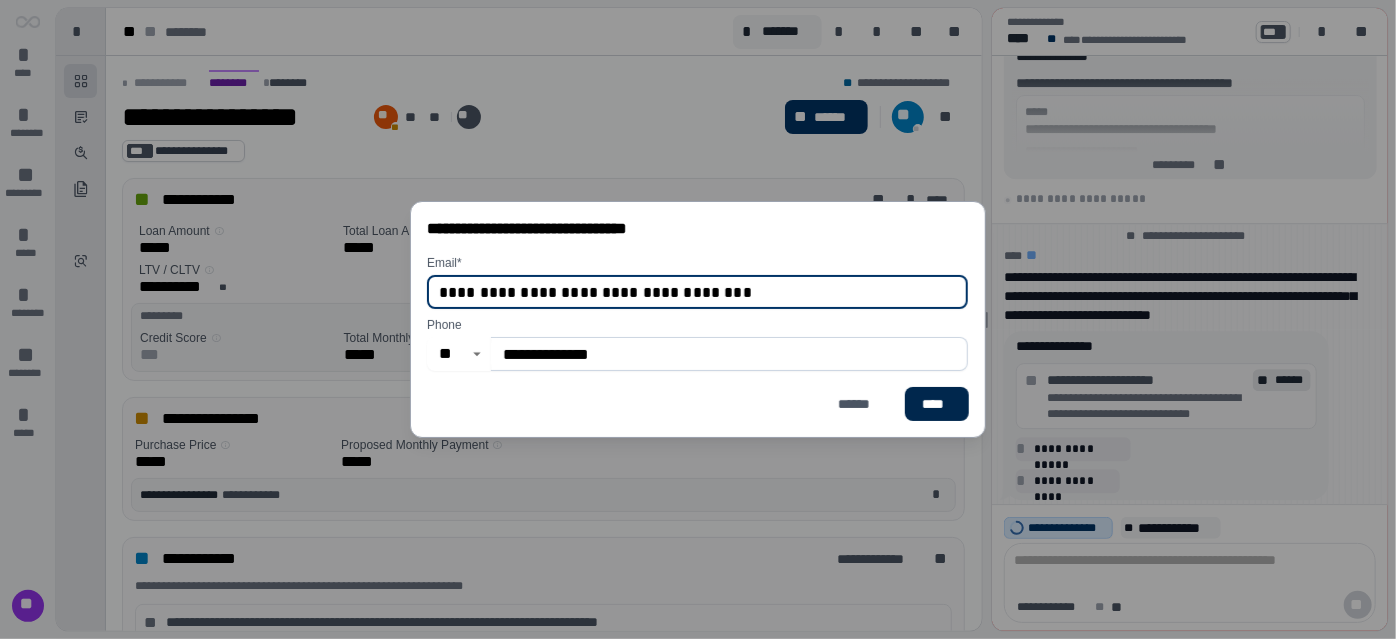 click on "****" at bounding box center [937, 404] 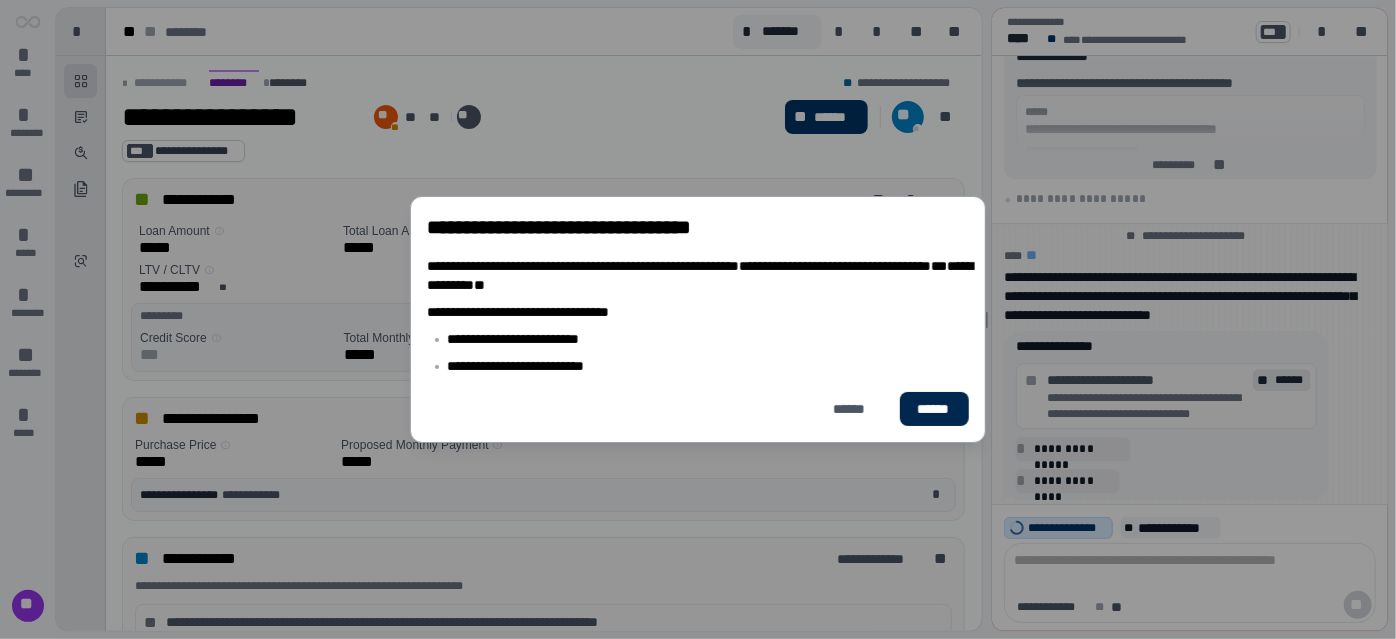 click on "******" at bounding box center [934, 409] 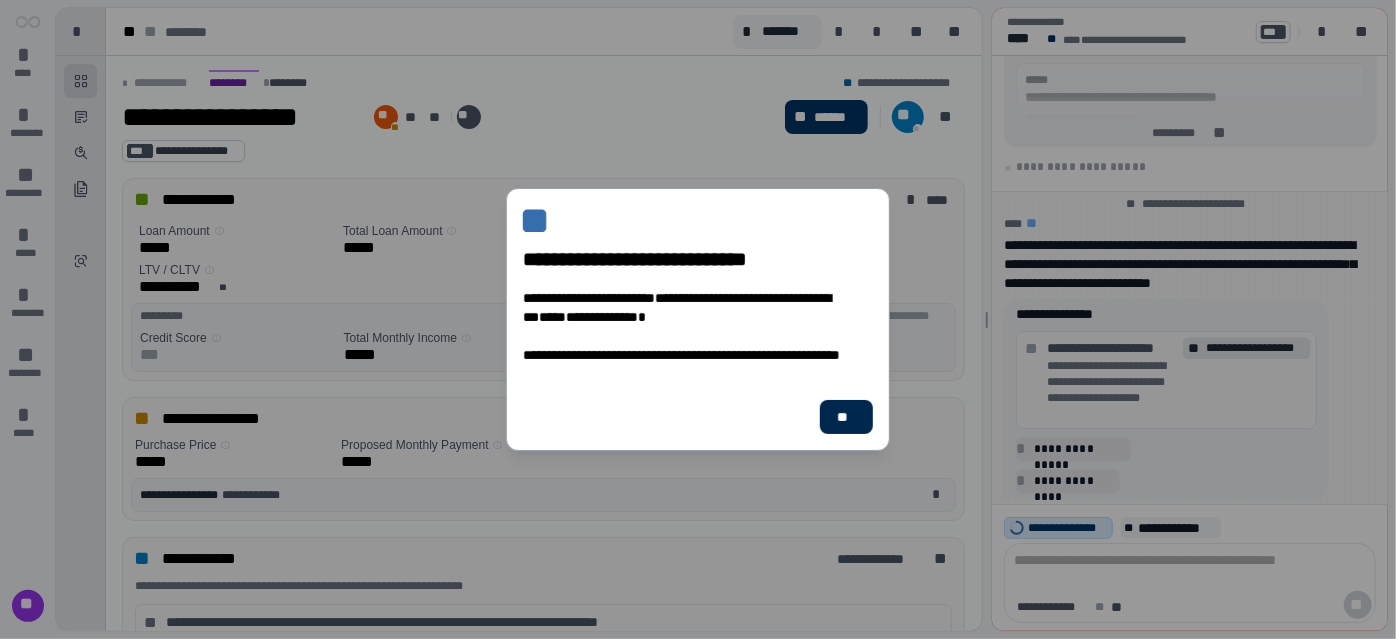 click on "**" at bounding box center [846, 417] 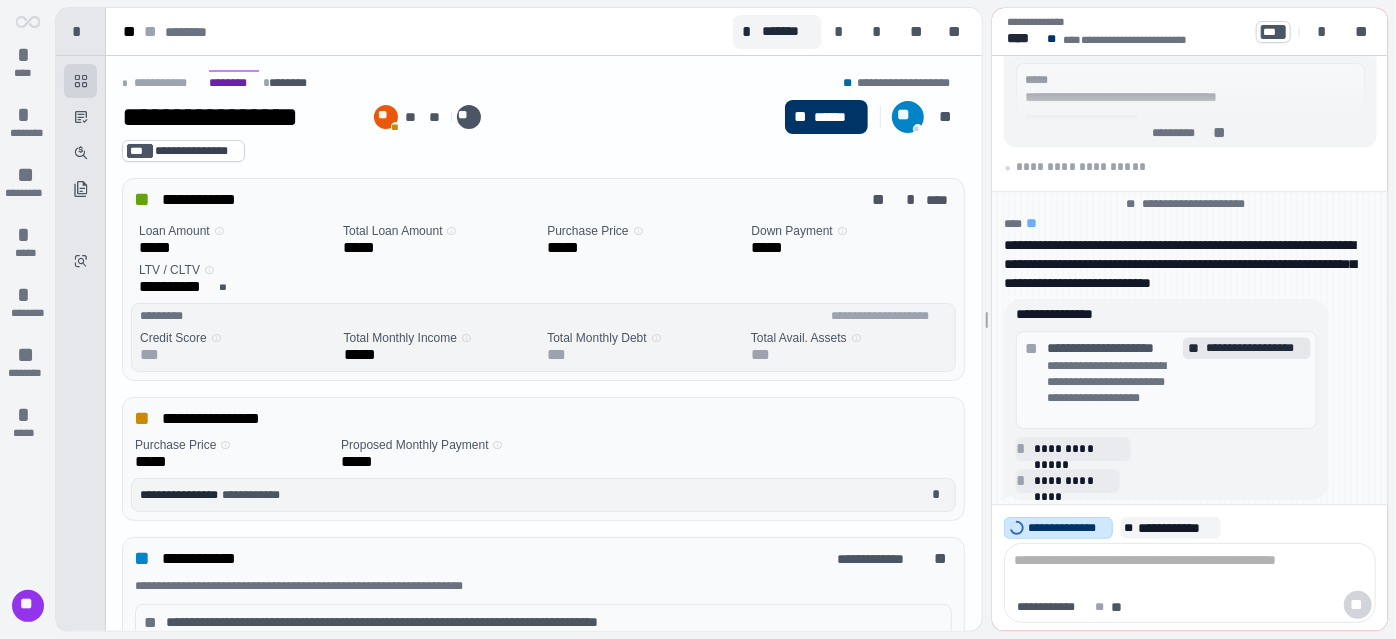 click 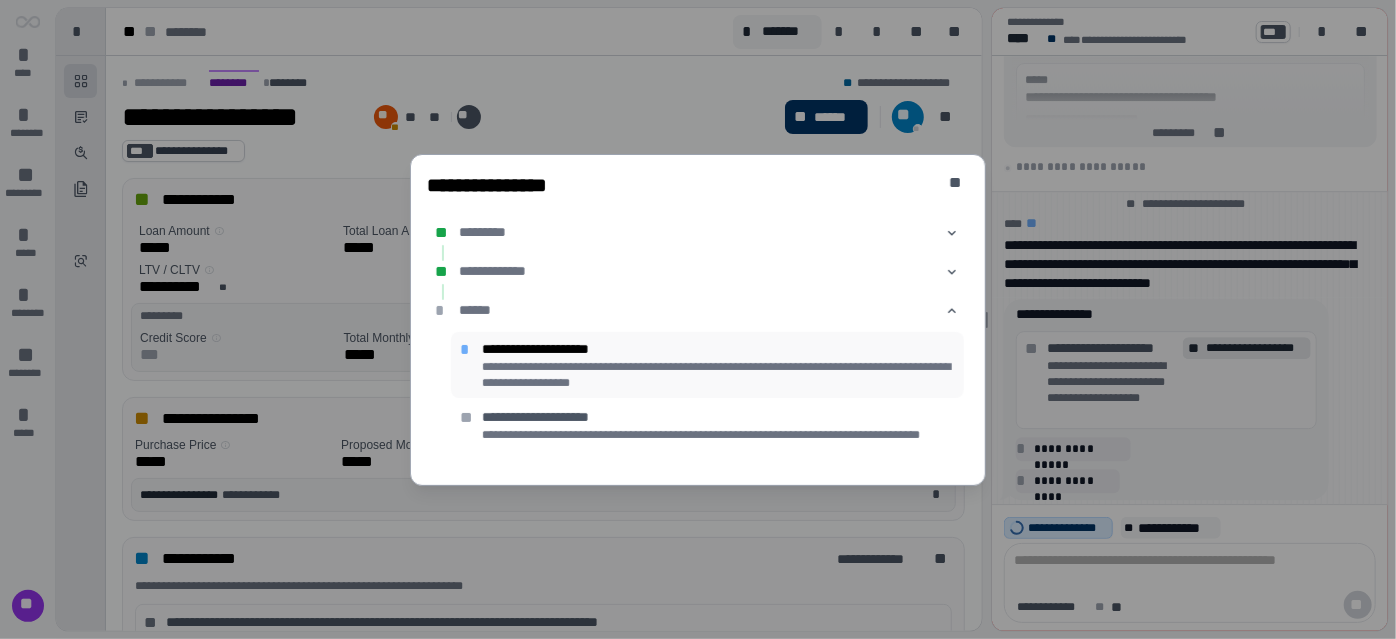 click on "**********" at bounding box center (719, 375) 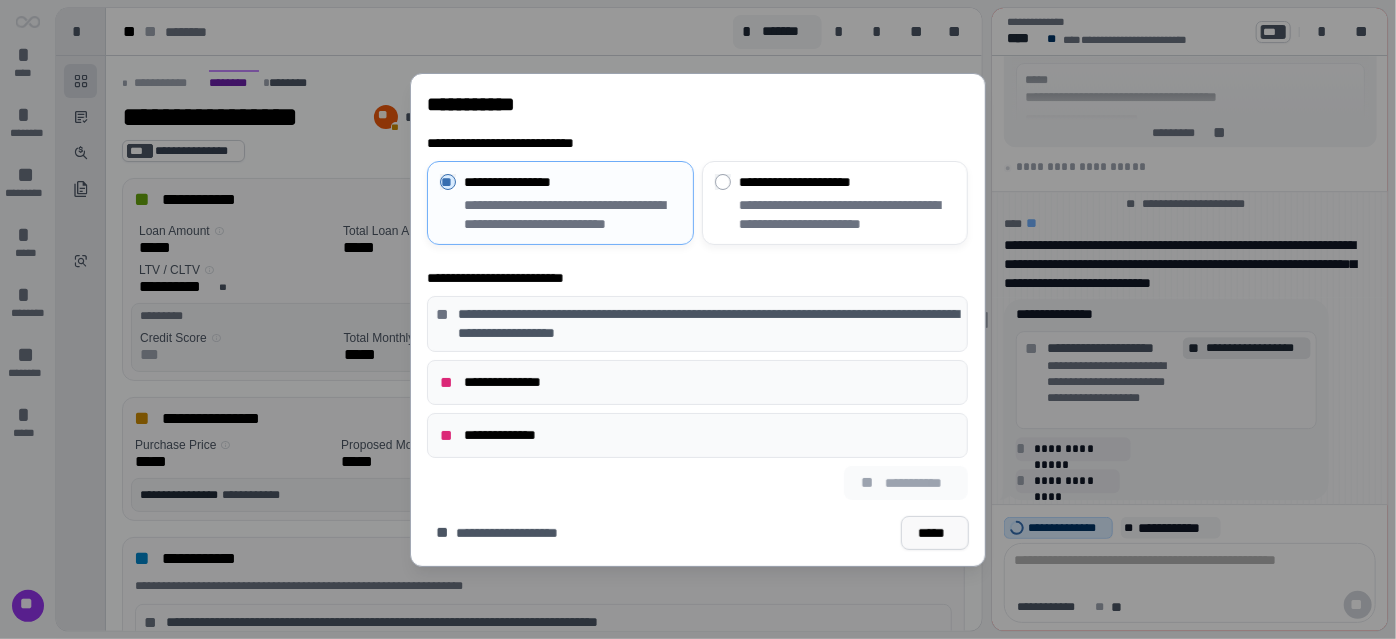 click on "*****" at bounding box center [935, 532] 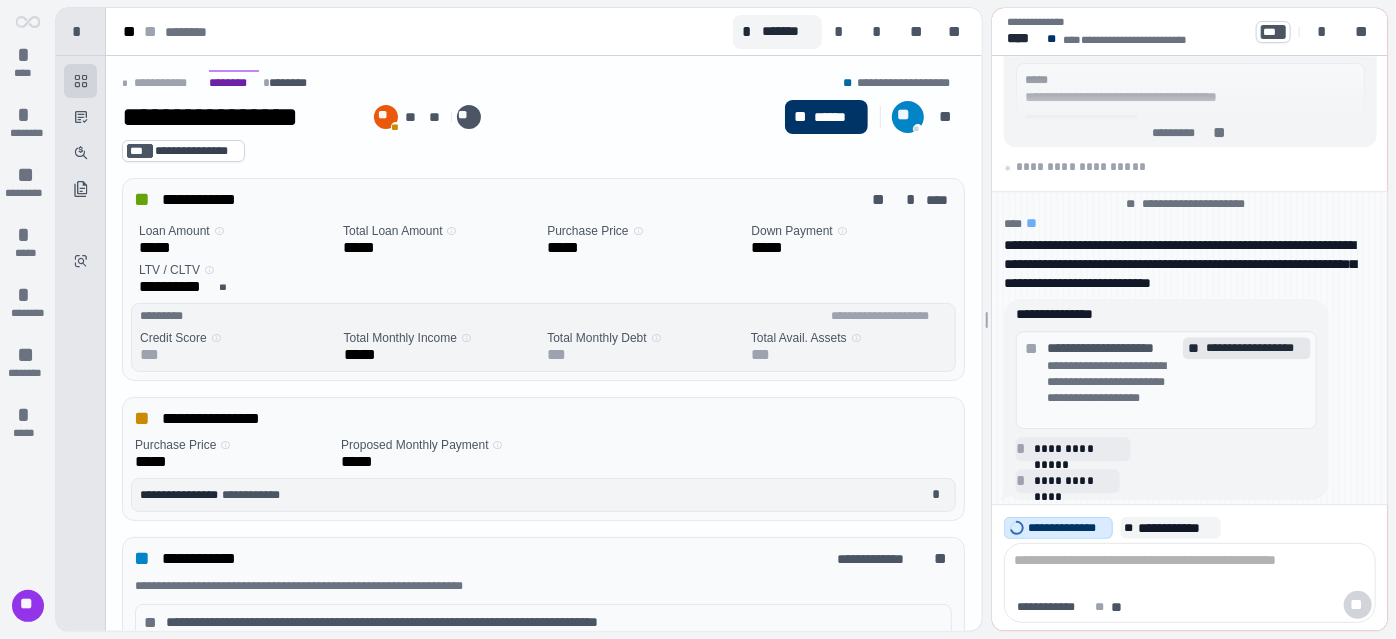 click on "**********" at bounding box center (543, 83) 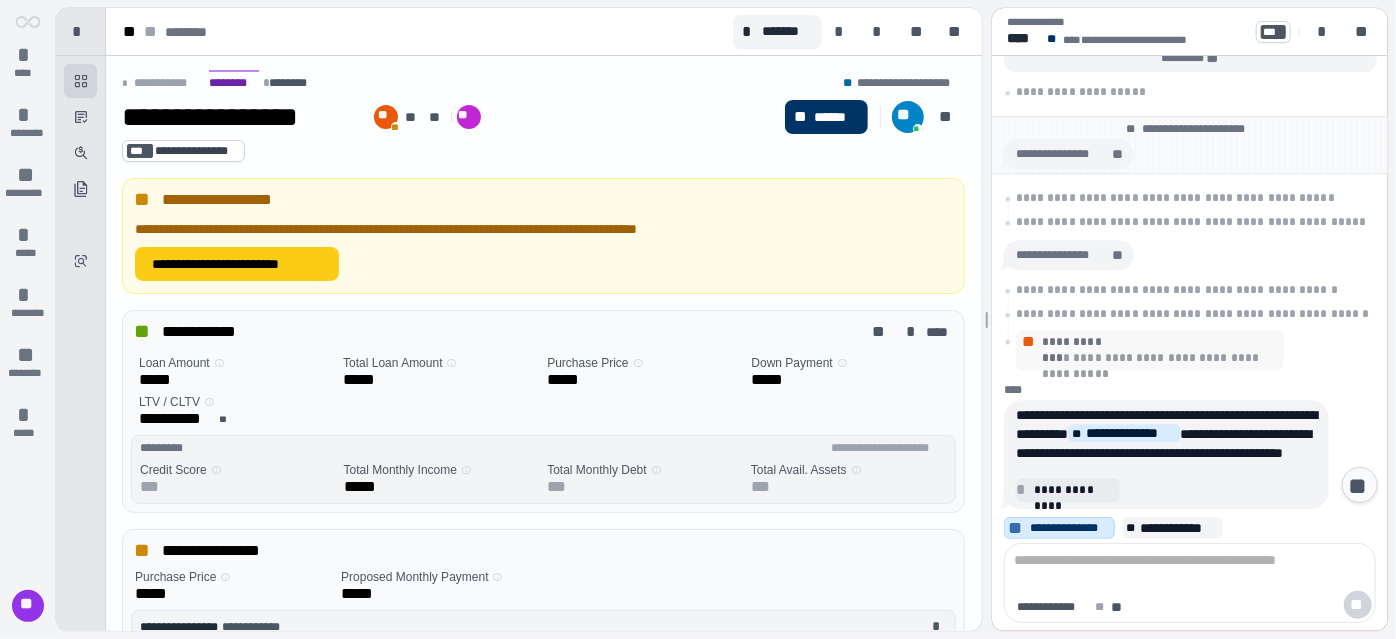 scroll, scrollTop: 650, scrollLeft: 0, axis: vertical 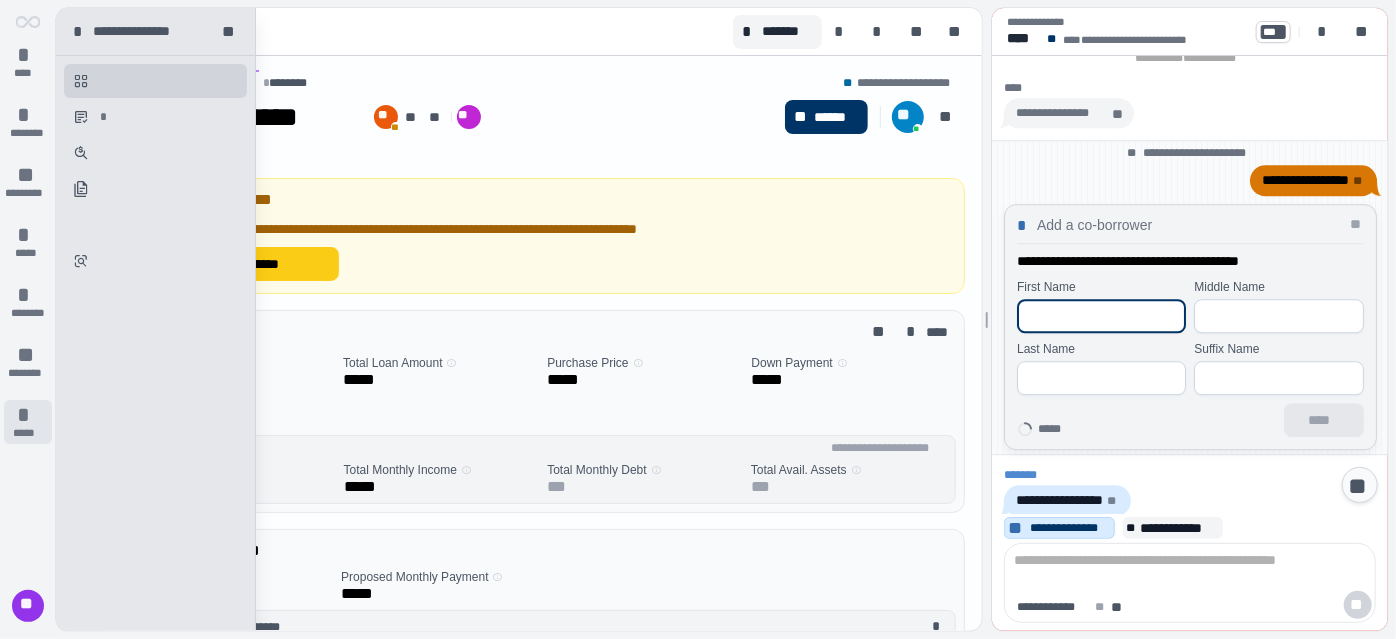 click on "*" at bounding box center [28, 415] 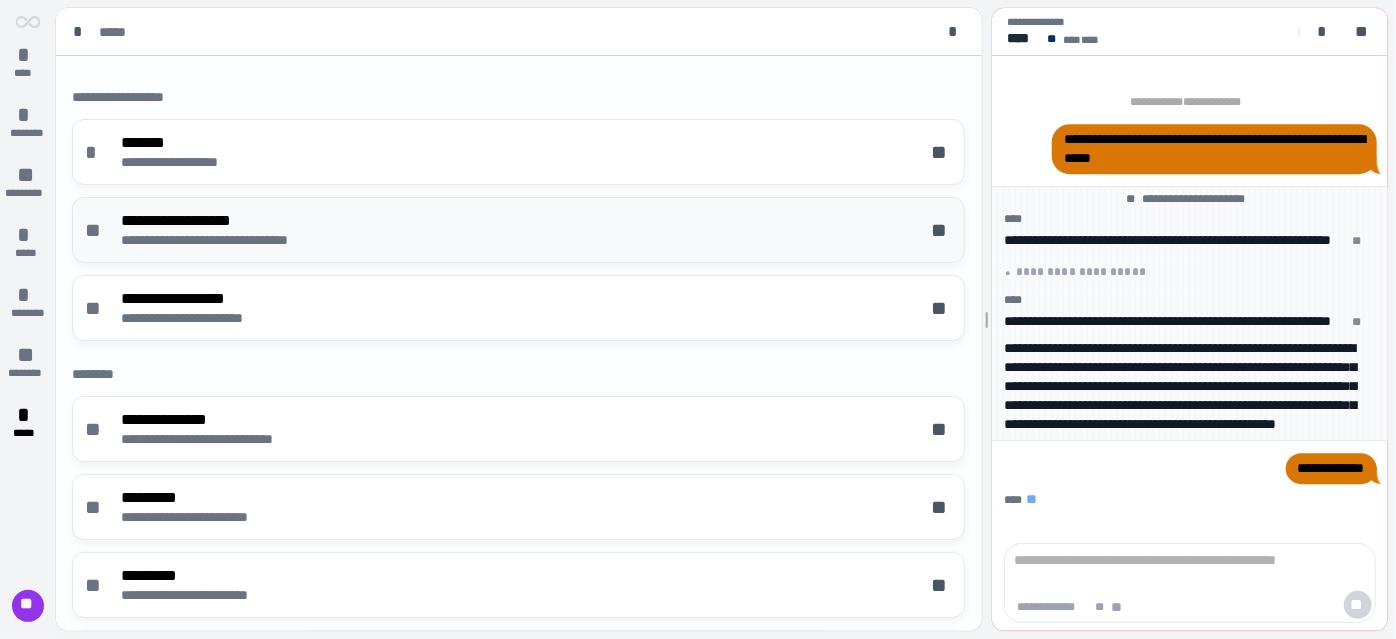 scroll, scrollTop: 139, scrollLeft: 0, axis: vertical 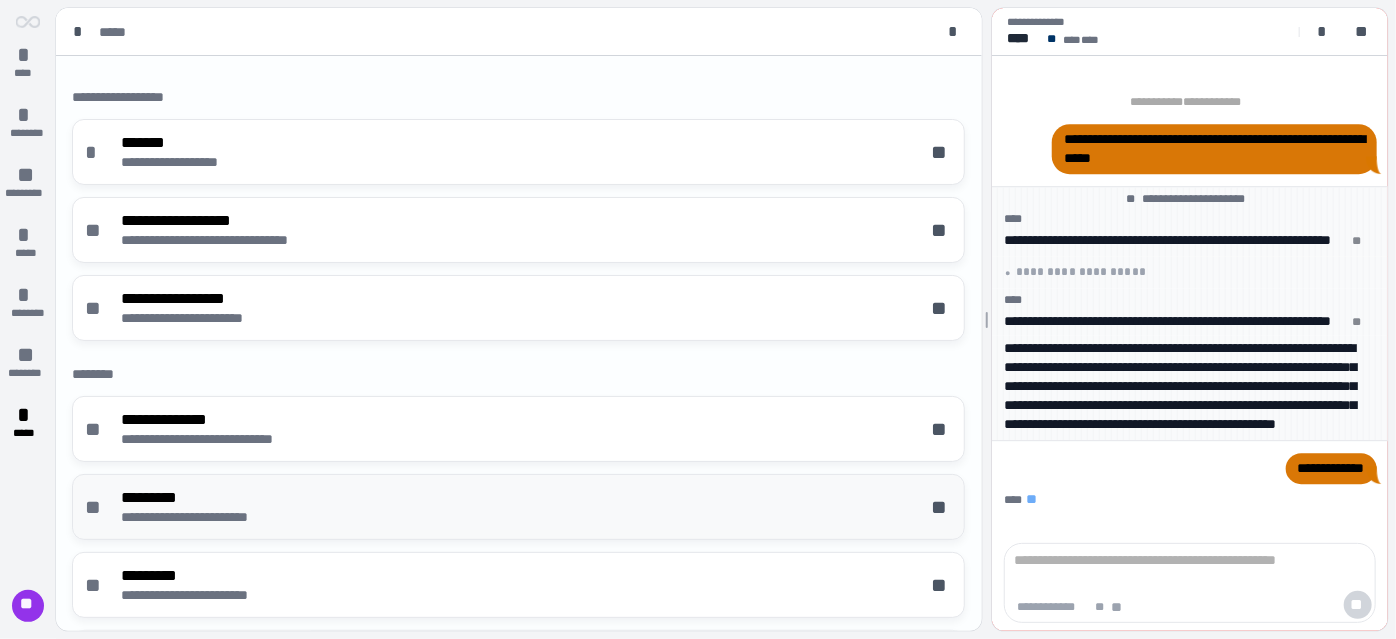 click on "**********" at bounding box center (211, 517) 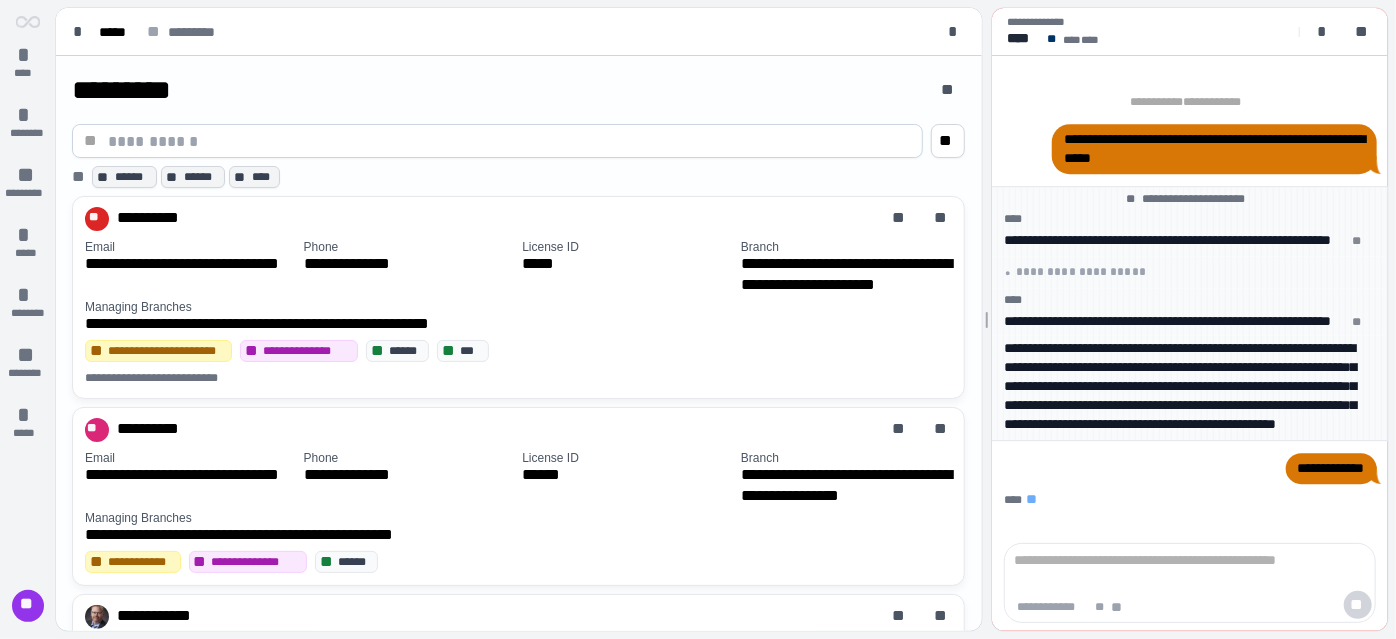 click at bounding box center (509, 141) 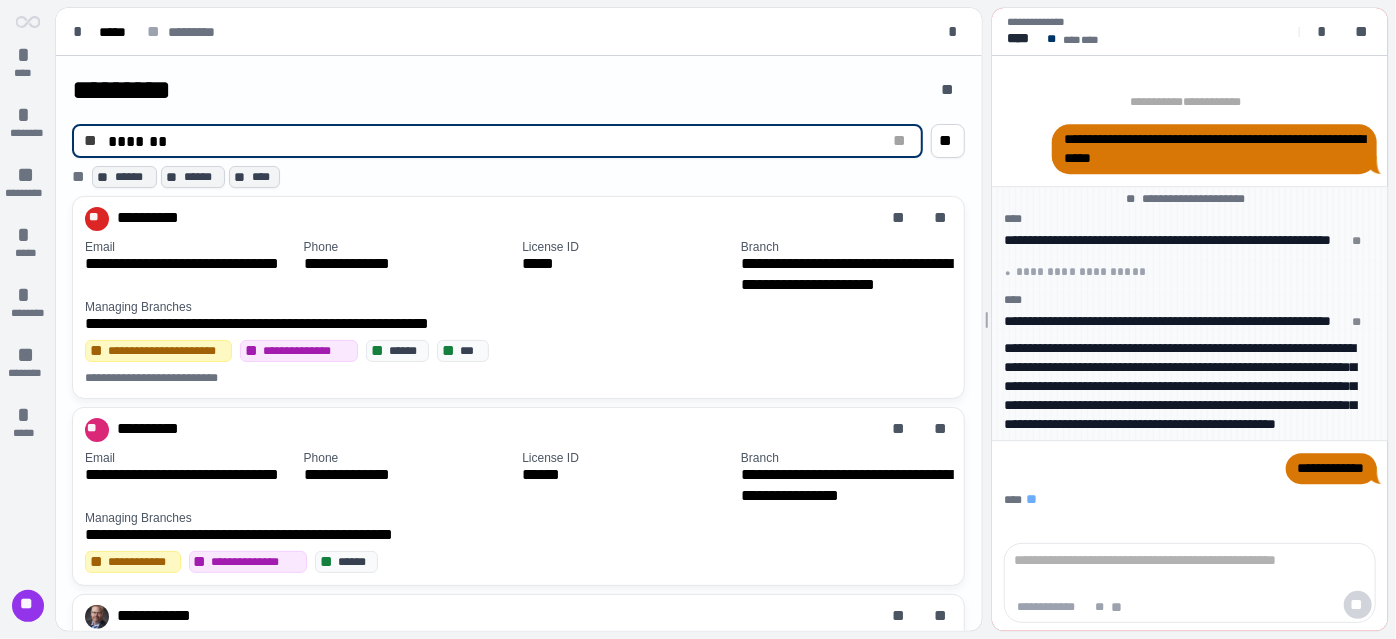 type on "*******" 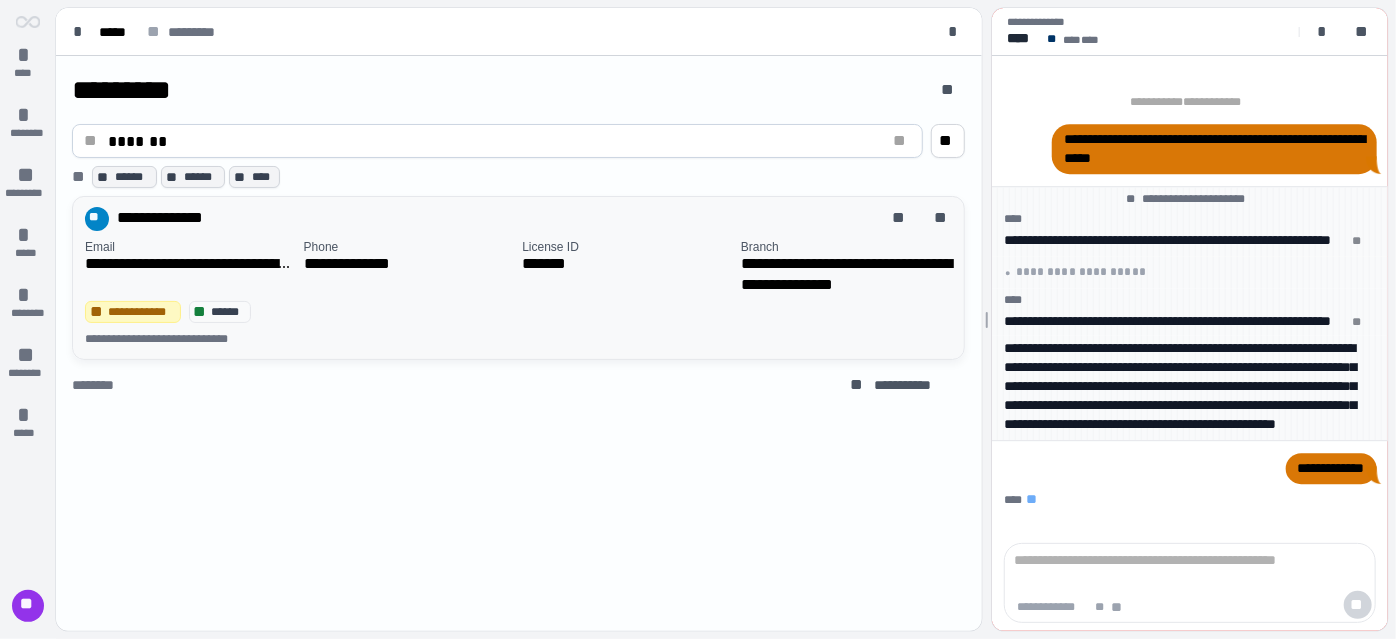 click on "**********" at bounding box center (522, 219) 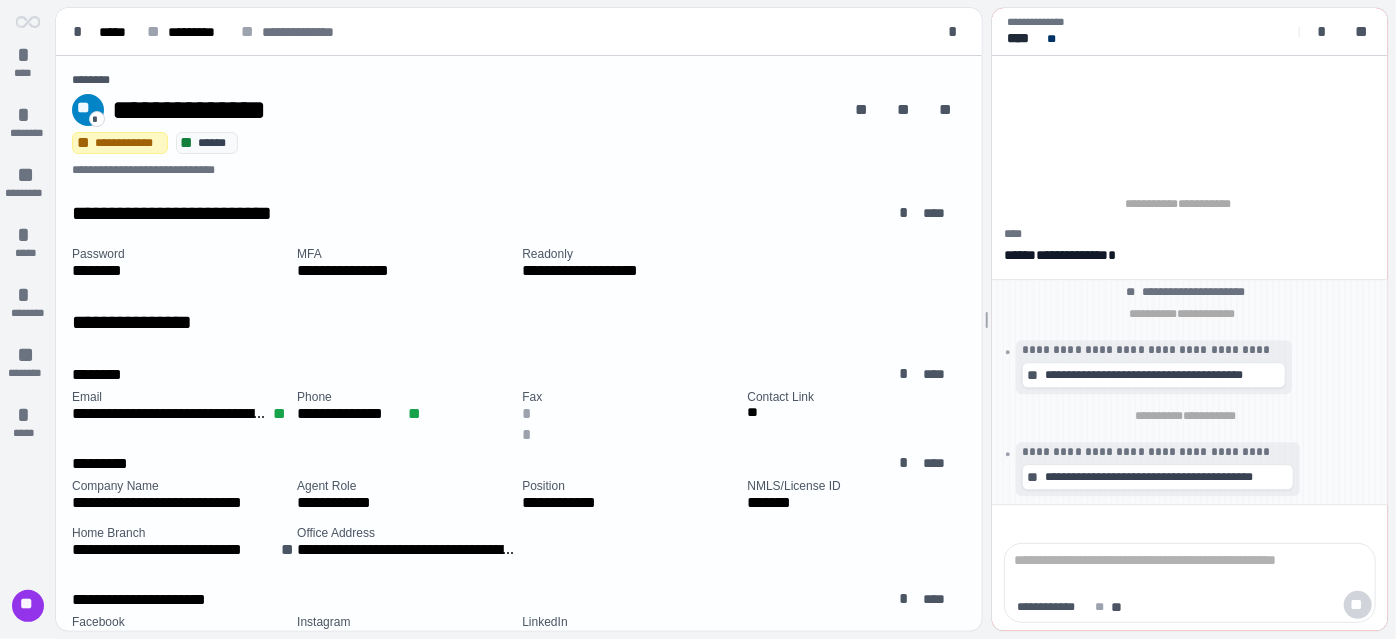 scroll, scrollTop: 0, scrollLeft: 0, axis: both 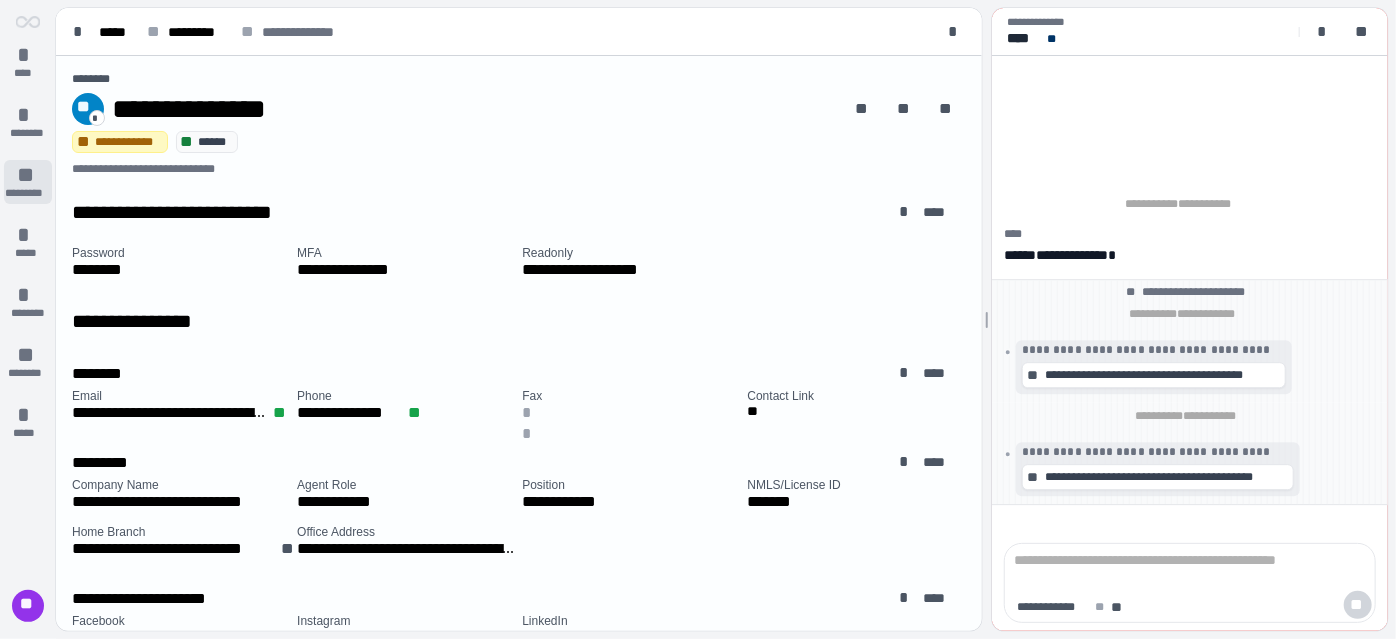 click on "**" at bounding box center (28, 175) 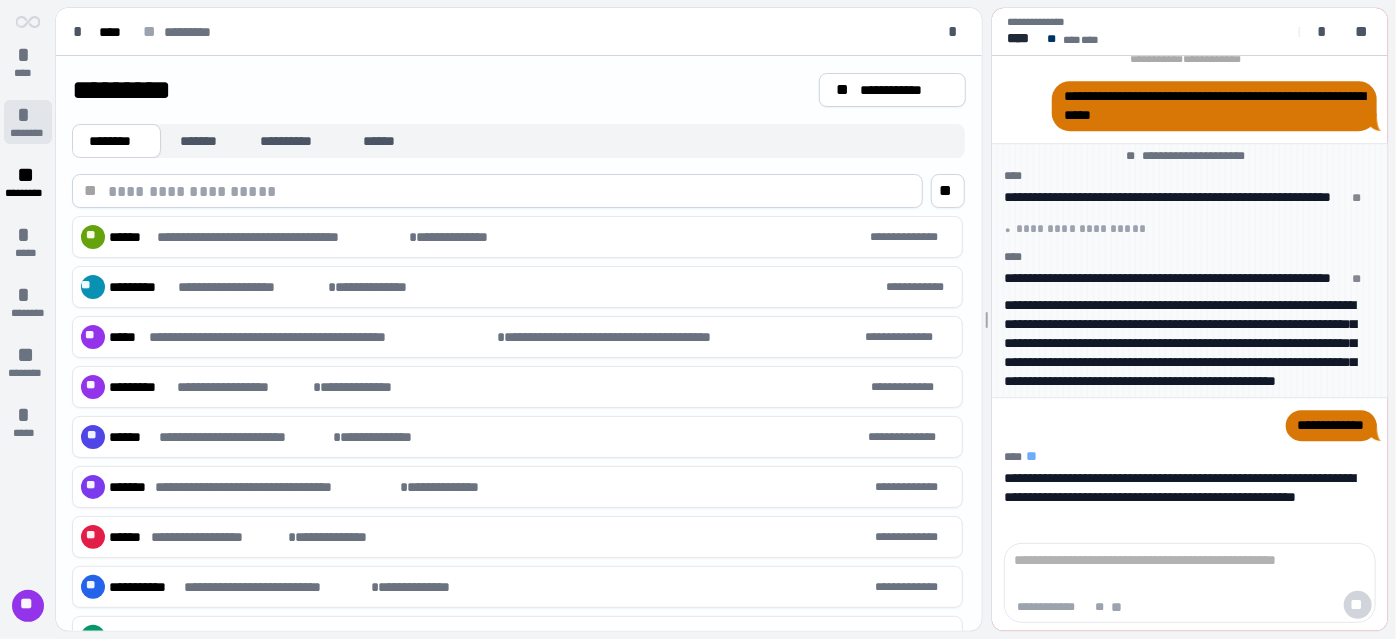 click on "********" at bounding box center [27, 133] 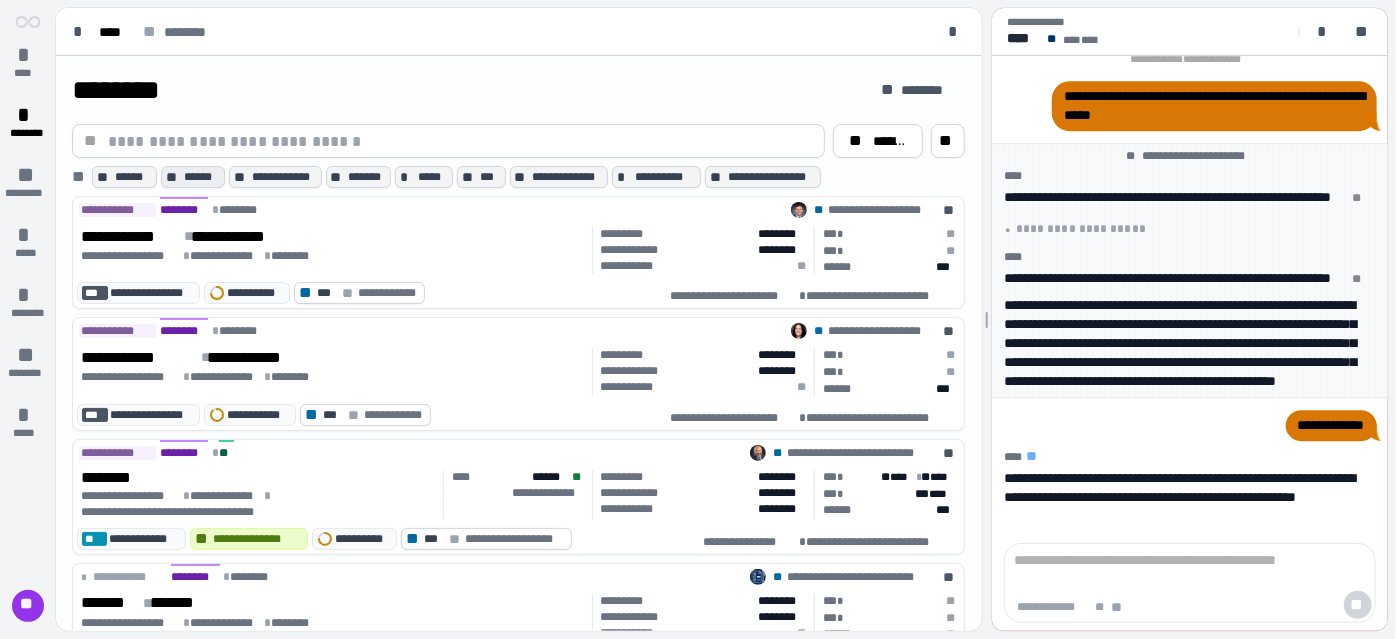 click on "******" at bounding box center [202, 177] 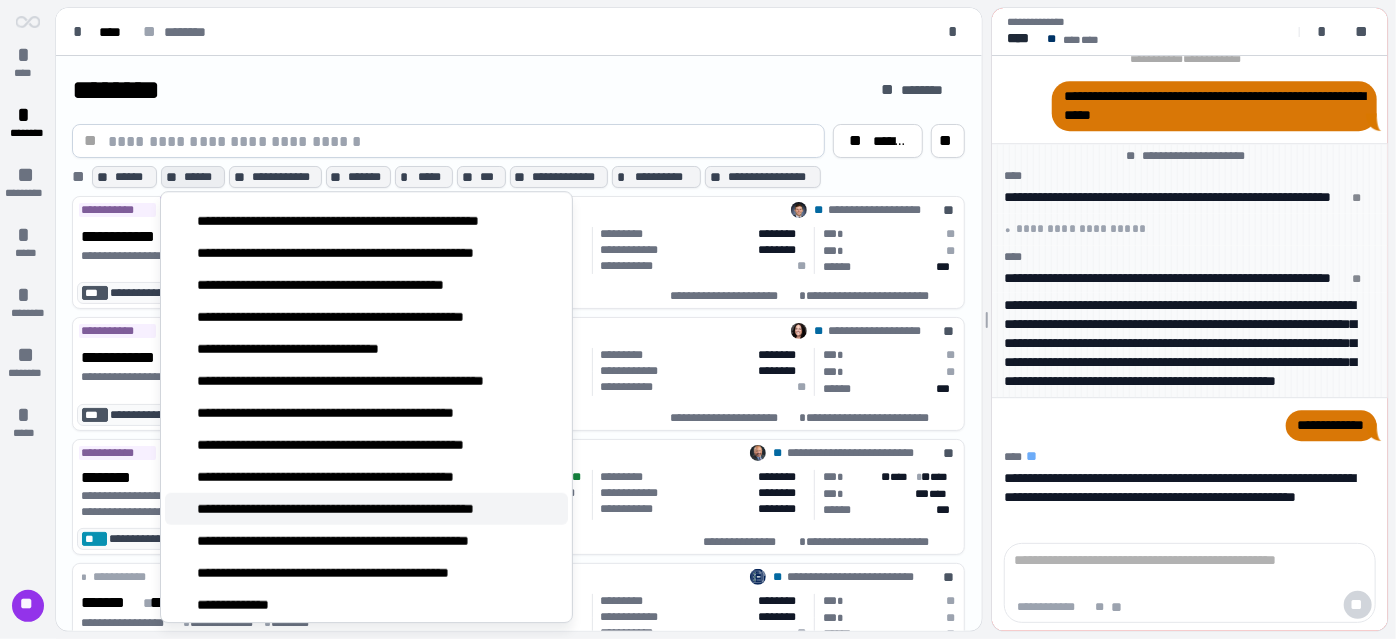 scroll, scrollTop: 825, scrollLeft: 0, axis: vertical 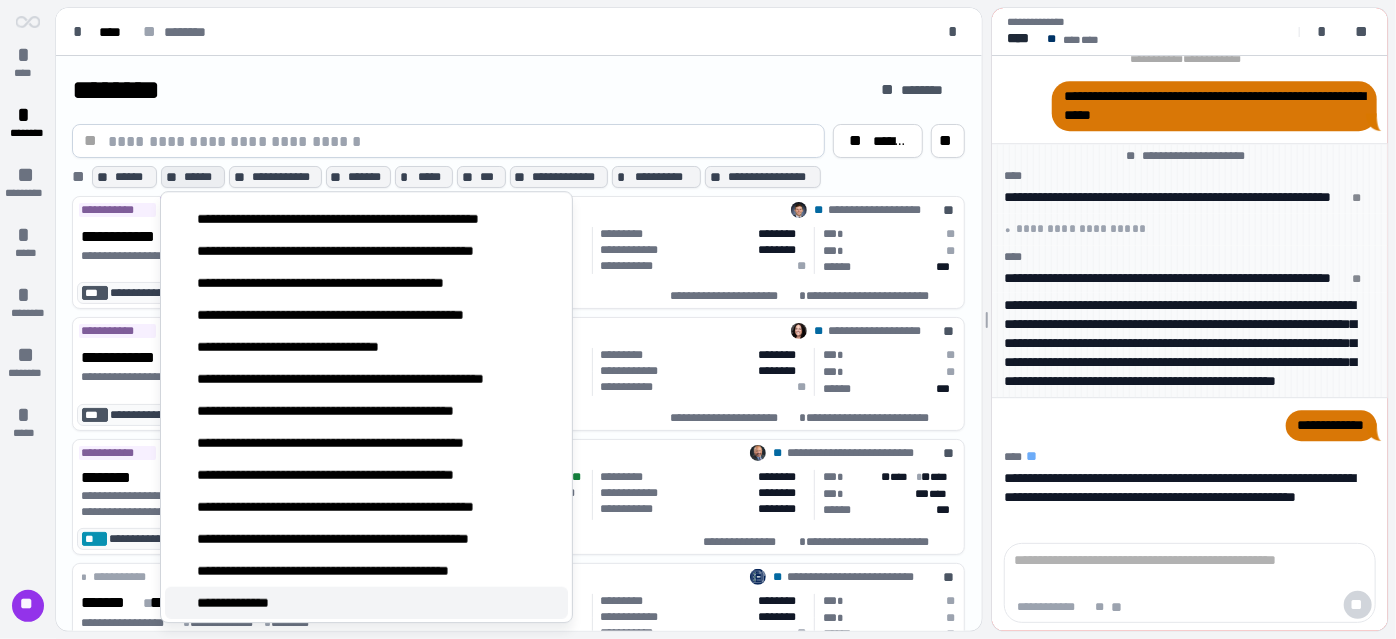 drag, startPoint x: 402, startPoint y: 591, endPoint x: 413, endPoint y: 581, distance: 14.866069 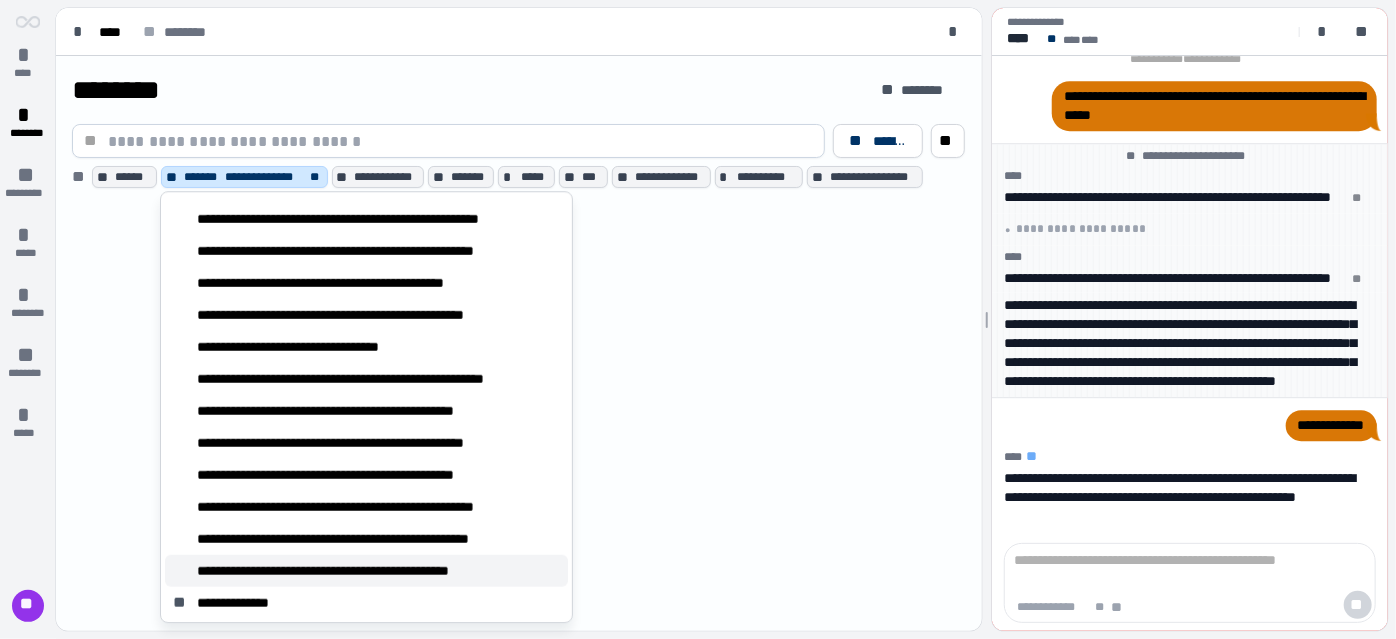 click on "**********" at bounding box center [354, 571] 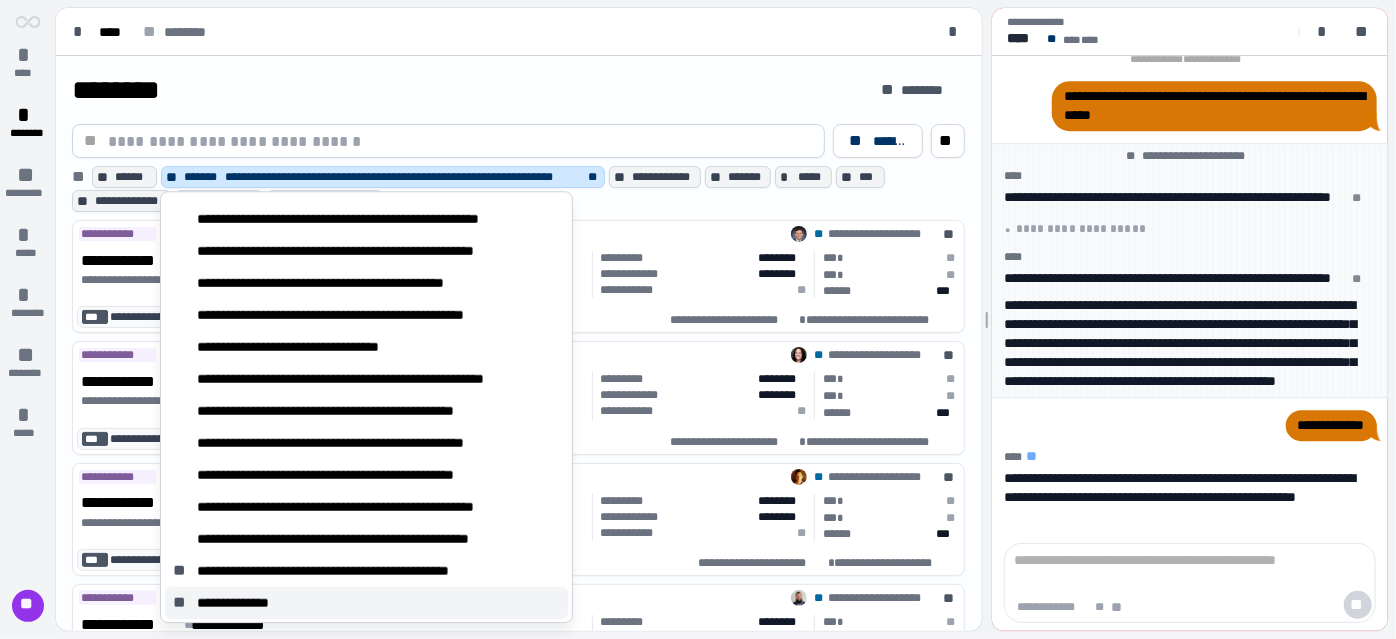 click on "**********" at bounding box center [242, 603] 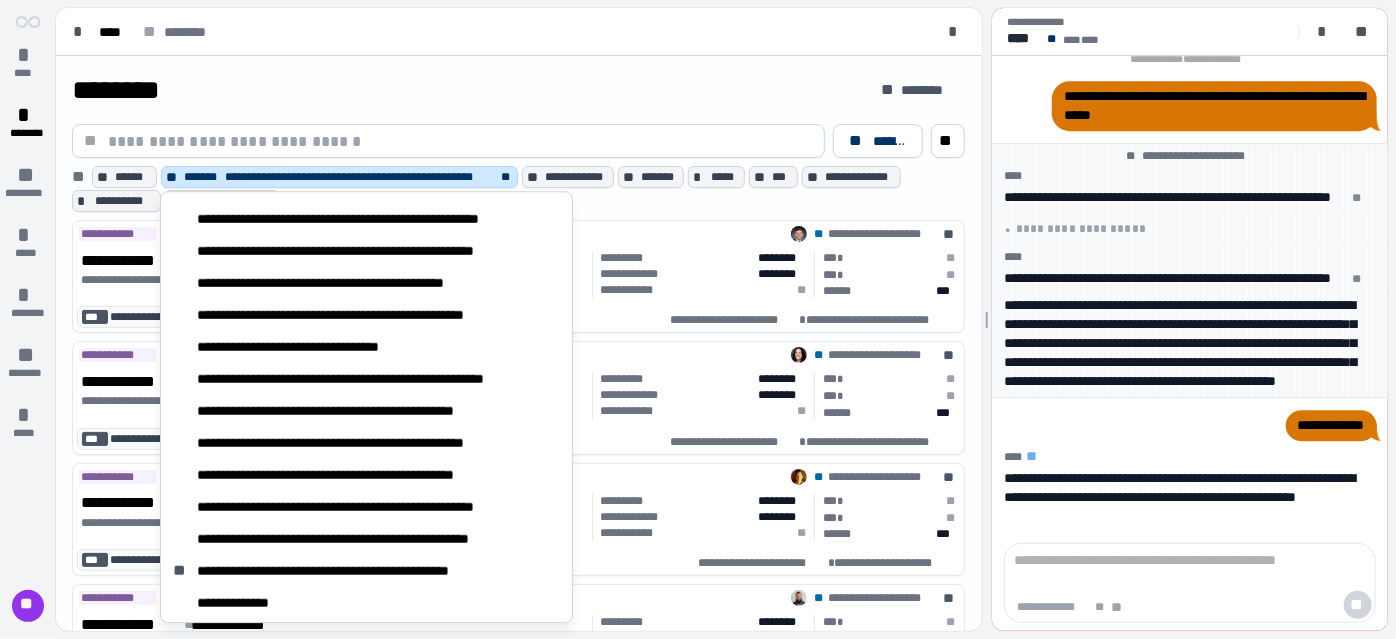 click on "********" at bounding box center (468, 90) 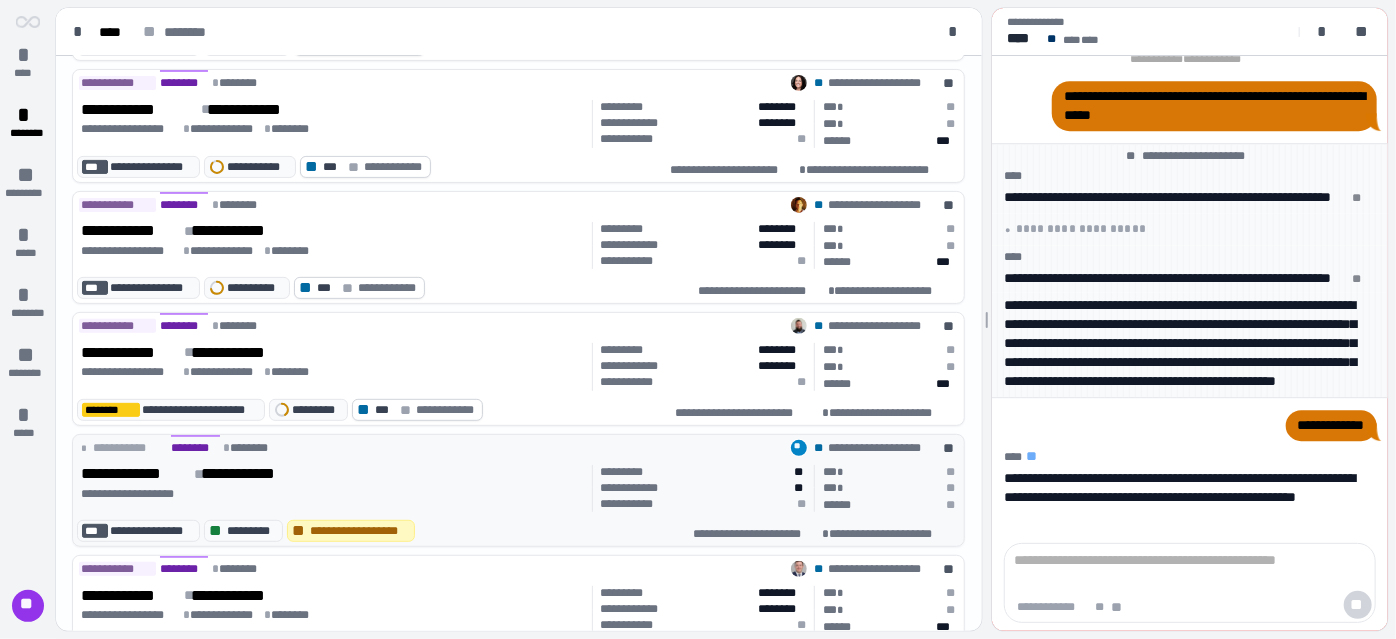 scroll, scrollTop: 363, scrollLeft: 0, axis: vertical 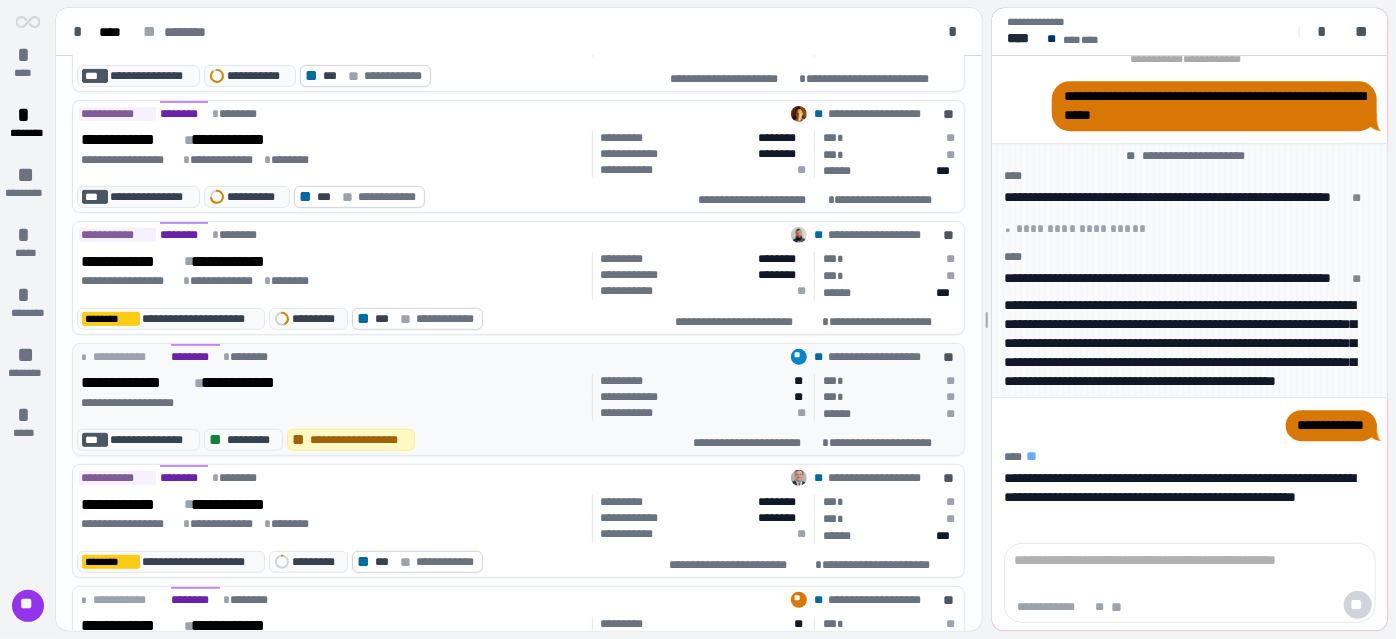 click on "**********" at bounding box center [333, 403] 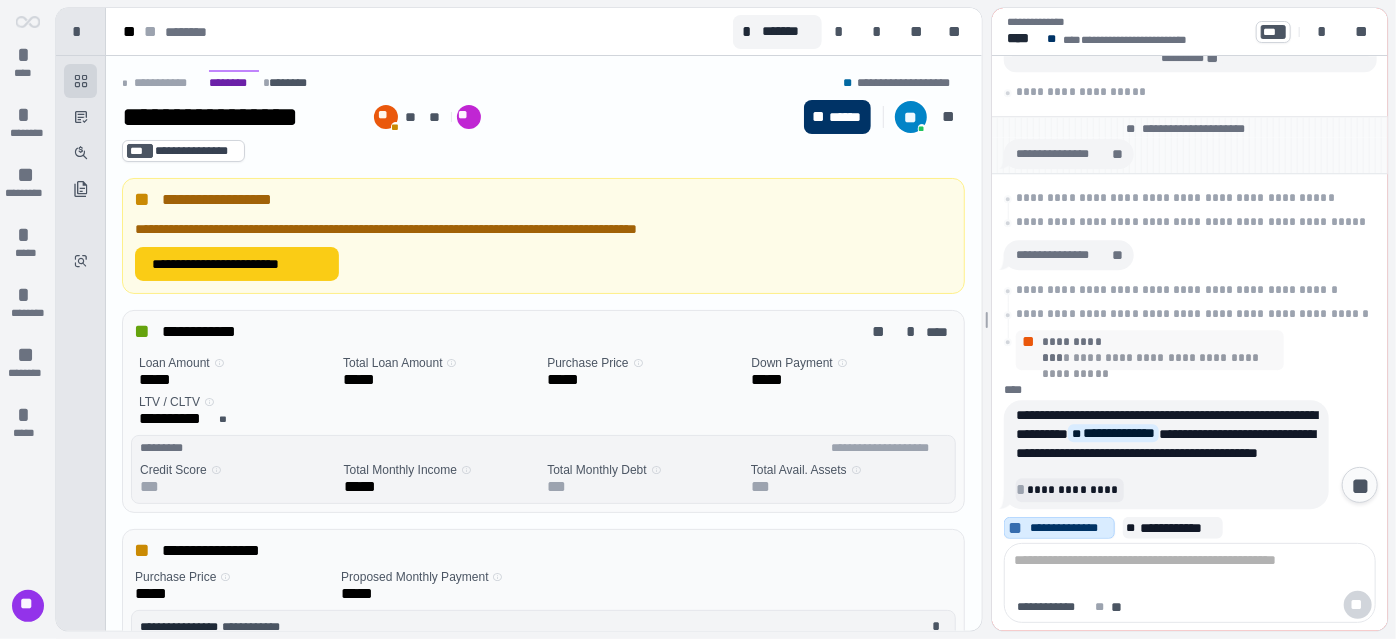 scroll, scrollTop: 651, scrollLeft: 0, axis: vertical 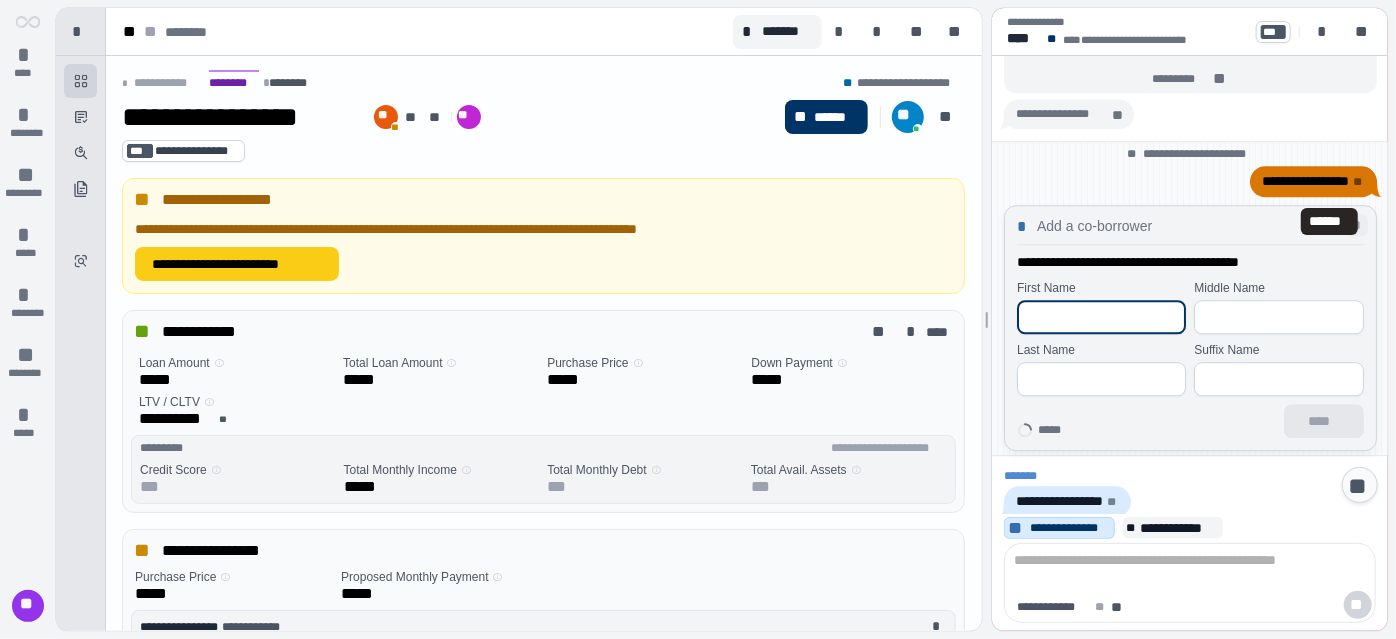 click on "**" at bounding box center (1356, 226) 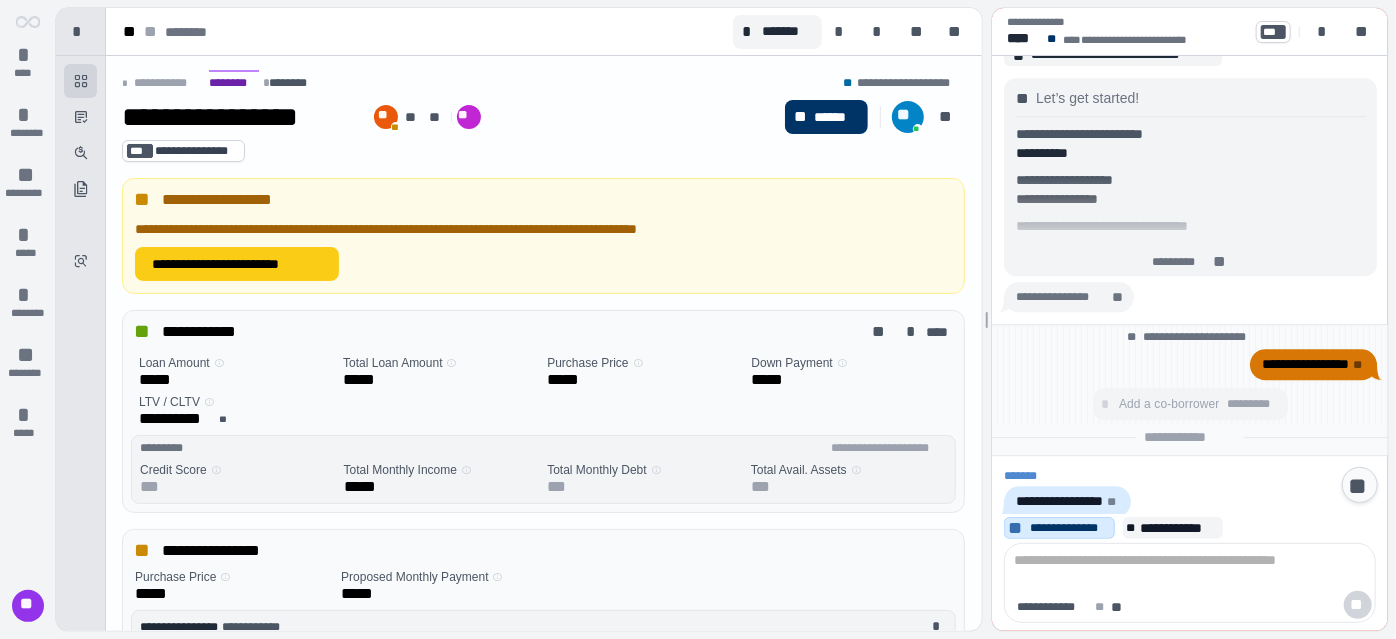 scroll, scrollTop: 768, scrollLeft: 0, axis: vertical 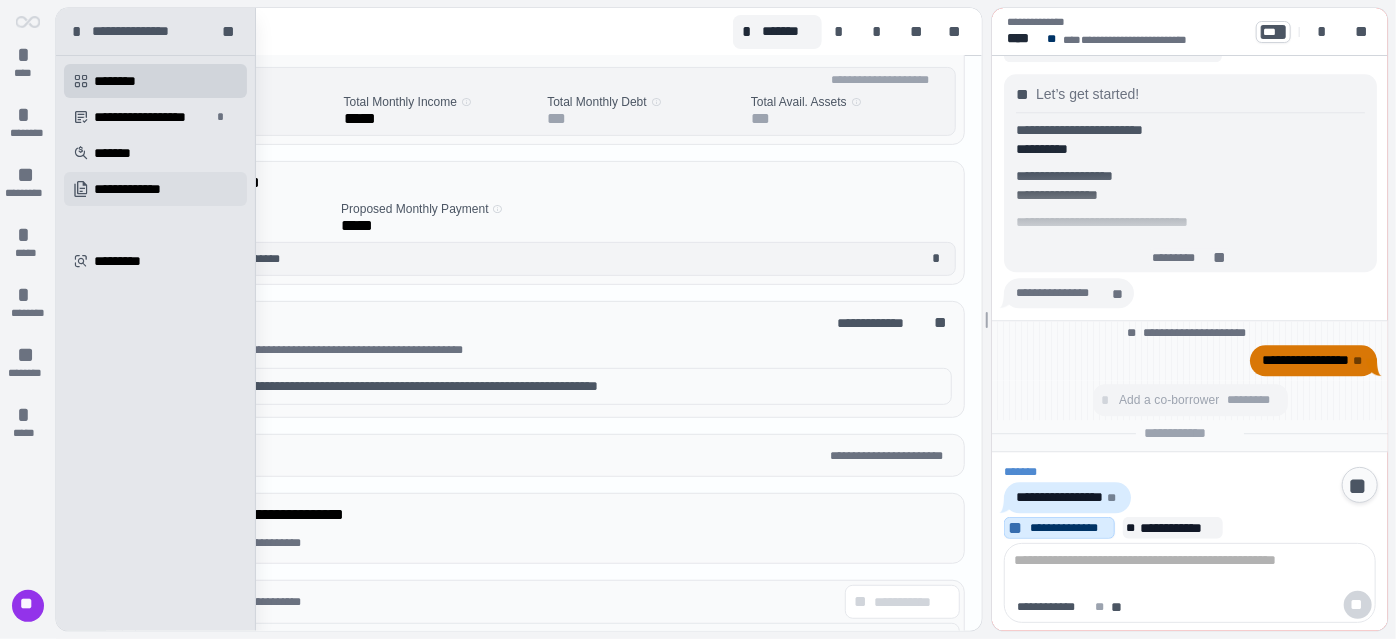 click on "**********" at bounding box center (139, 189) 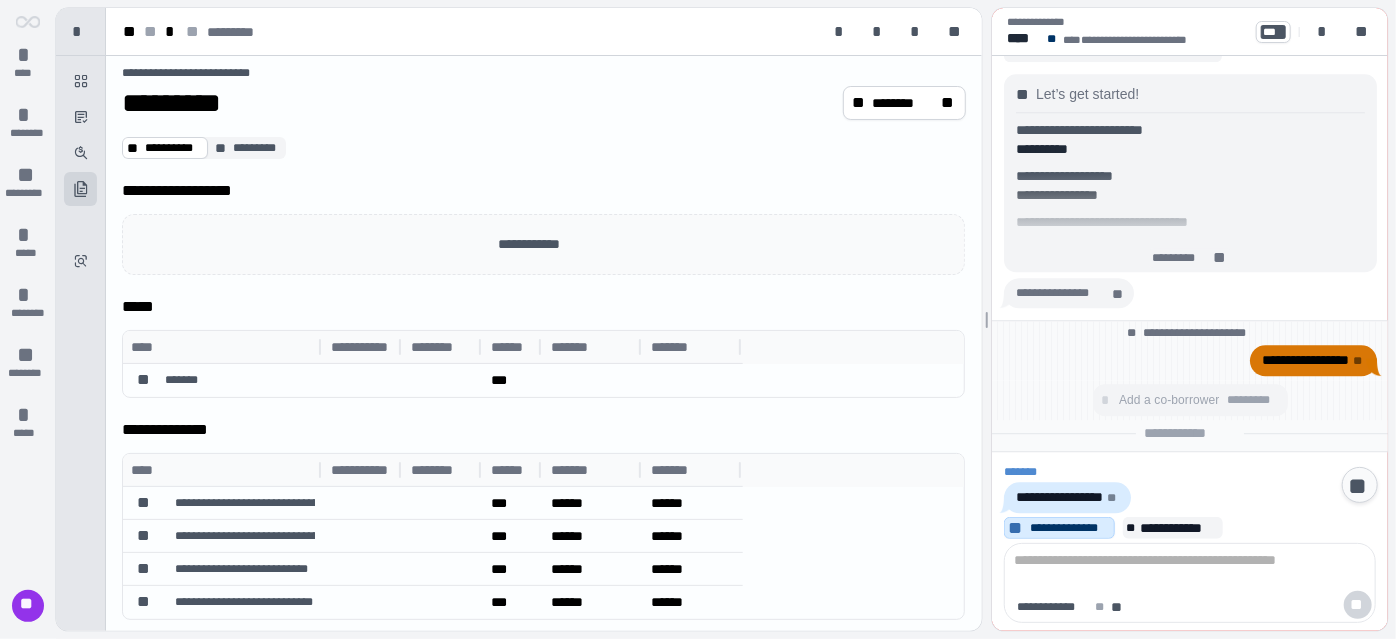 scroll, scrollTop: 8, scrollLeft: 0, axis: vertical 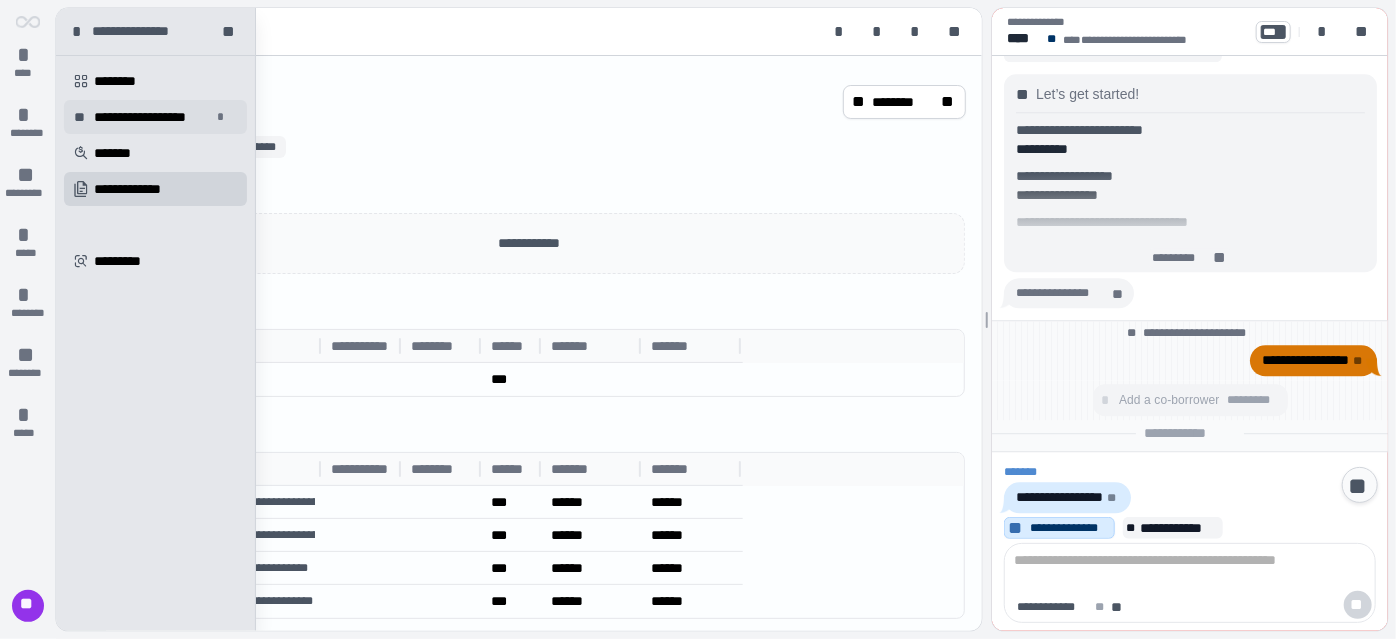 click on "**********" at bounding box center [152, 117] 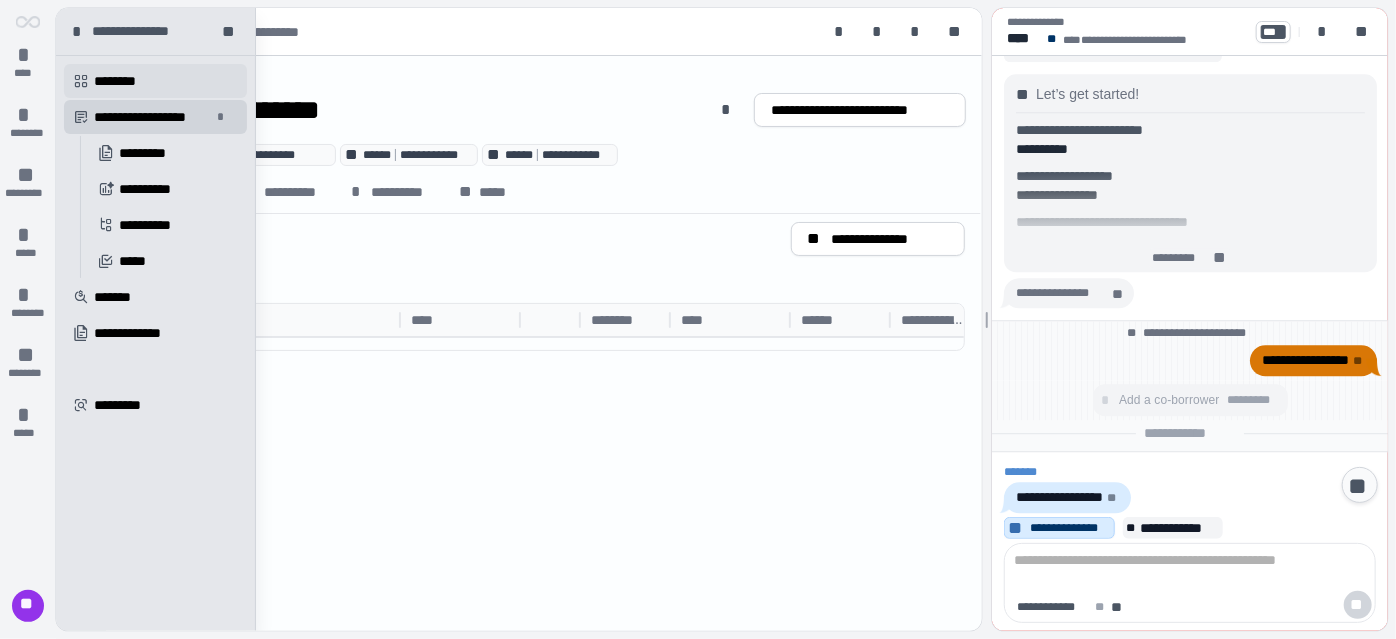 click on "" at bounding box center [81, 81] 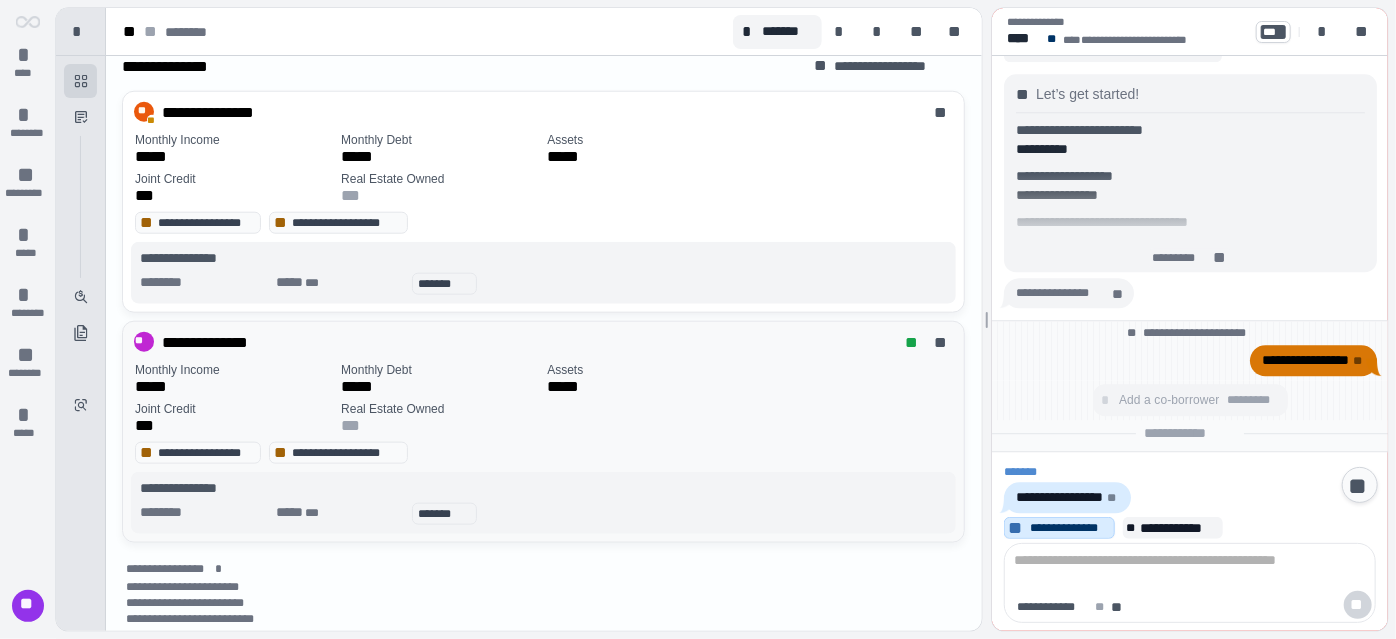 scroll, scrollTop: 1005, scrollLeft: 0, axis: vertical 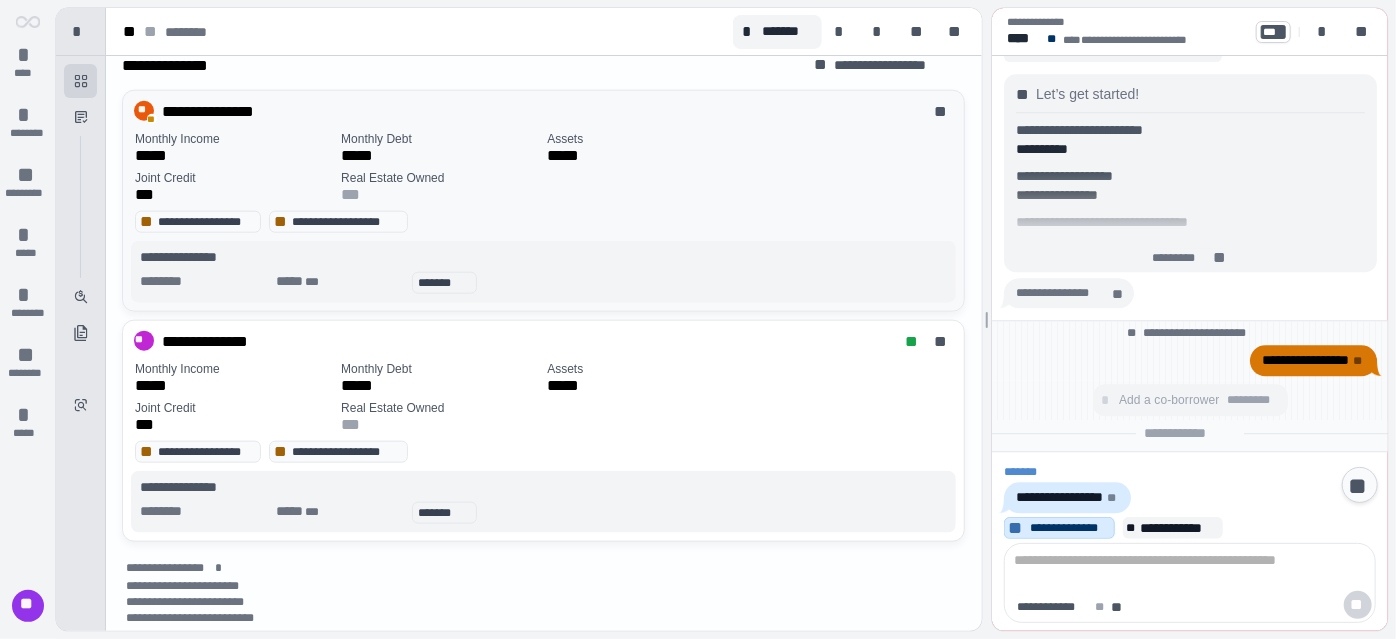 click on "Monthly Income ***** Monthly Debt ***** Assets ***** Joint Credit *** Real Estate Owned ***" at bounding box center (547, 168) 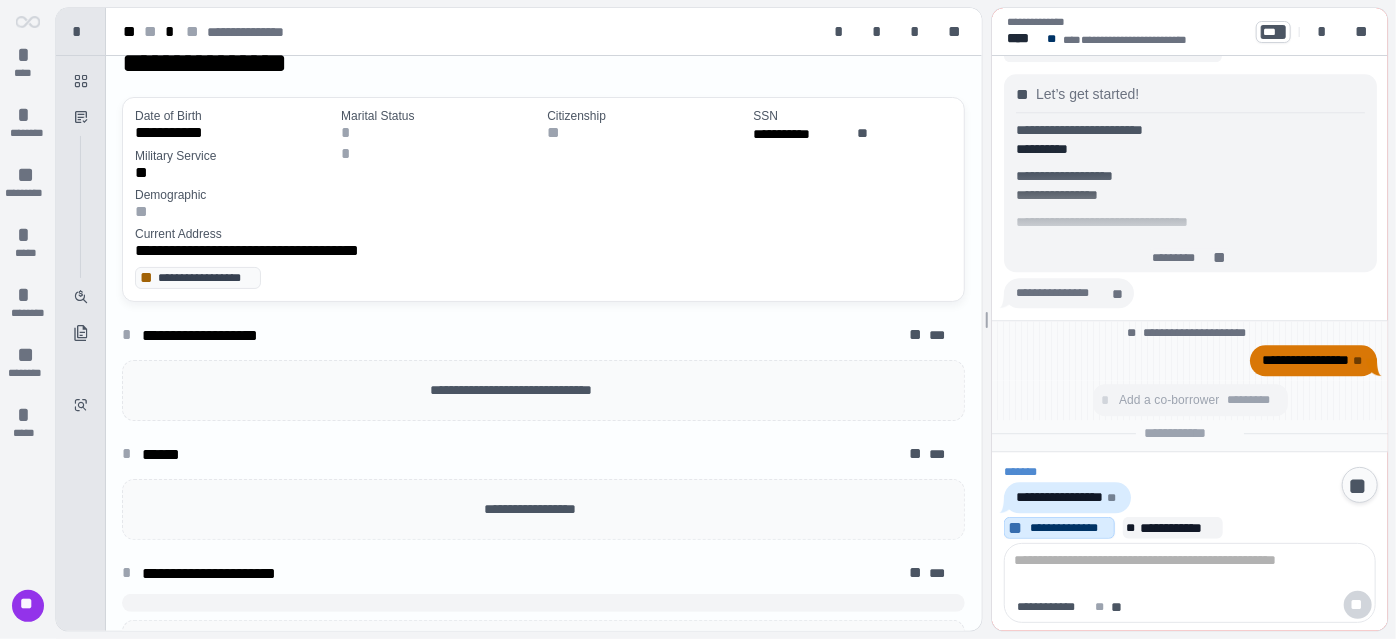scroll, scrollTop: 0, scrollLeft: 0, axis: both 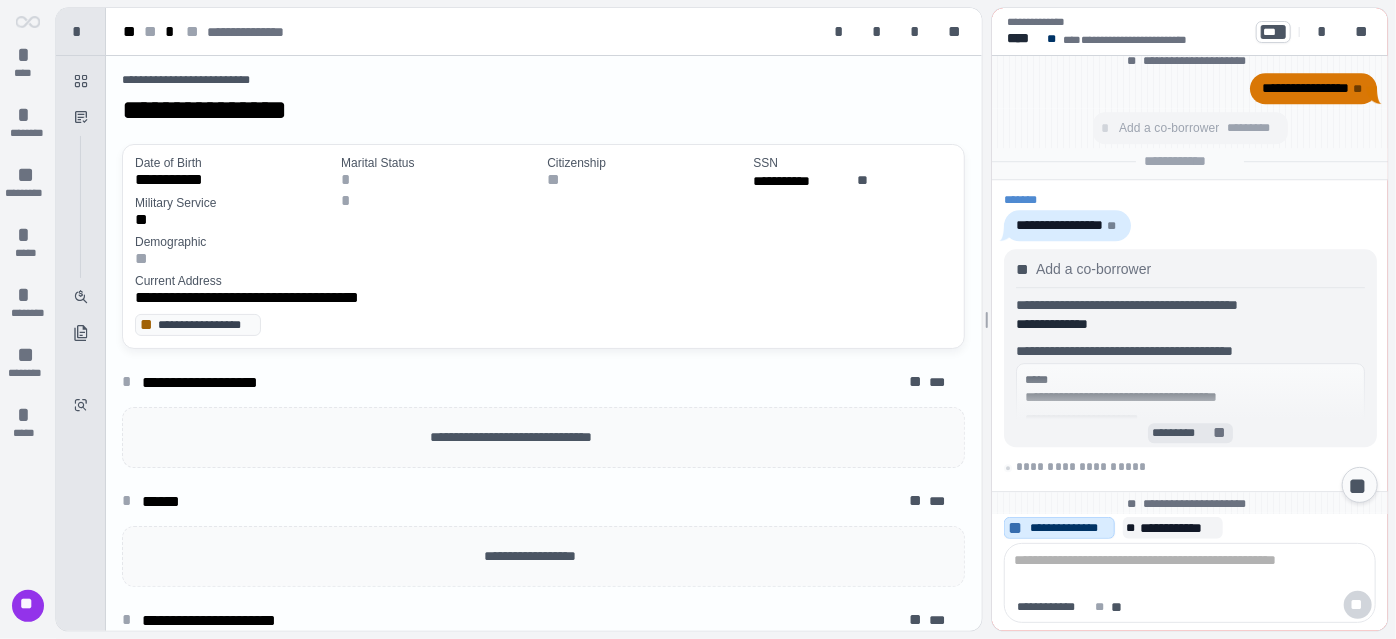 click on "*********" at bounding box center [1181, 434] 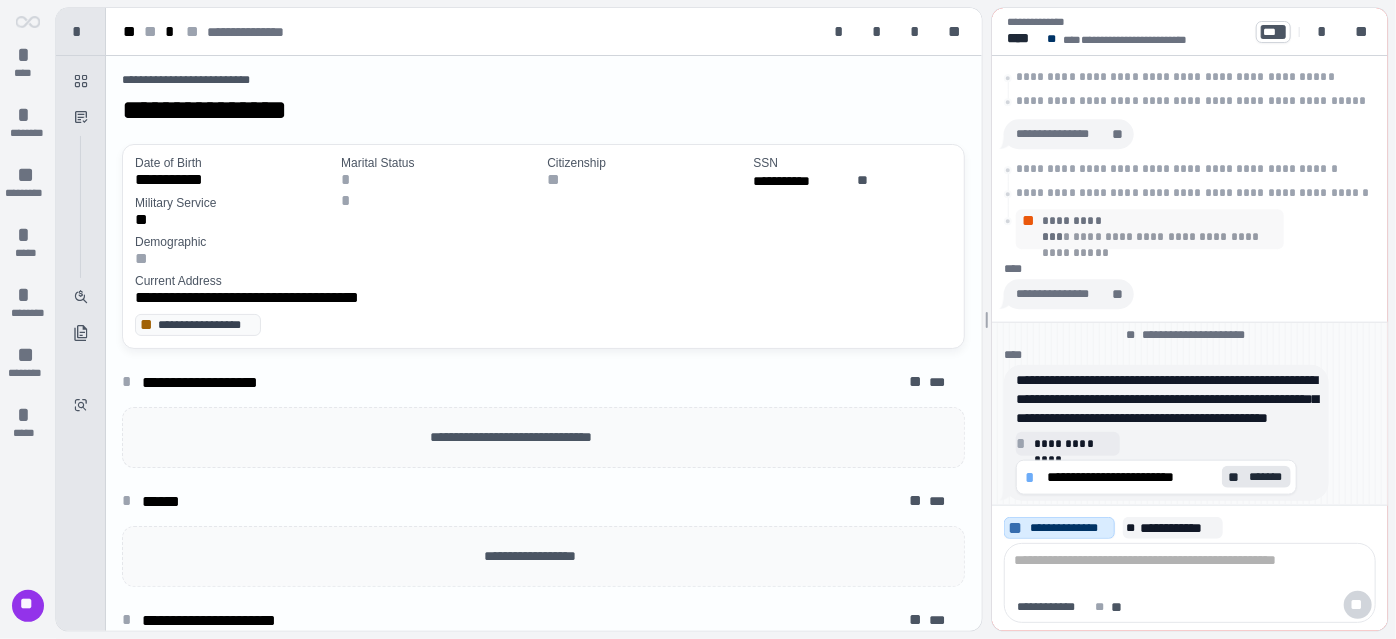 scroll, scrollTop: 181, scrollLeft: 0, axis: vertical 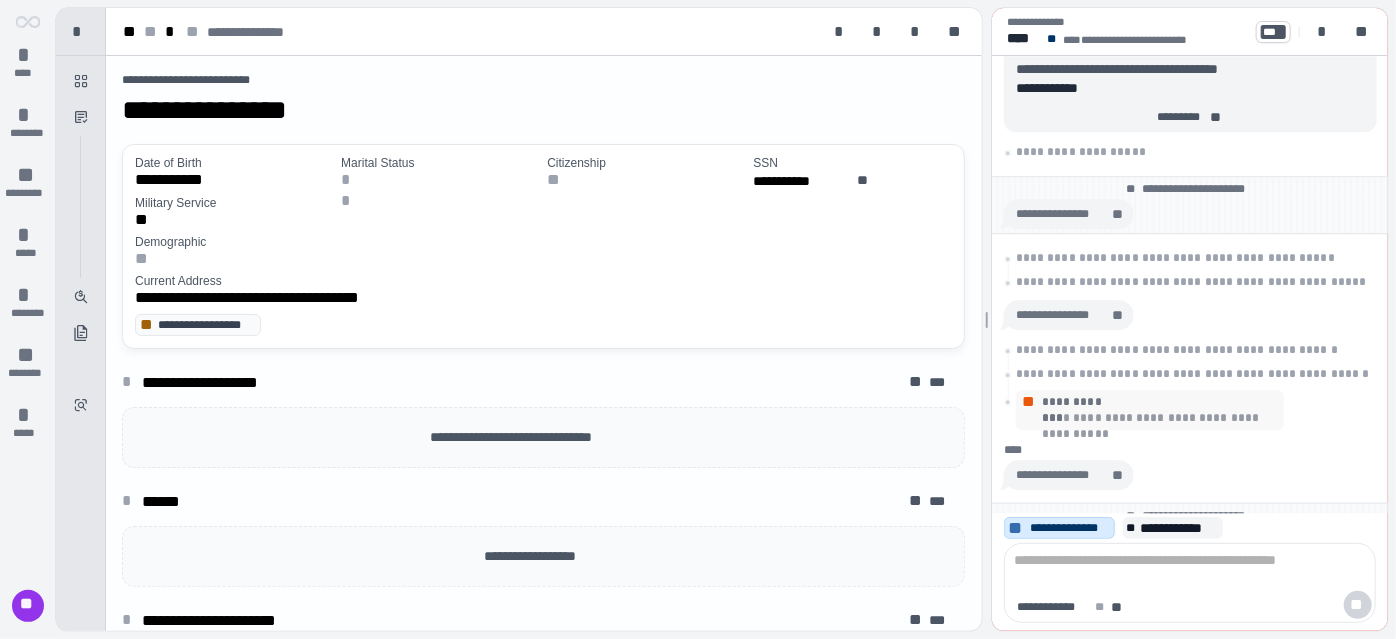 click on "**********" at bounding box center [1160, 419] 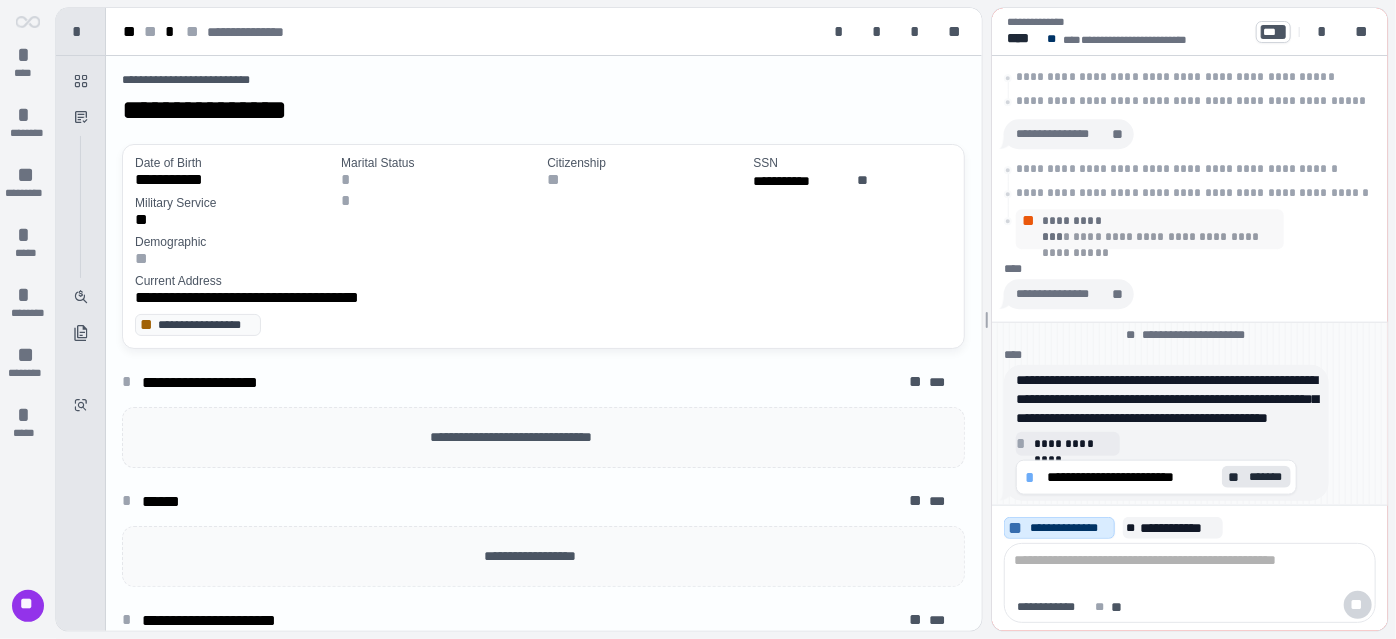 scroll, scrollTop: 90, scrollLeft: 0, axis: vertical 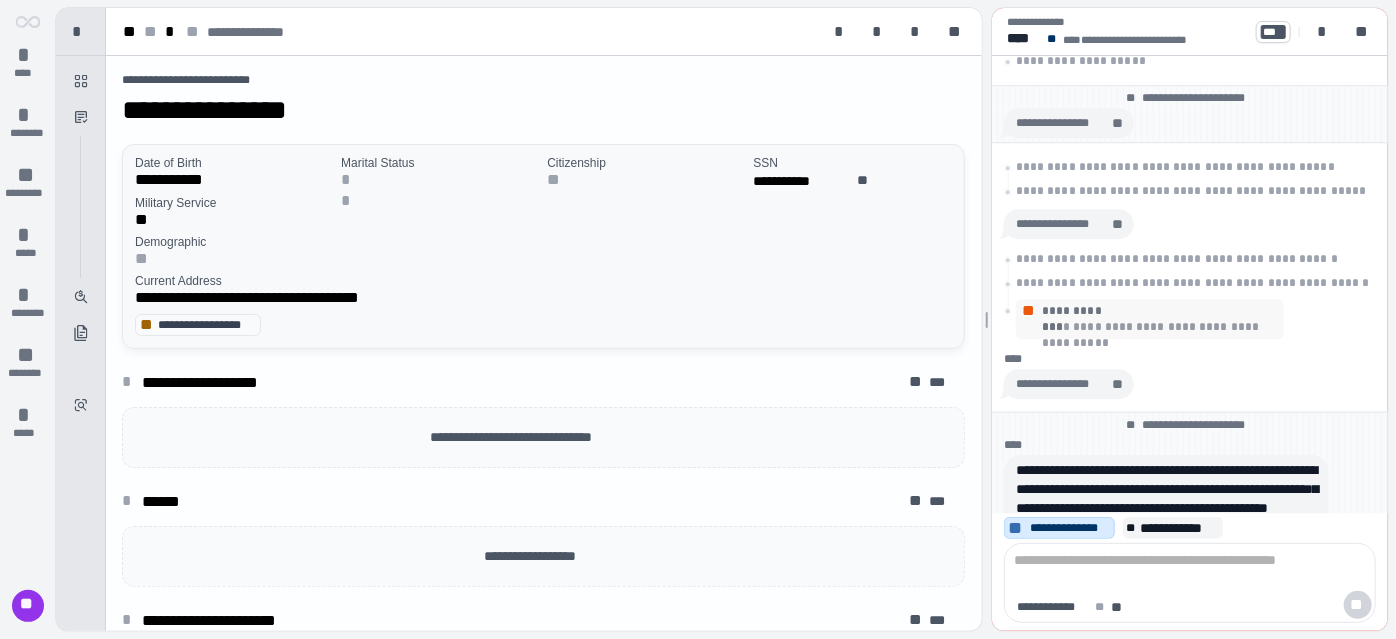 click on "**" at bounding box center (543, 258) 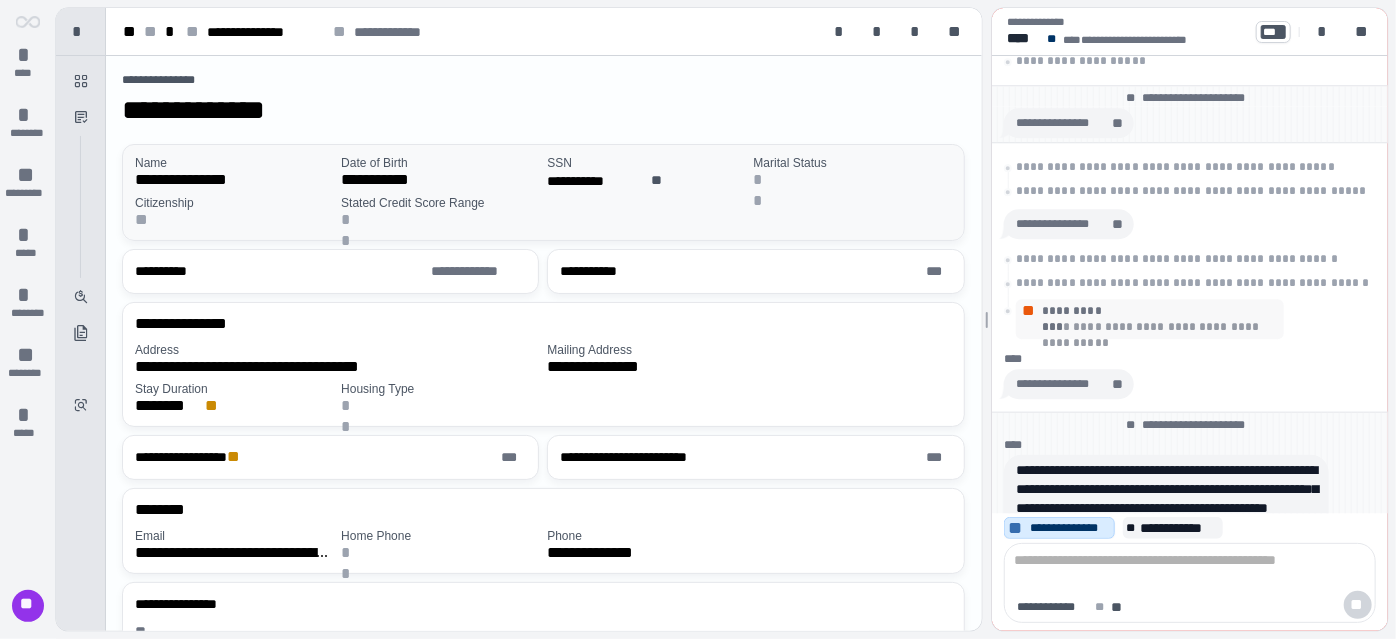 click on "Marital Status **" at bounding box center (852, 172) 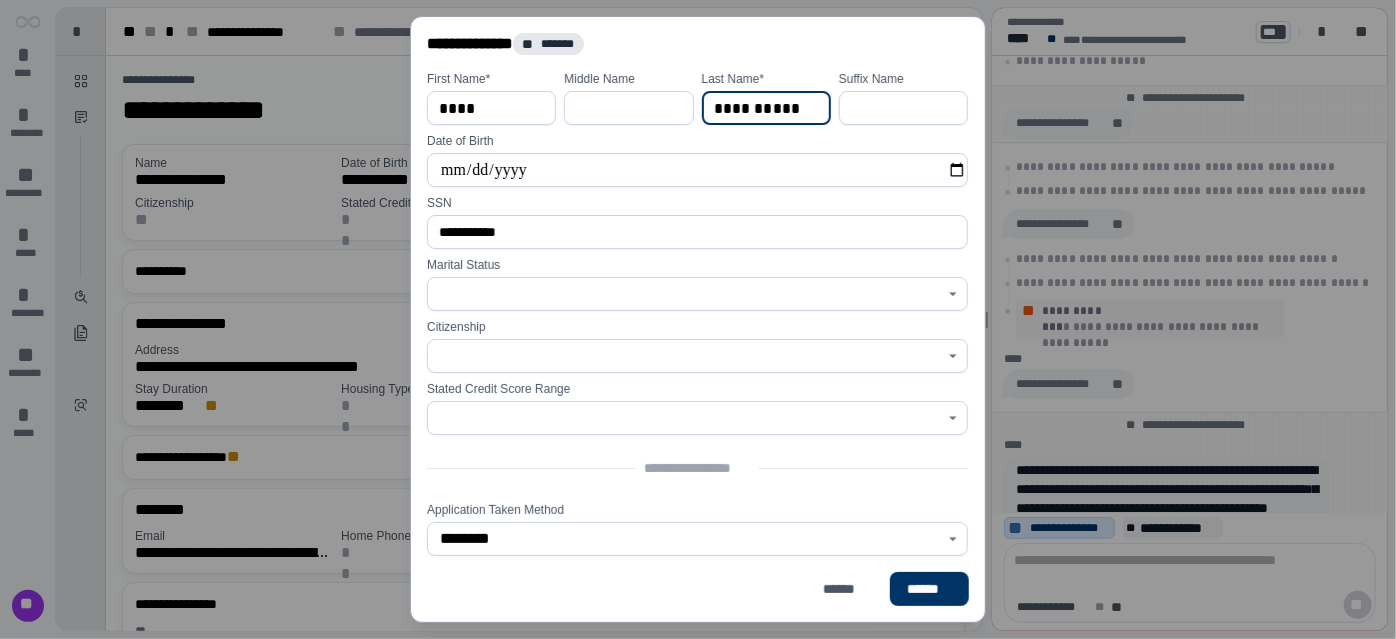click on "**********" at bounding box center [766, 108] 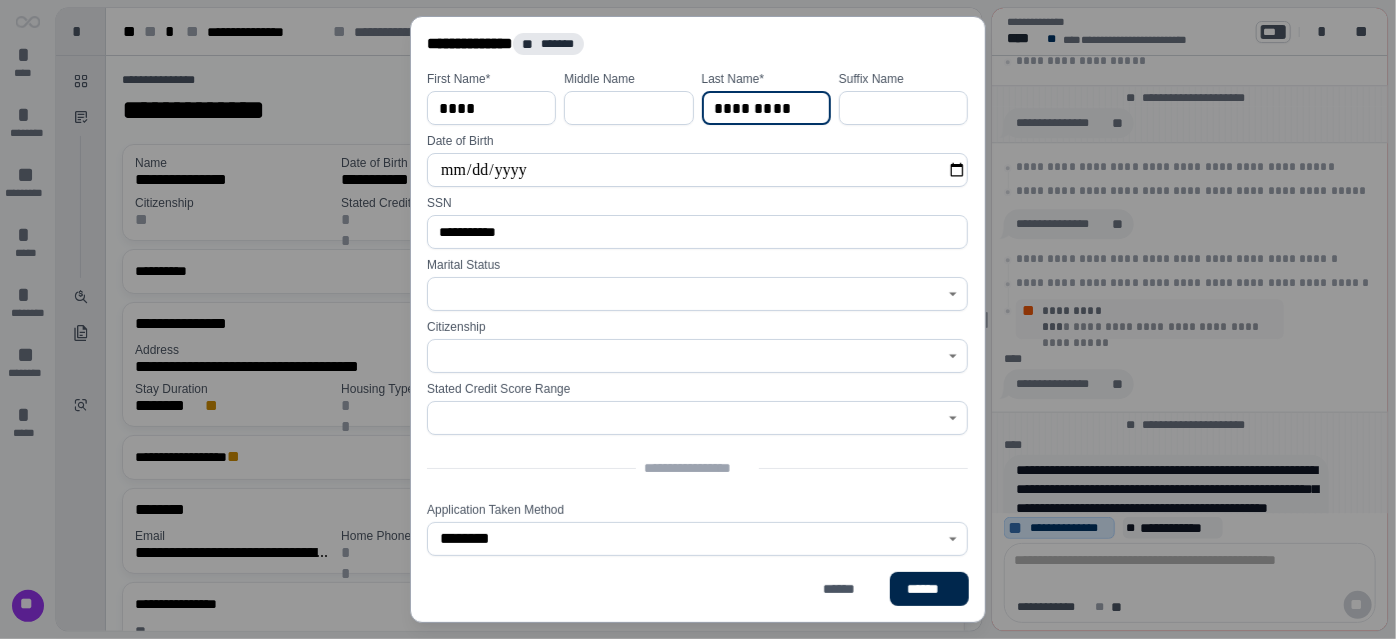 type on "*********" 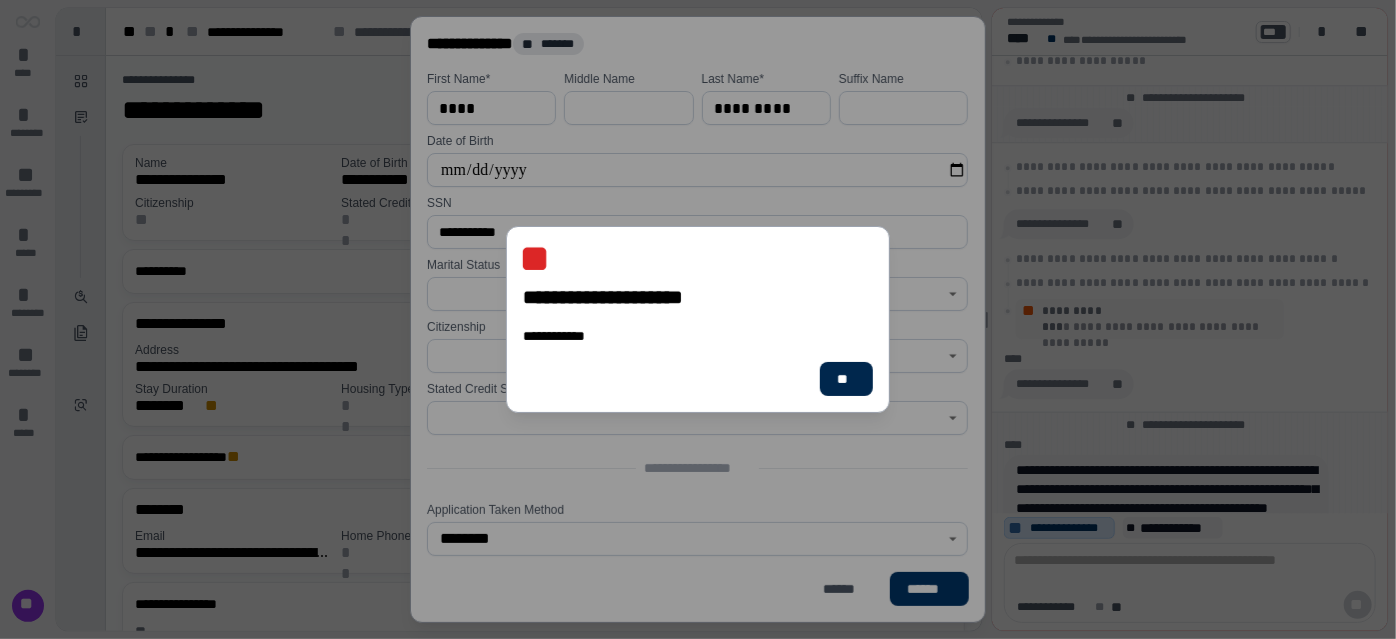 click on "**" at bounding box center [846, 379] 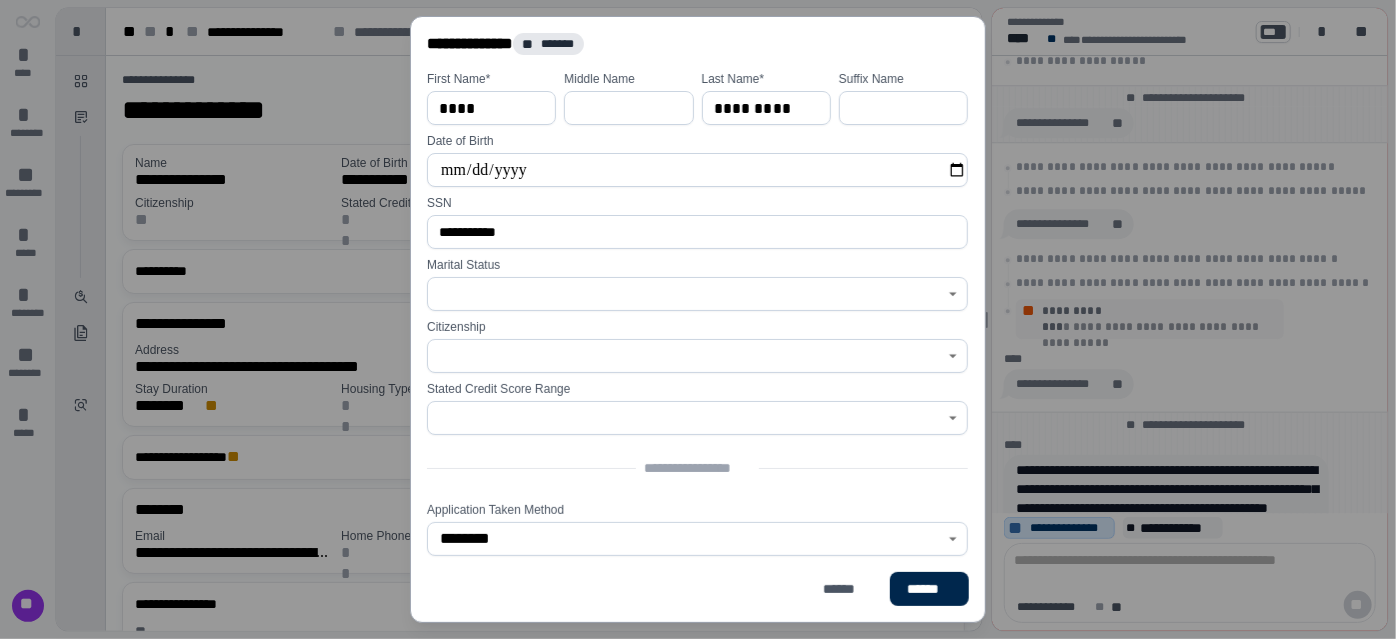 click on "******" at bounding box center [929, 589] 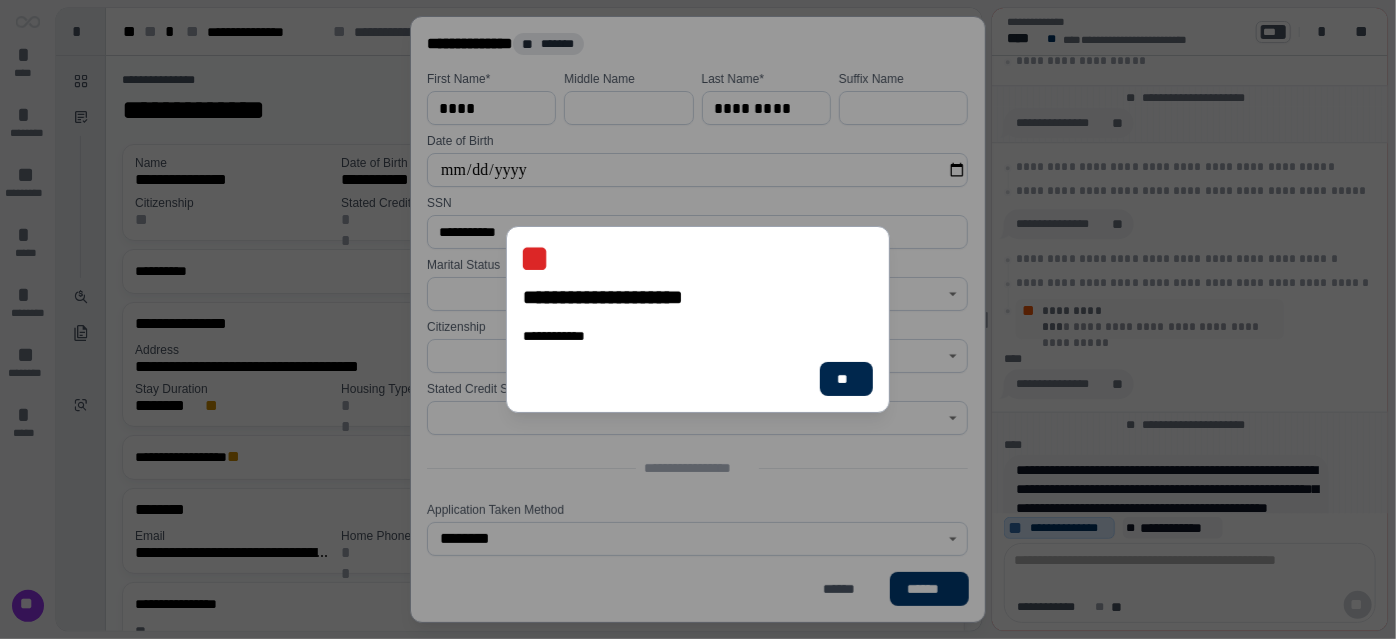 click on "**" at bounding box center [846, 379] 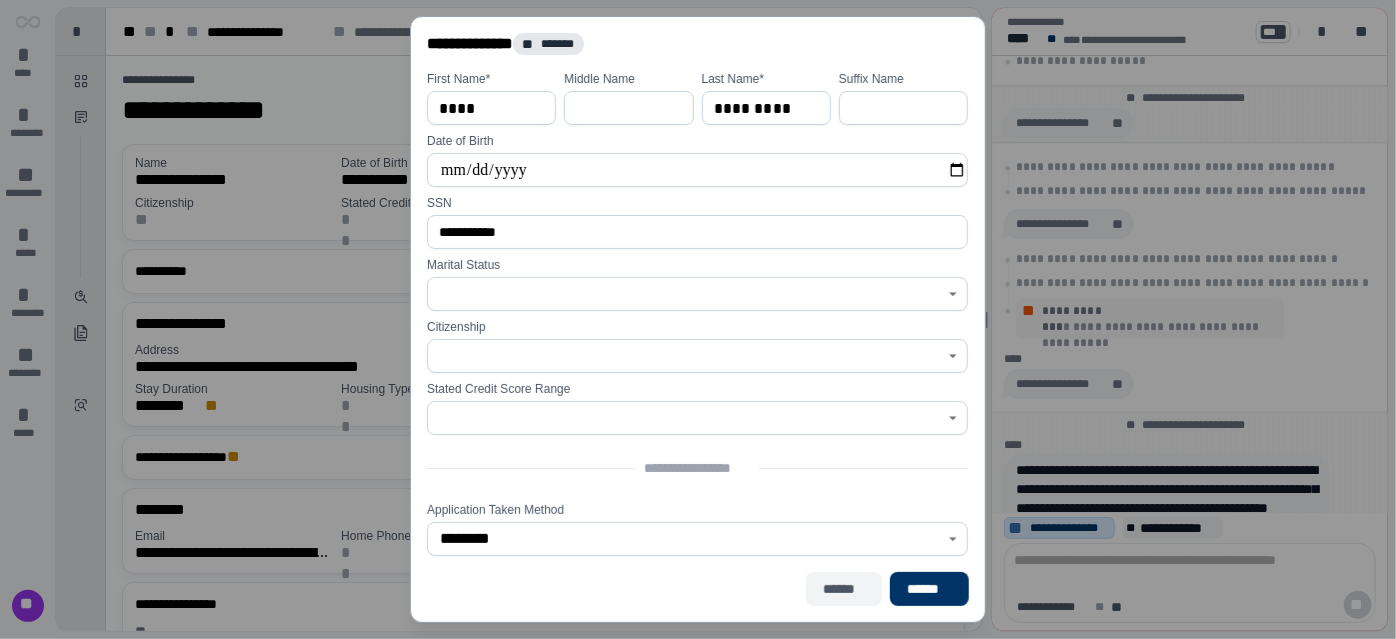 click on "******" at bounding box center [844, 589] 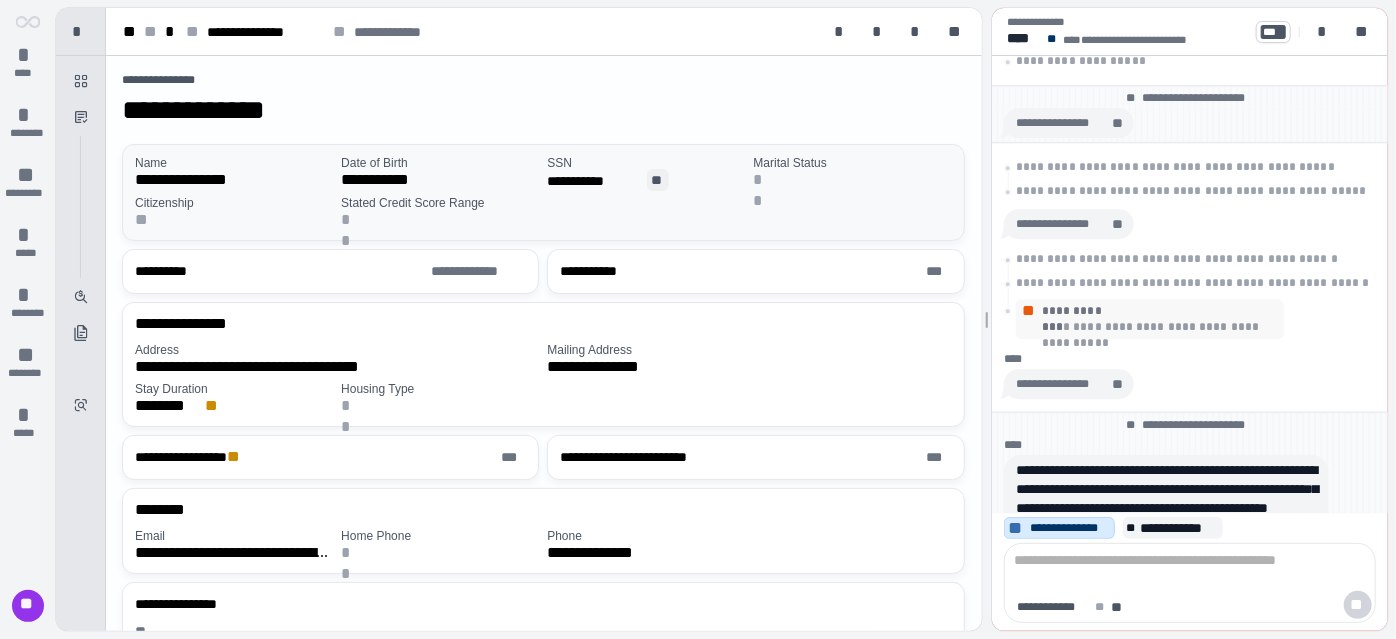 click on "**" at bounding box center (658, 180) 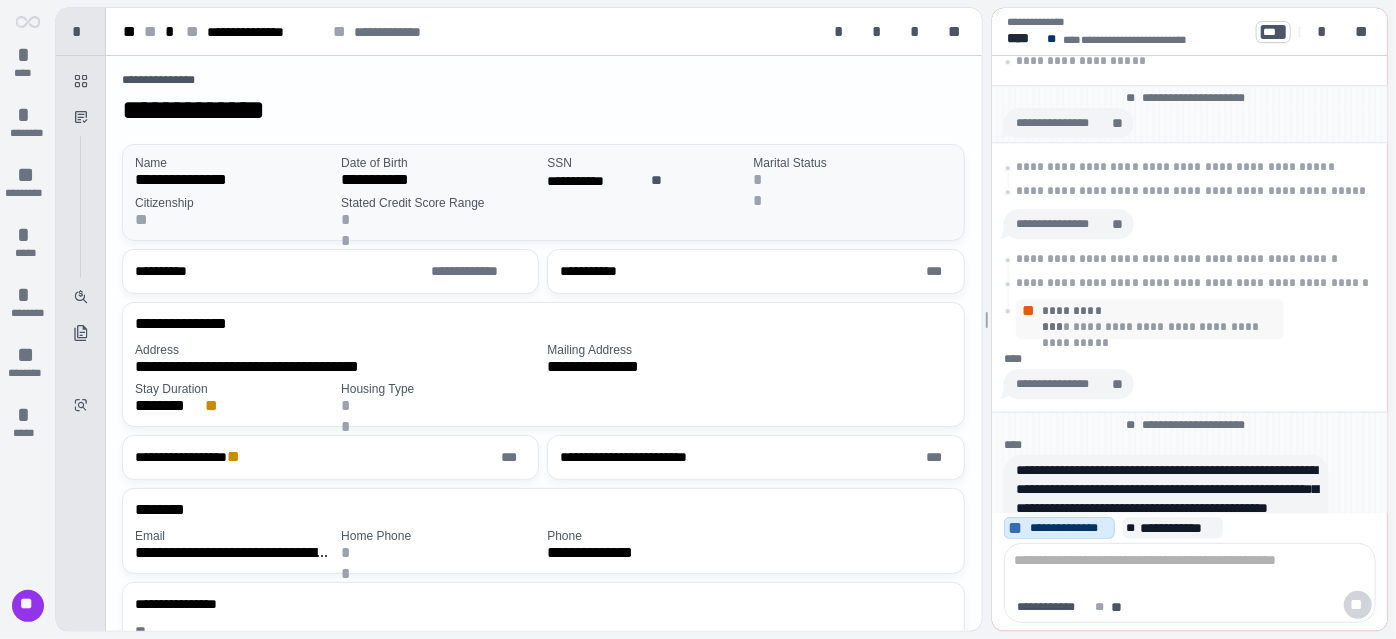 click on "**********" at bounding box center (547, 192) 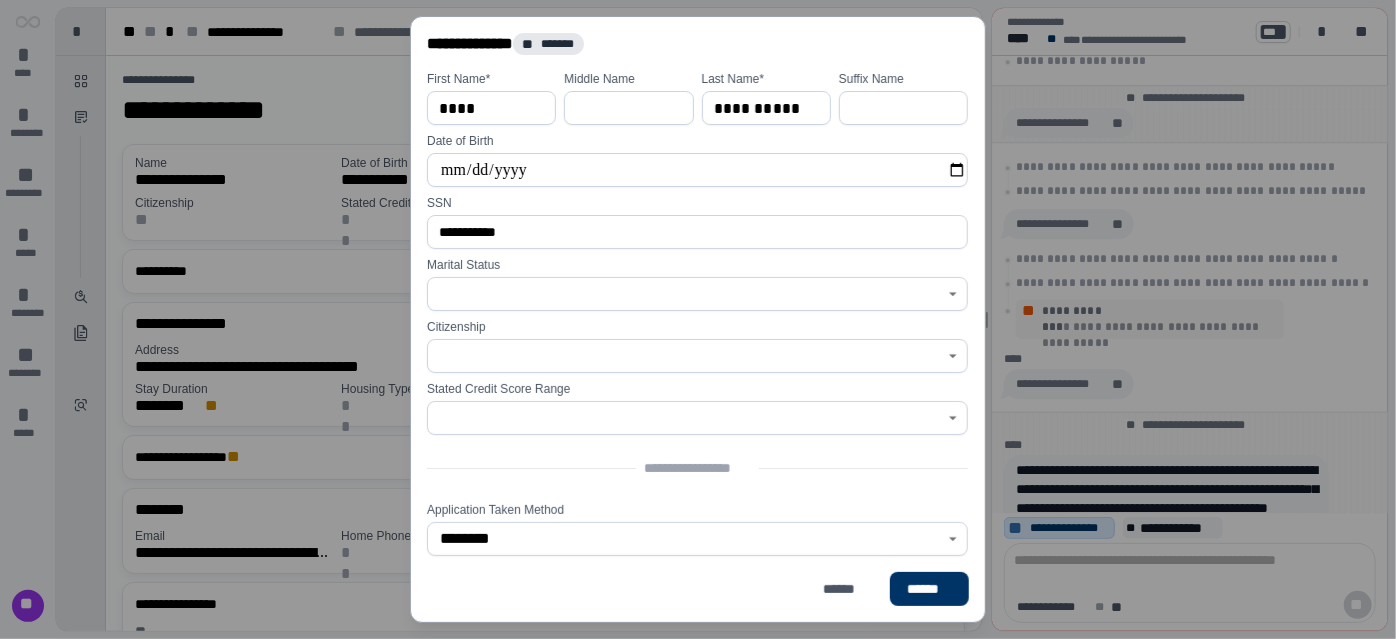 click on "**********" at bounding box center [766, 108] 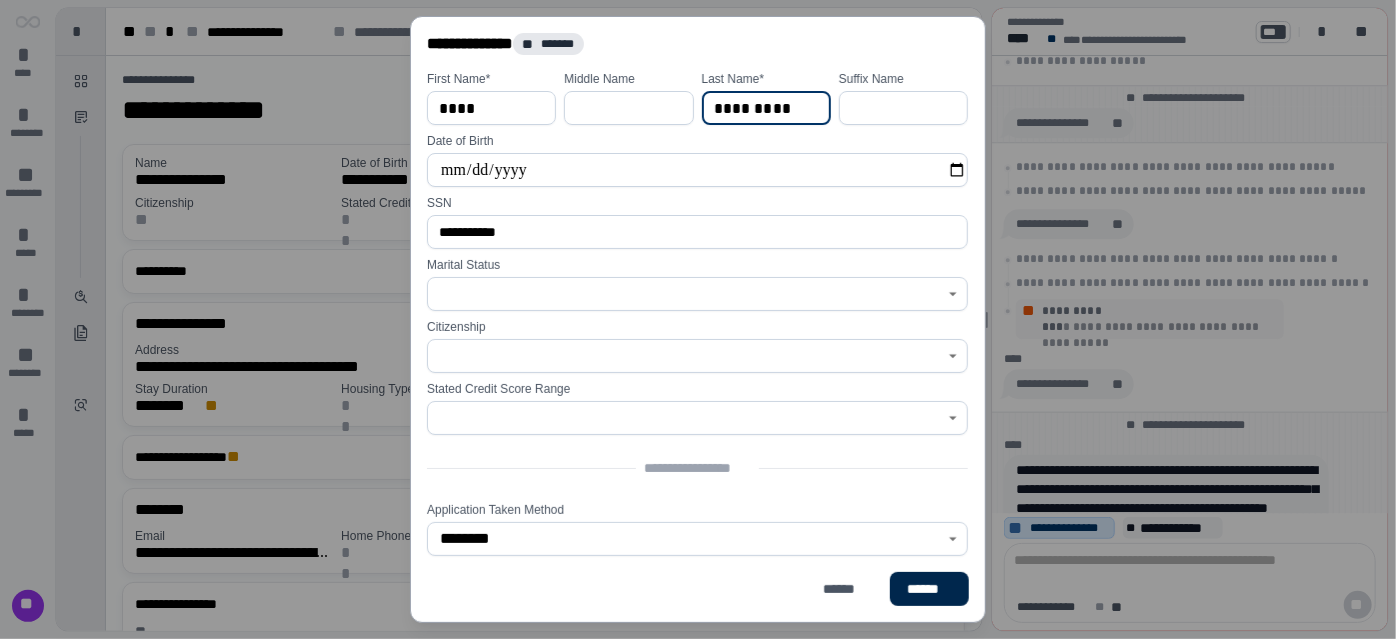 type on "*********" 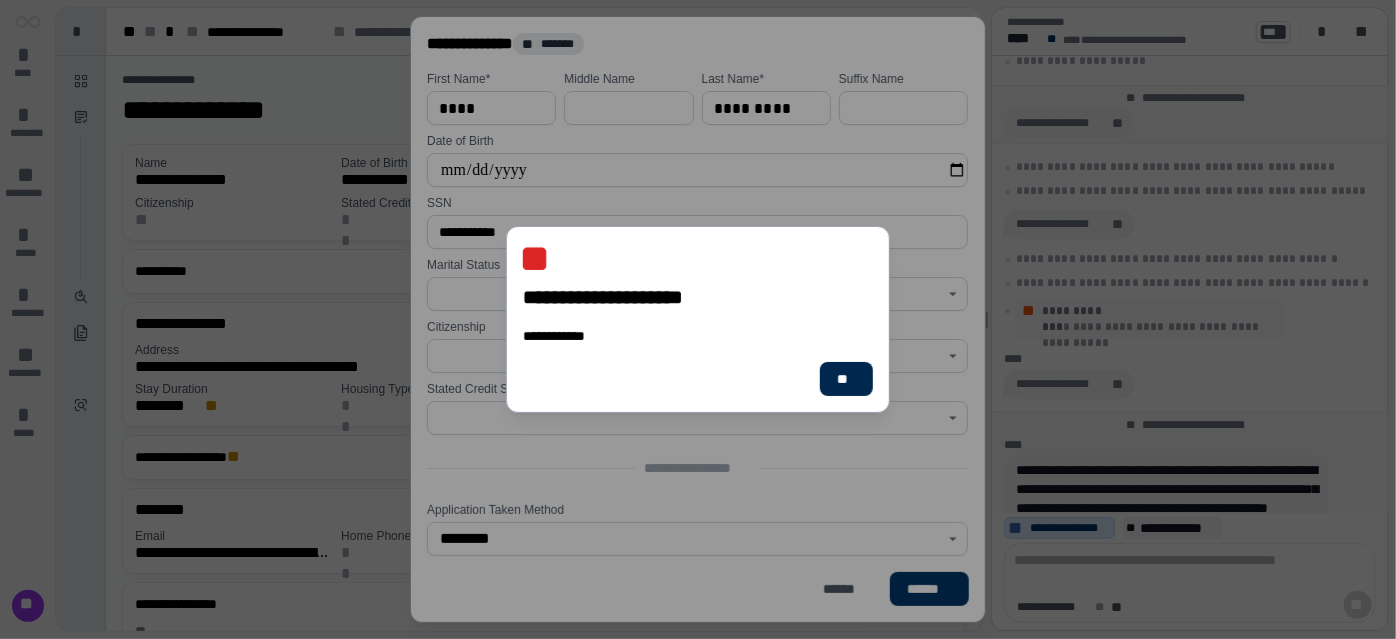 click on "**" at bounding box center (846, 379) 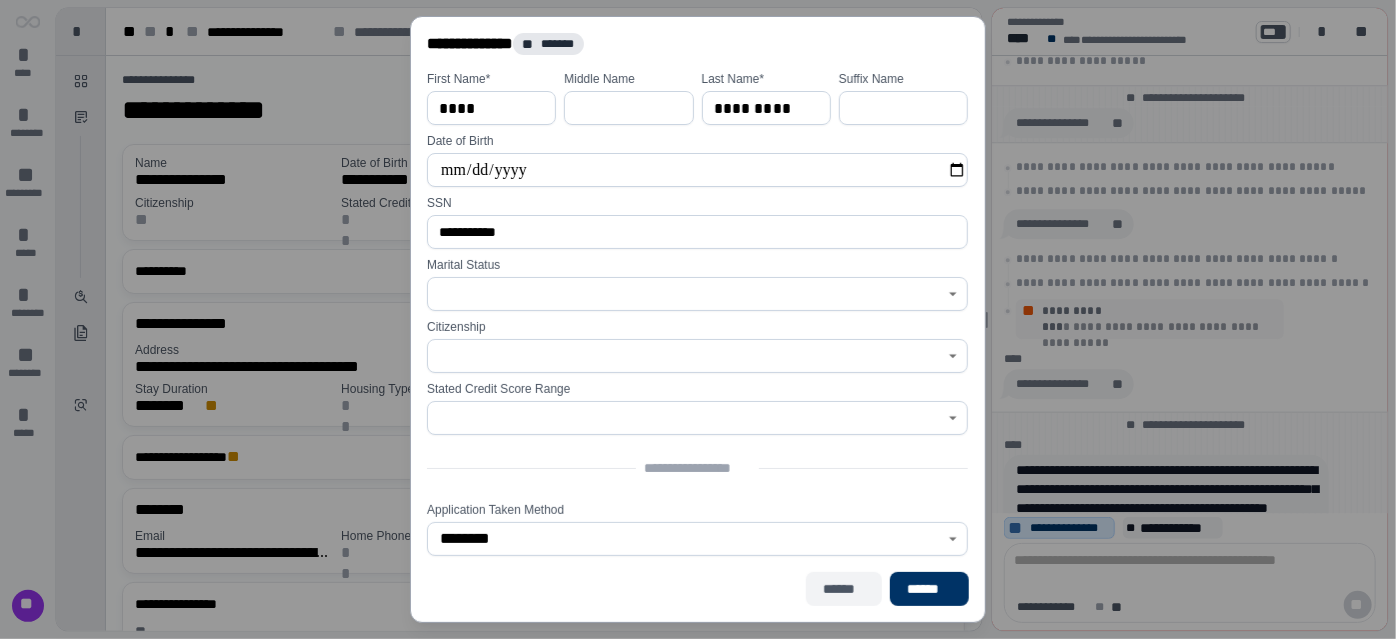 click on "******" at bounding box center [844, 589] 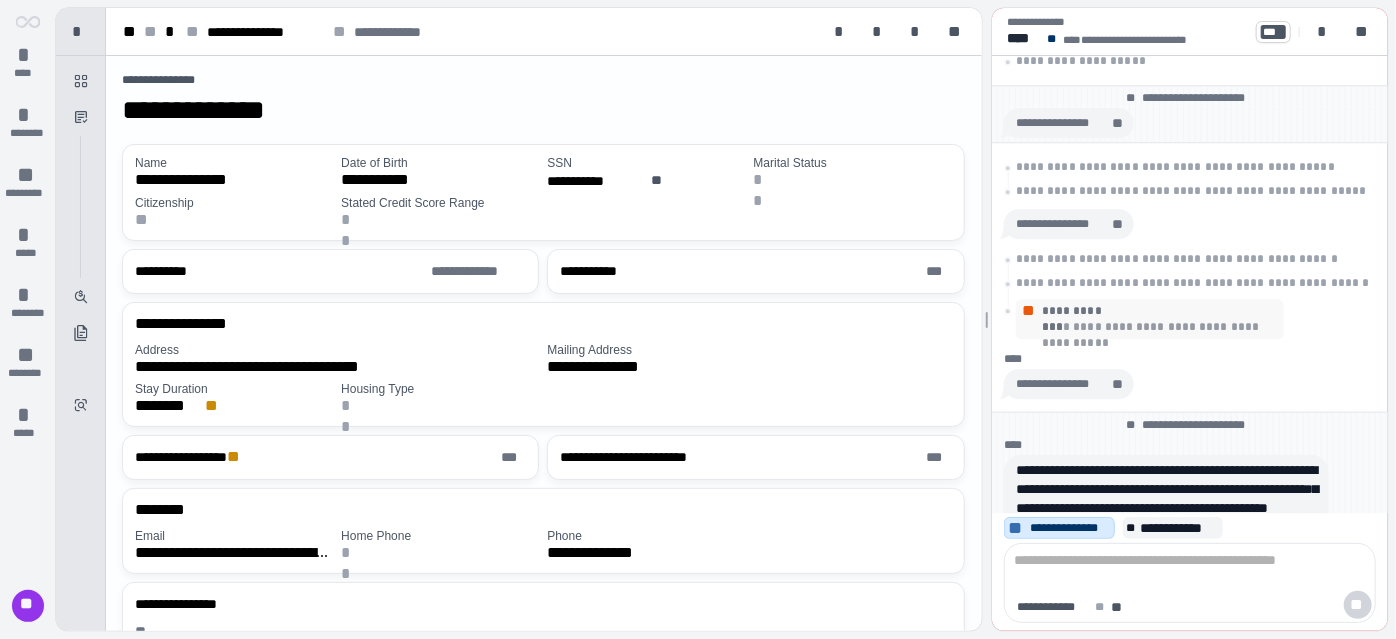 click on "**" at bounding box center [28, 606] 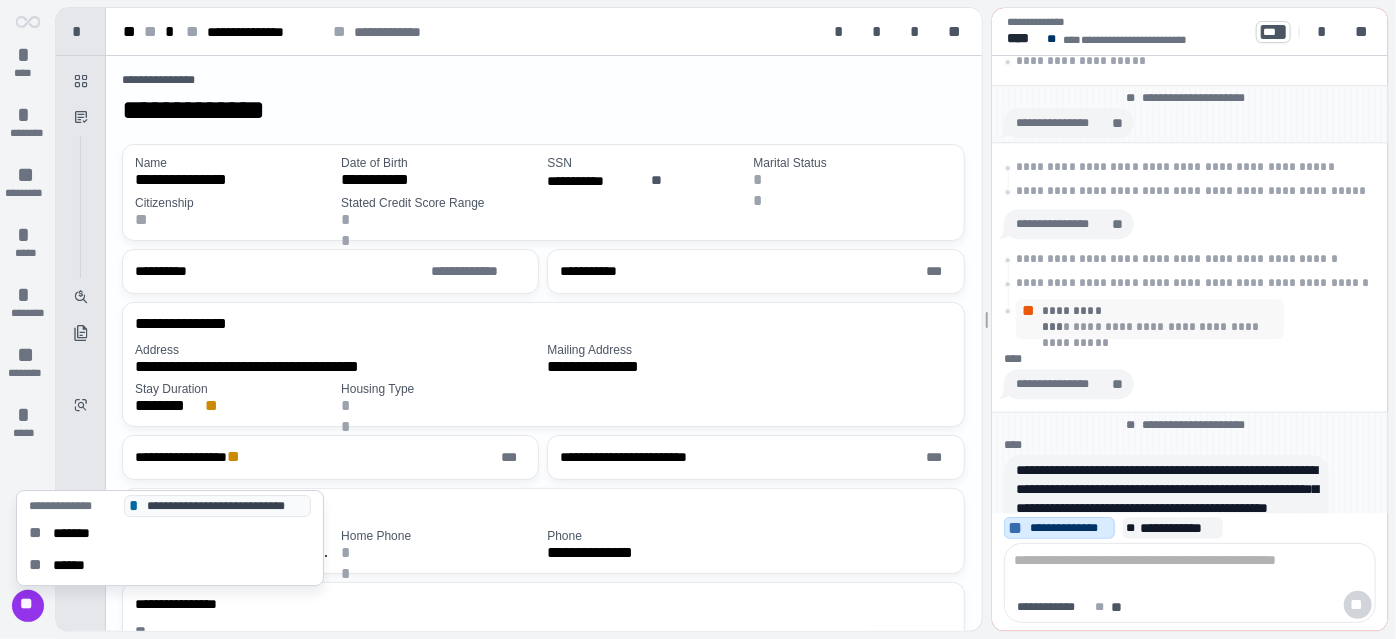 click on "**********" at bounding box center (543, 80) 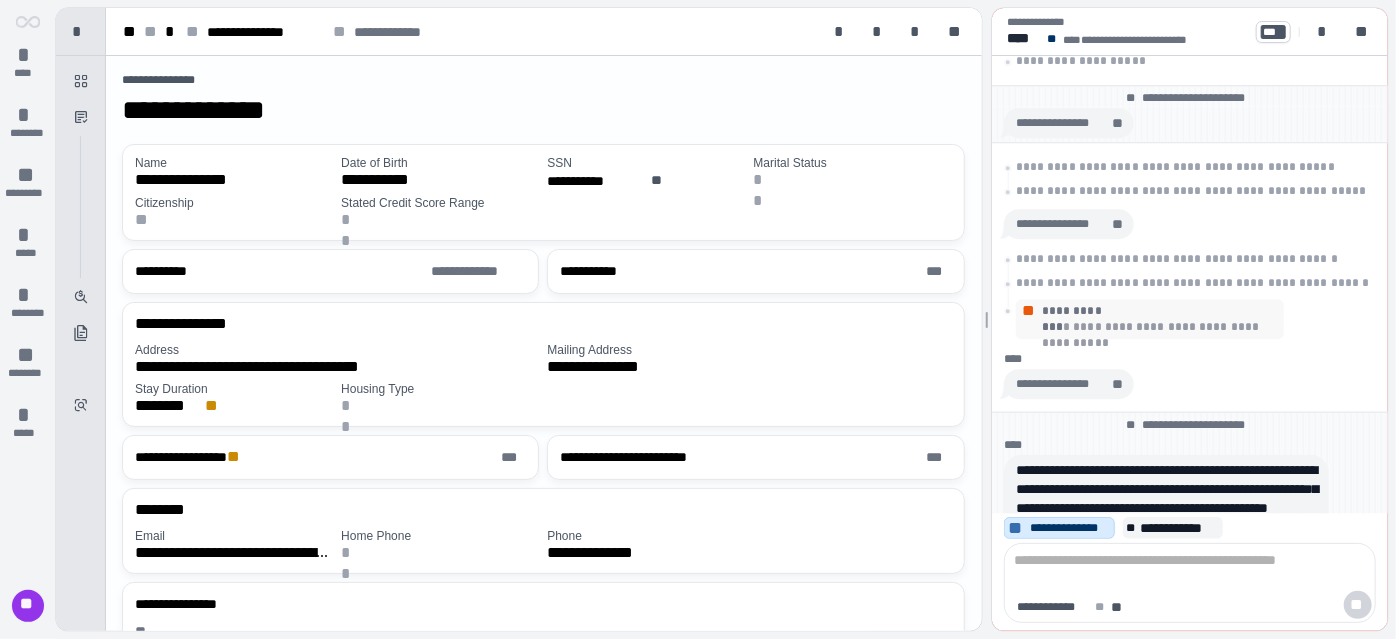 click on "**" at bounding box center (28, 606) 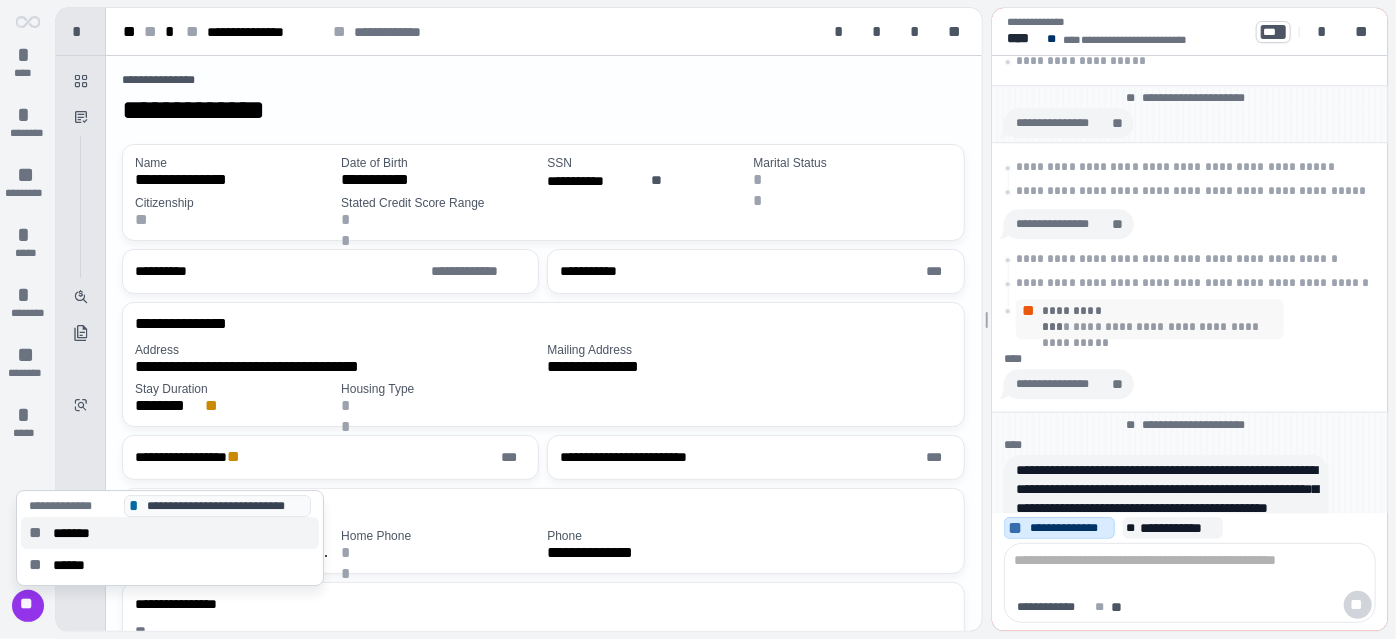 click on "**********" at bounding box center [225, 506] 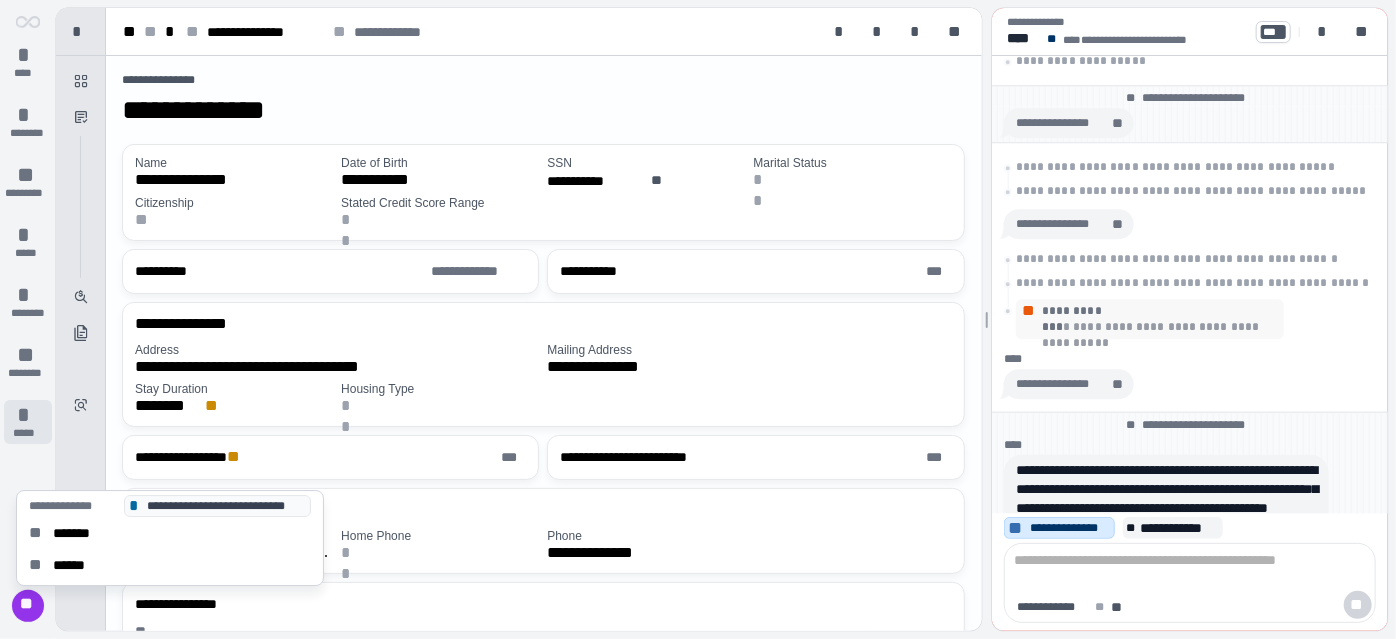 click on "*****" at bounding box center (28, 433) 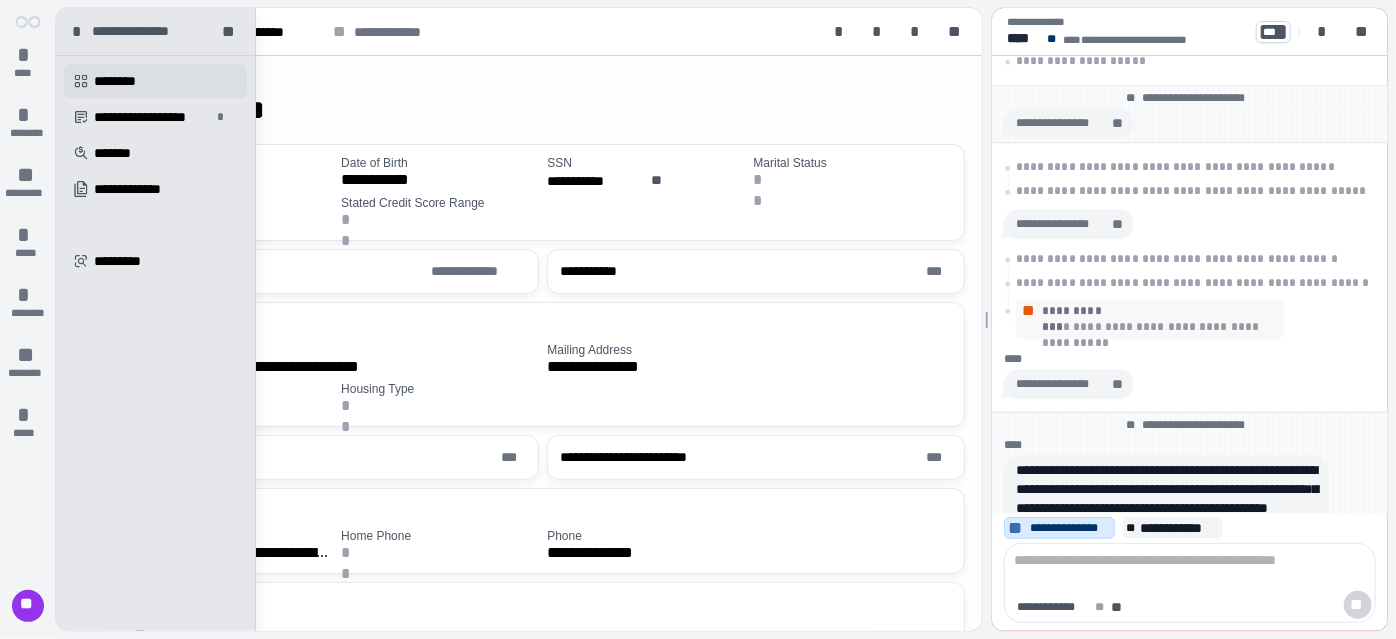 click on "" at bounding box center (81, 81) 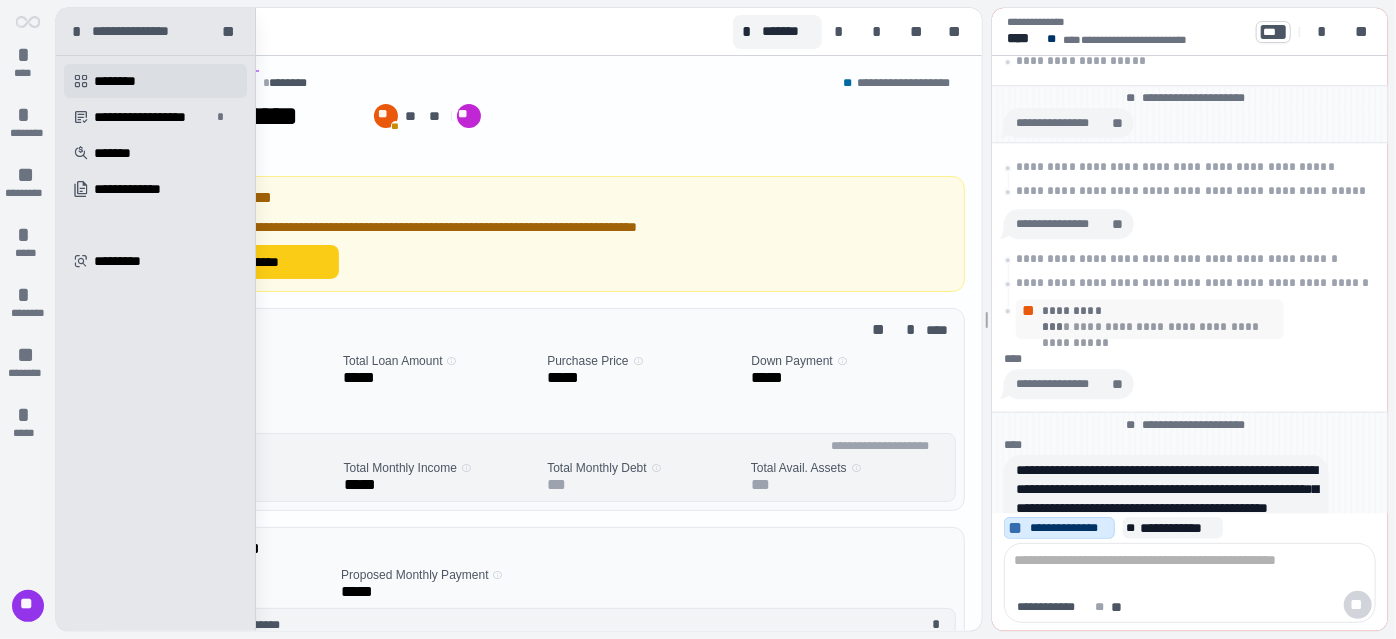 click on "********" at bounding box center (122, 81) 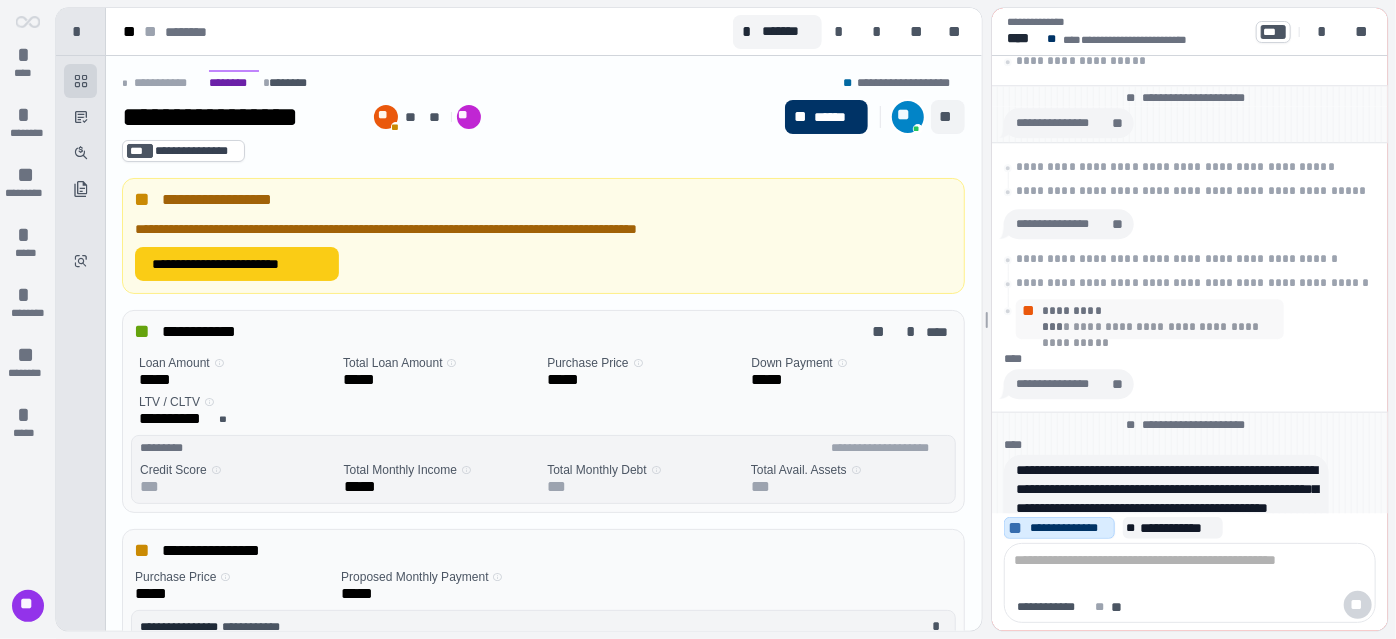 click on "**" at bounding box center (948, 117) 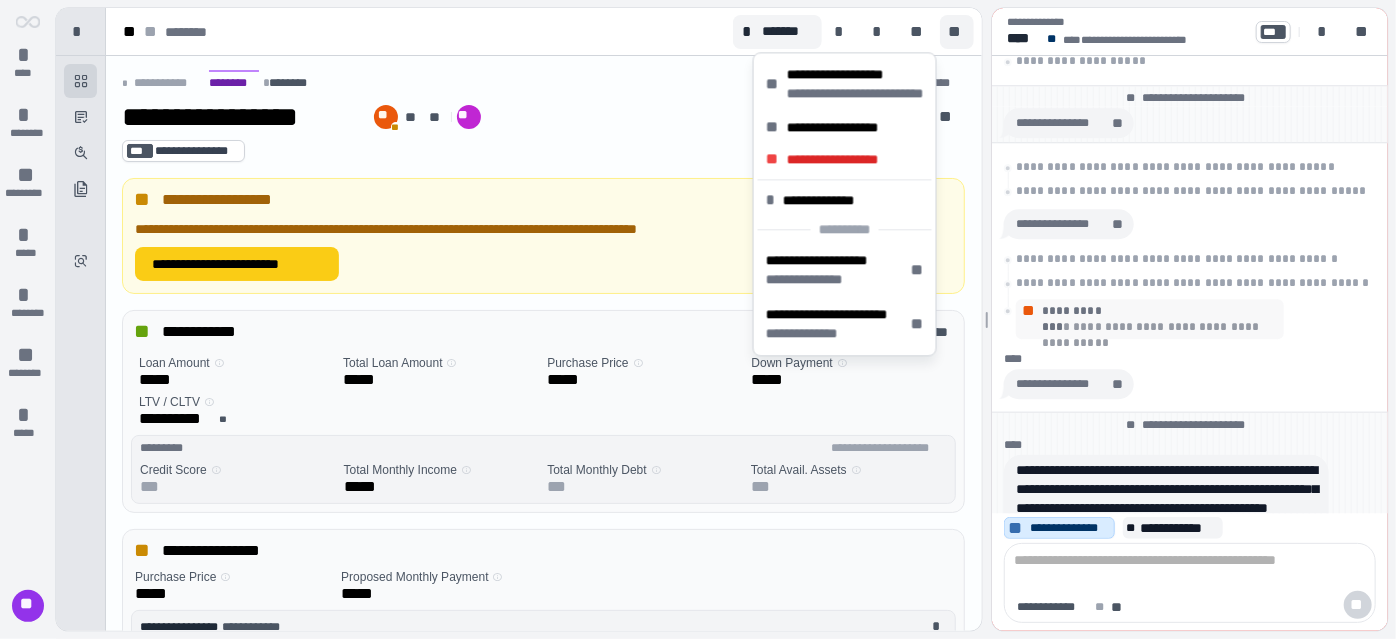 click on "**" at bounding box center [957, 32] 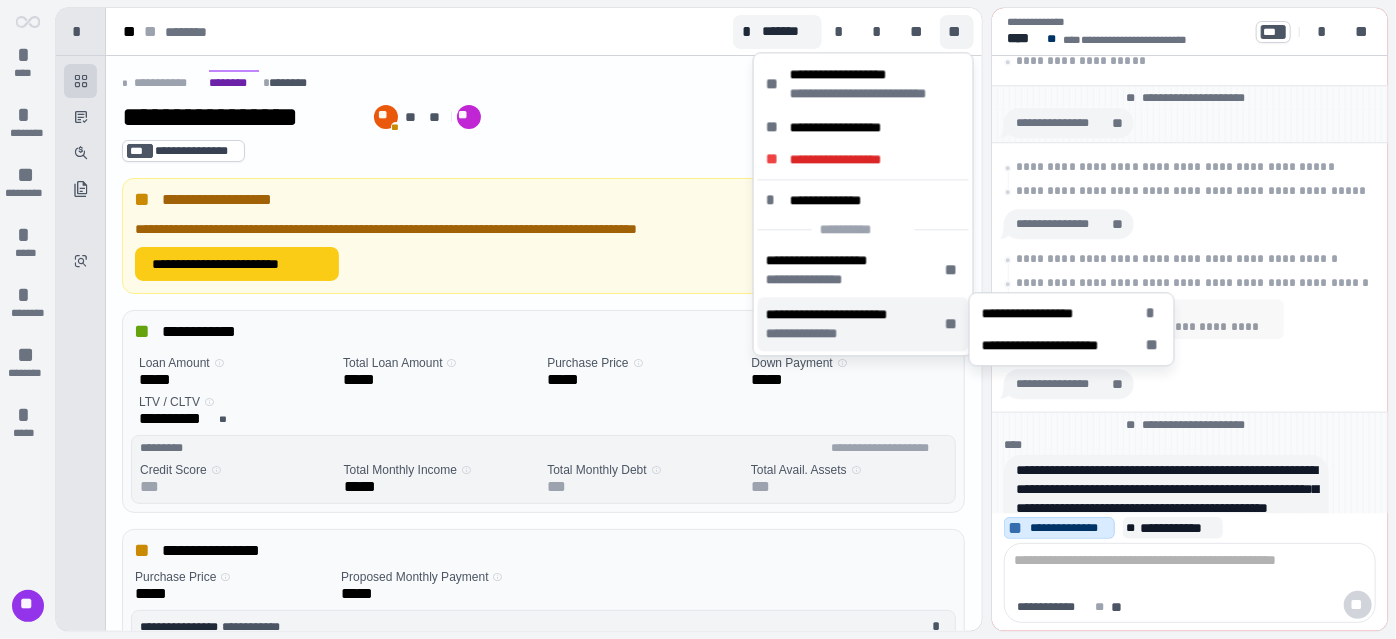 click on "**********" at bounding box center [844, 314] 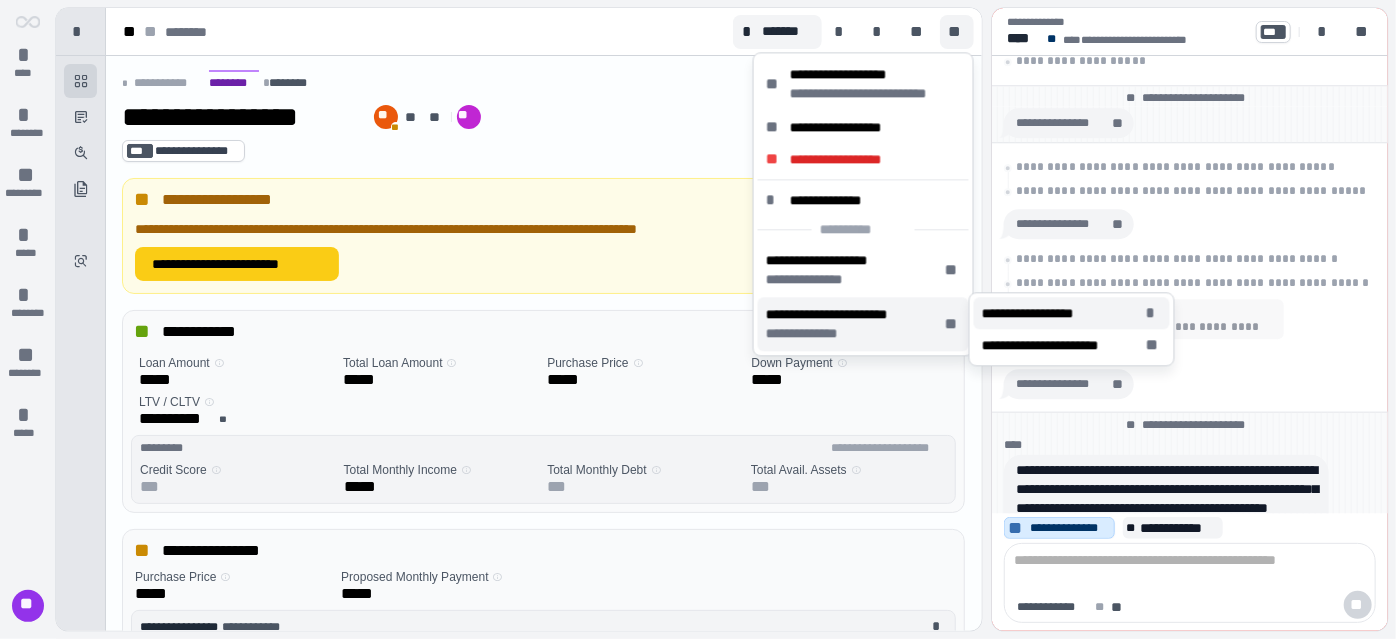 click on "**********" at bounding box center [1039, 313] 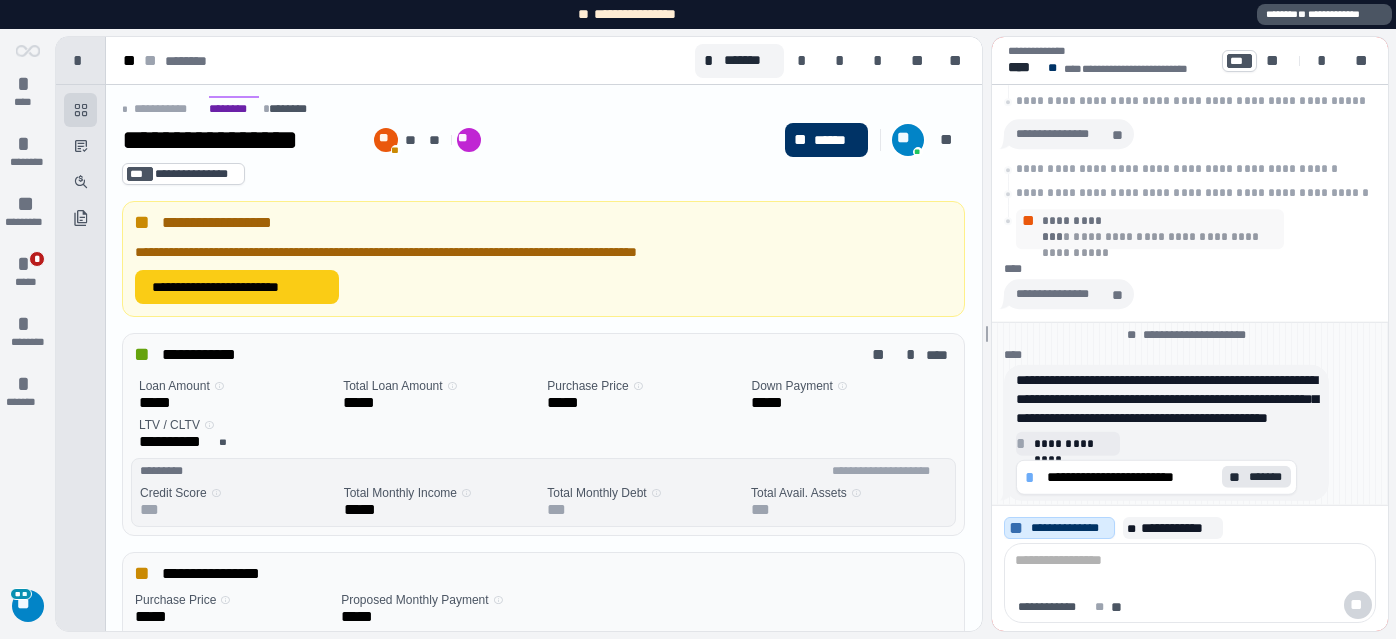 scroll, scrollTop: 0, scrollLeft: 0, axis: both 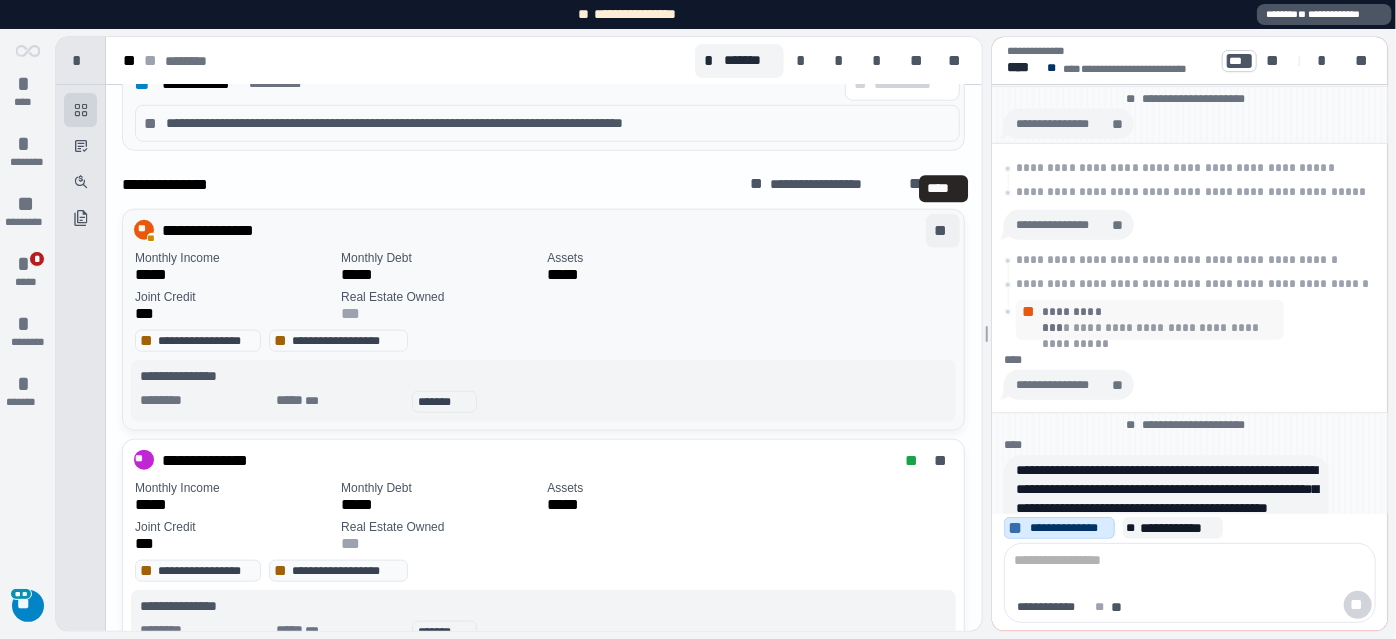 click on "**" at bounding box center (943, 231) 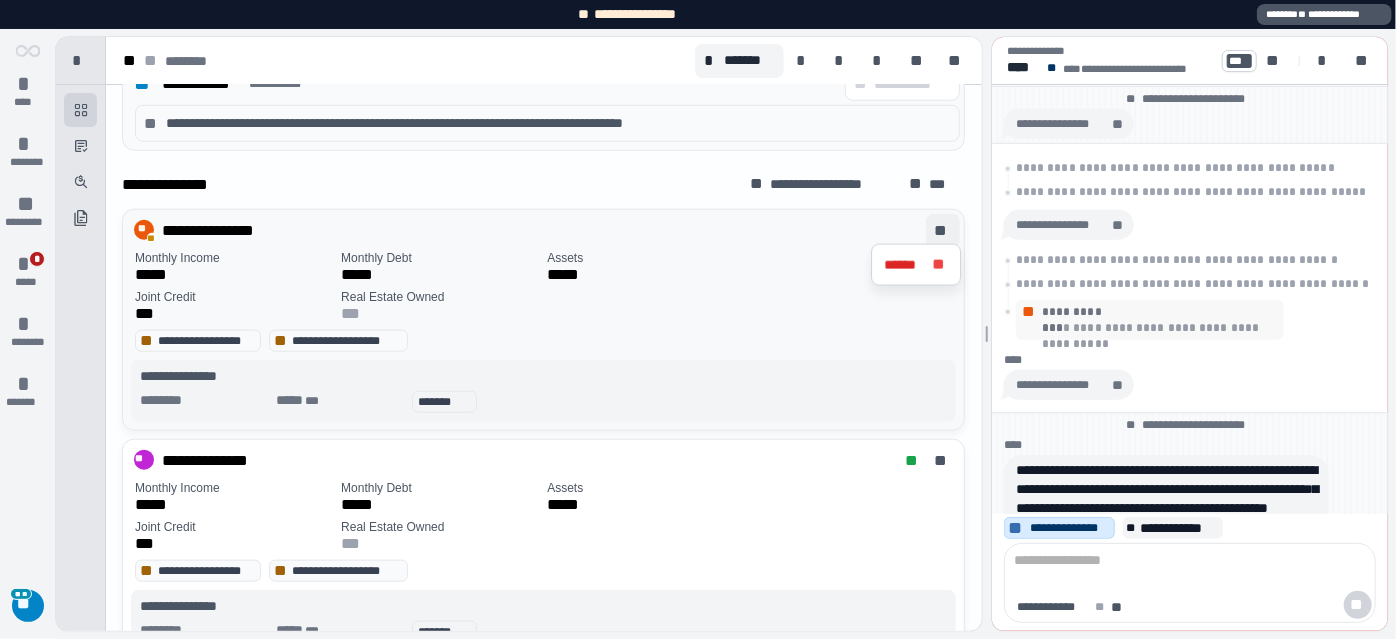 click on "**********" at bounding box center (528, 230) 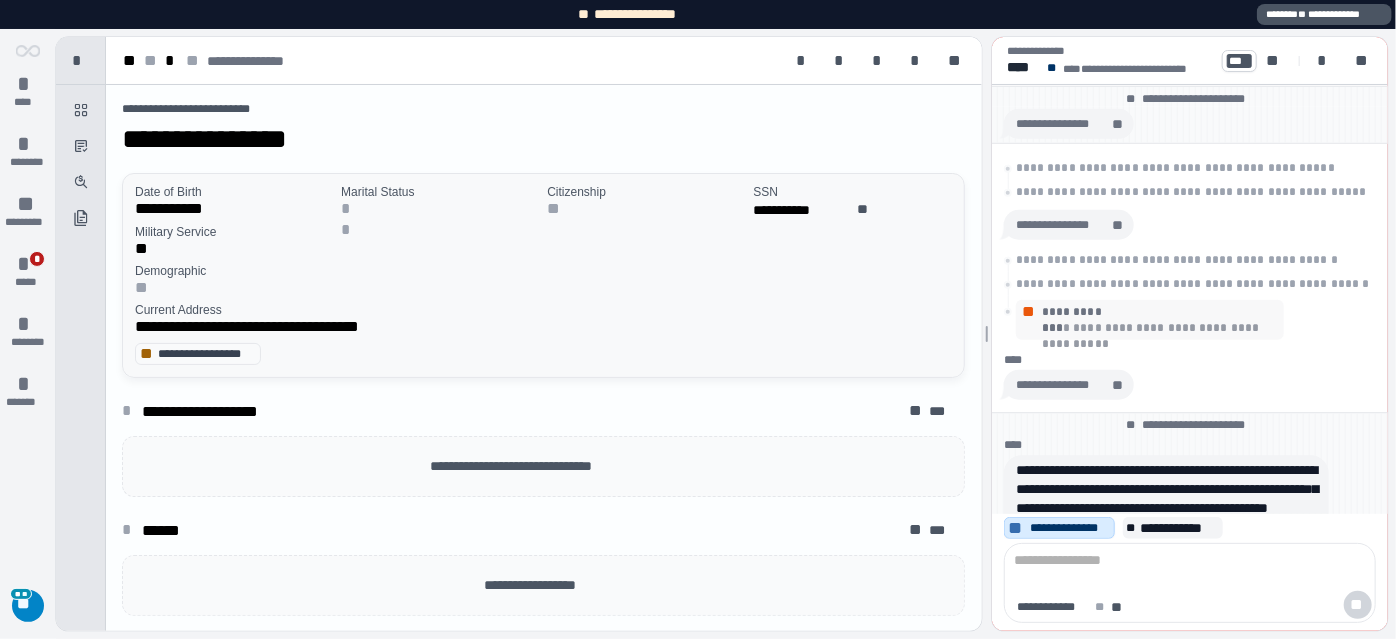 click on "**" 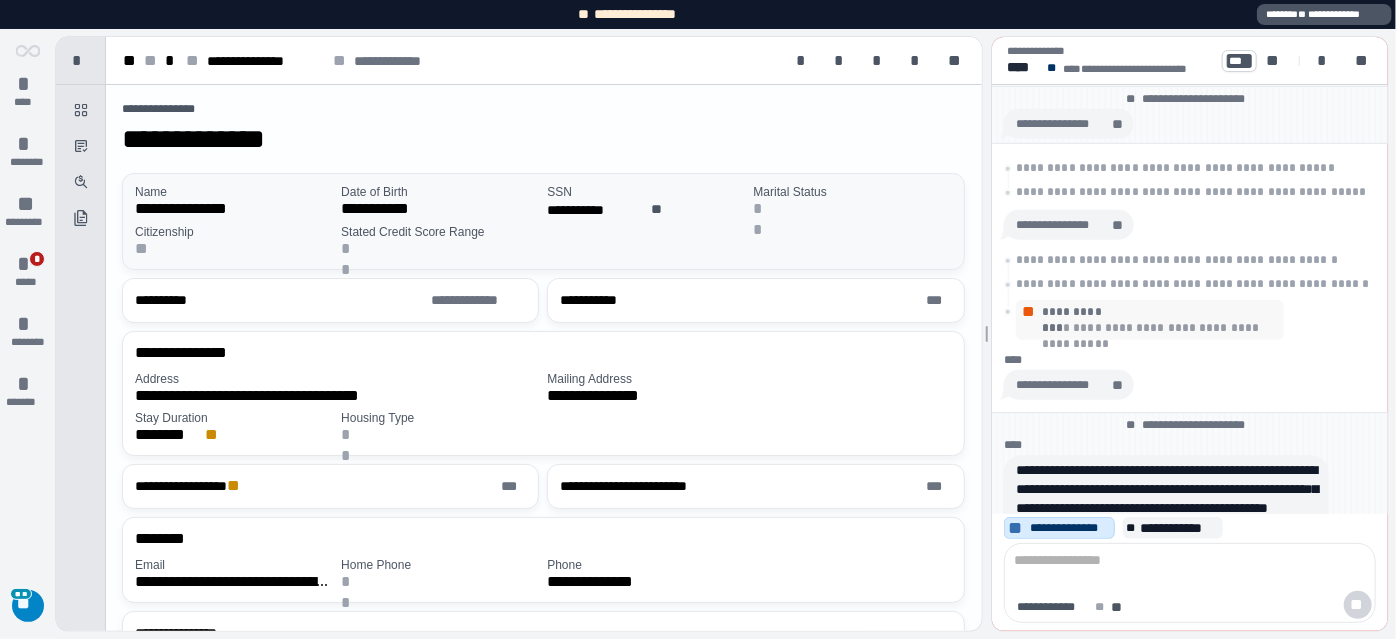 click on "**" 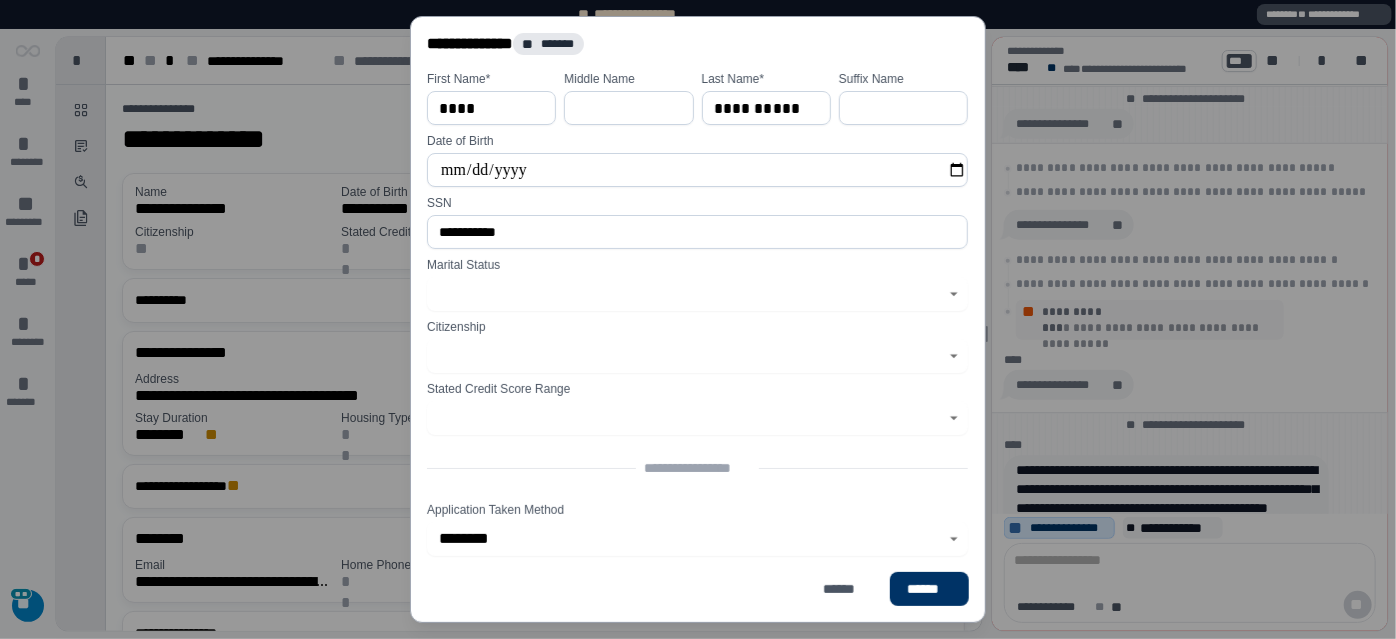click on "**********" 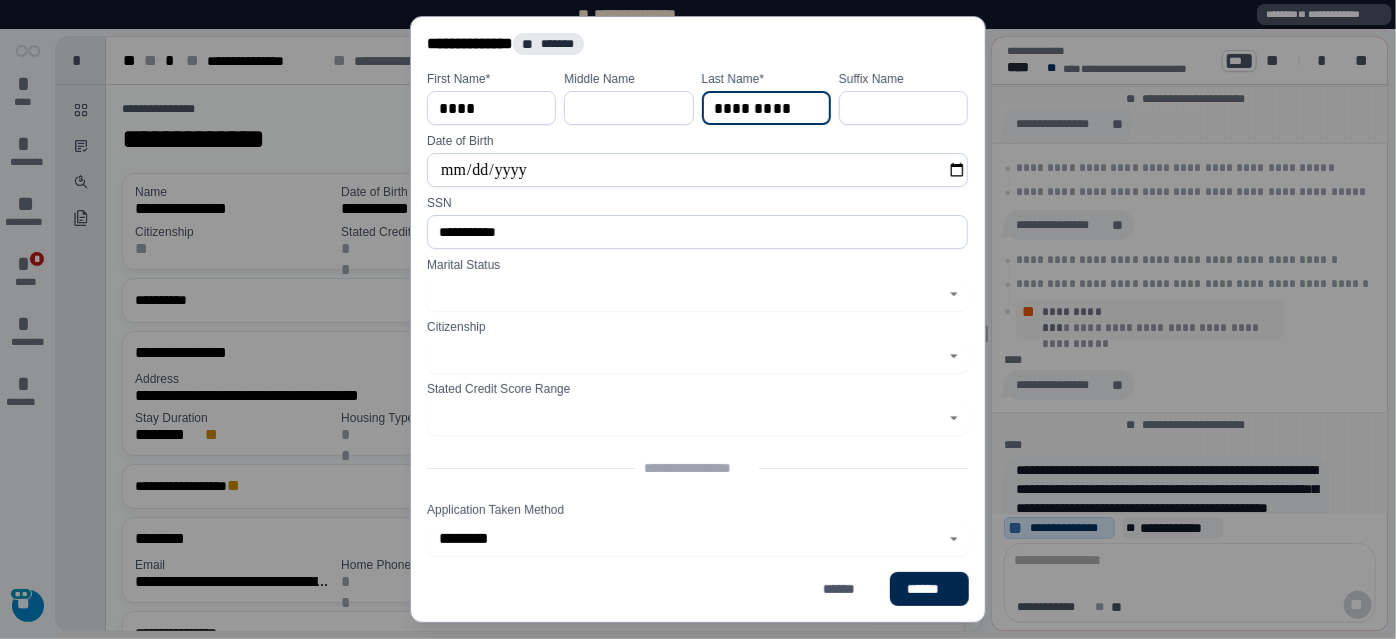 type on "*********" 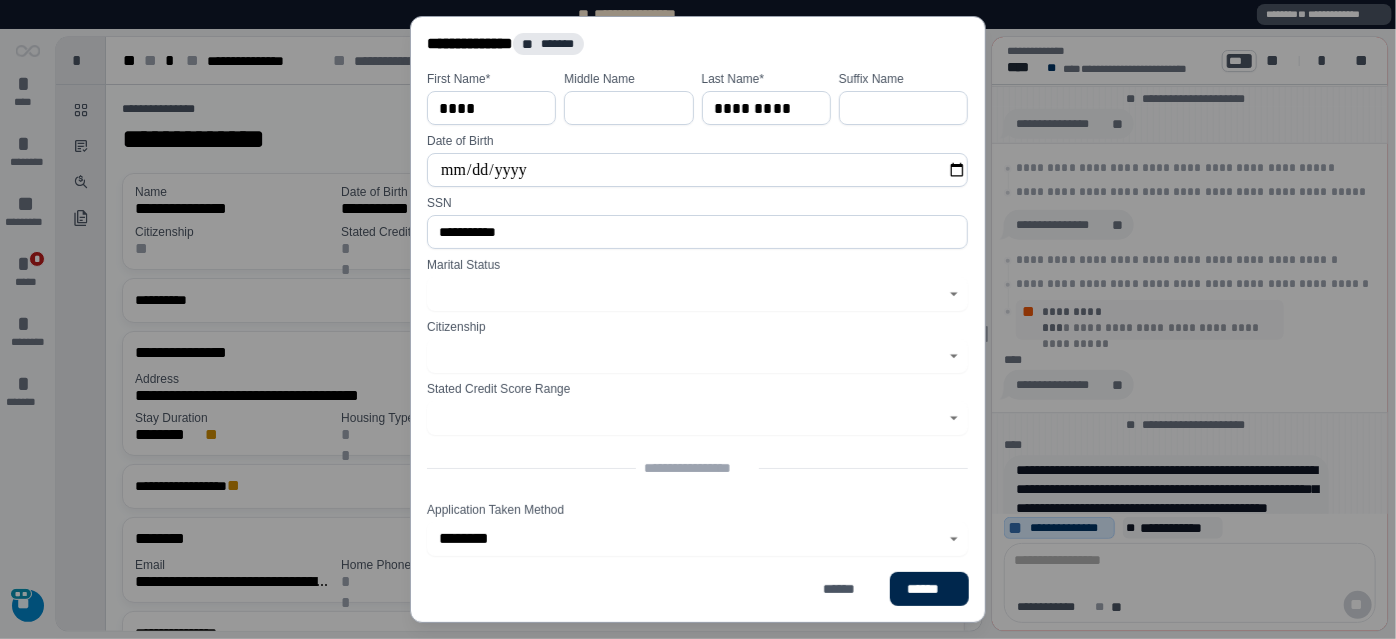 click on "******" 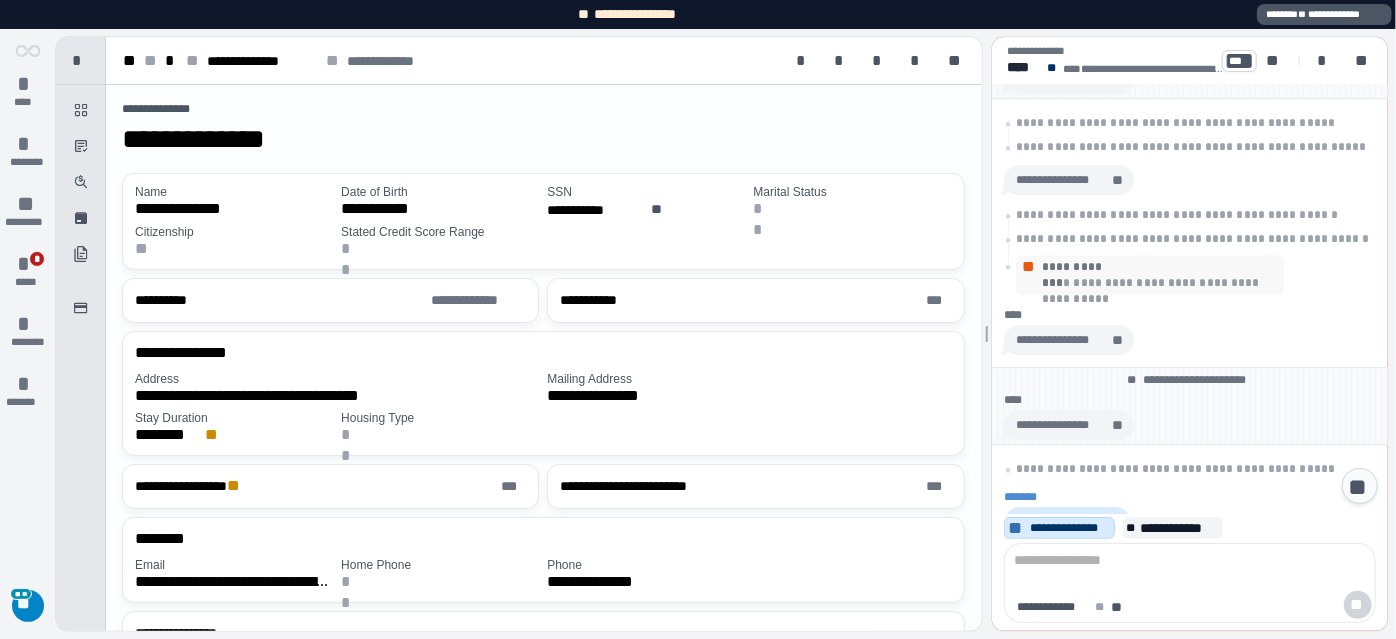 scroll, scrollTop: 528, scrollLeft: 0, axis: vertical 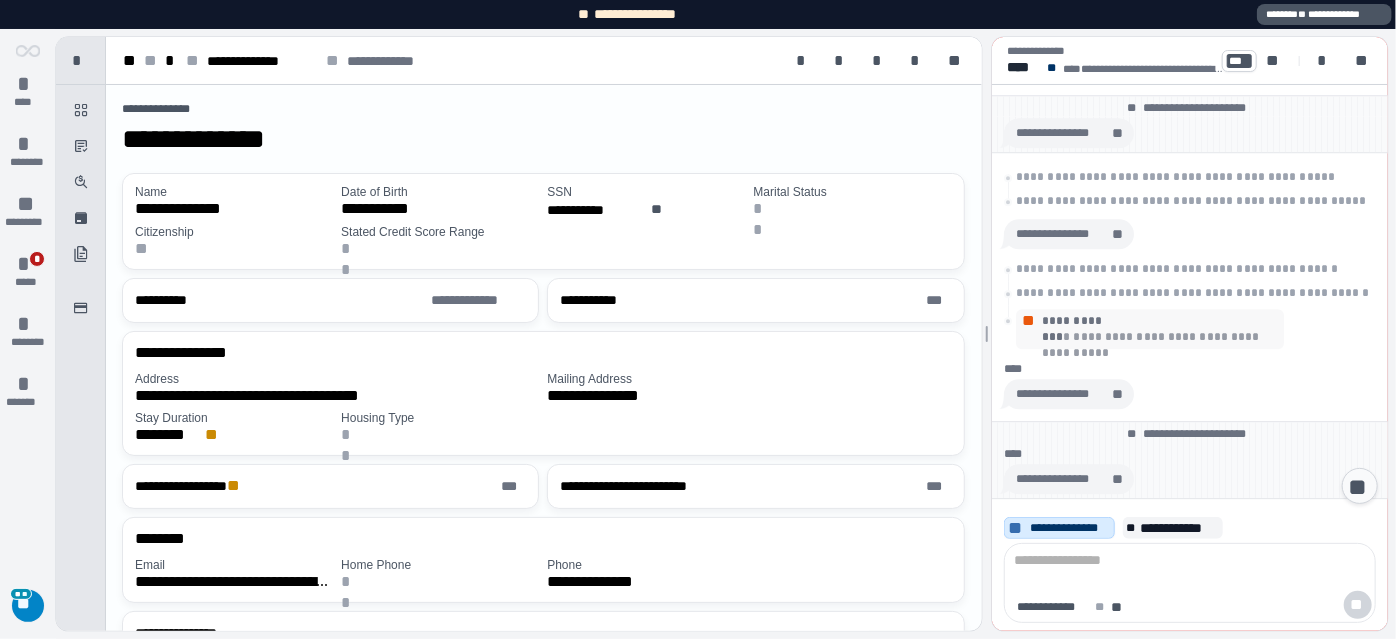 click on "**" 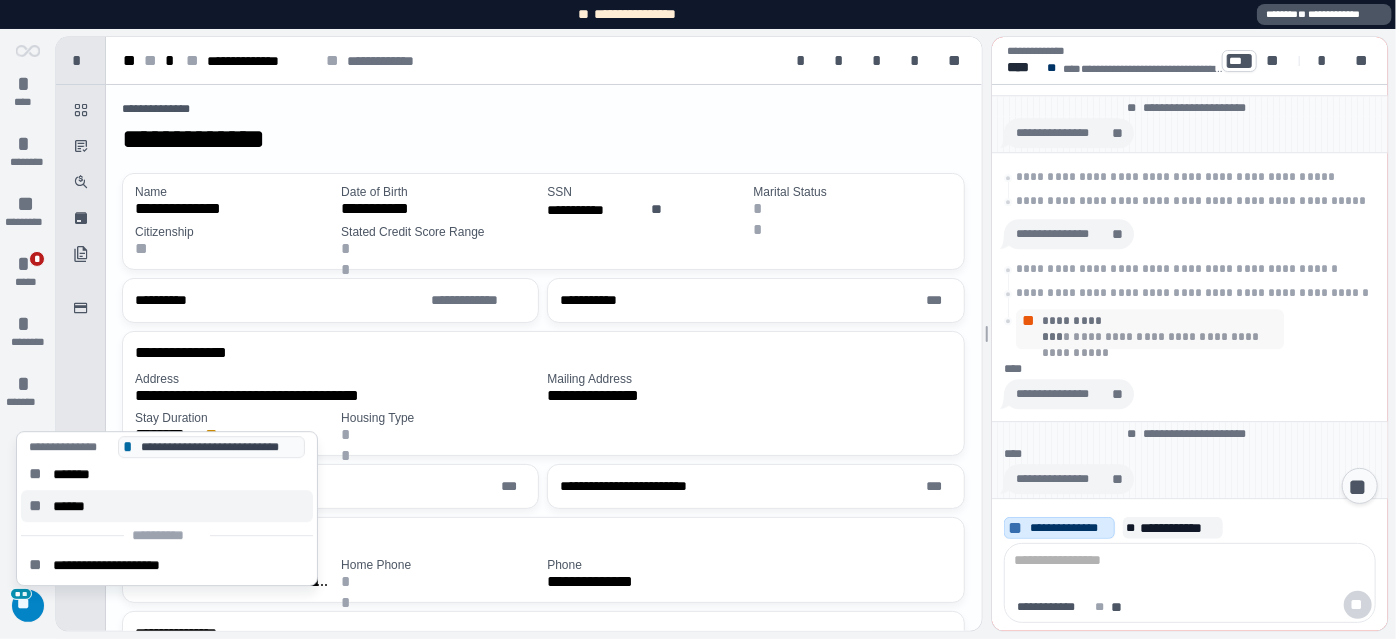 click on "** ******" 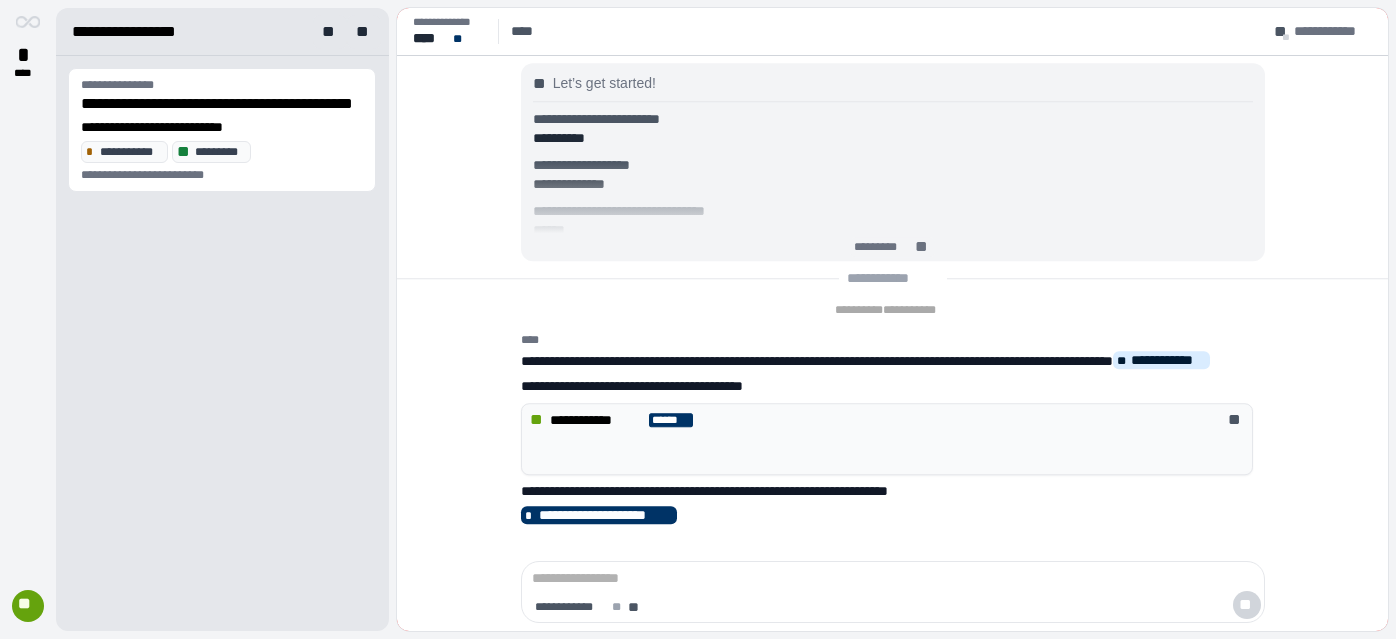 scroll, scrollTop: 0, scrollLeft: 0, axis: both 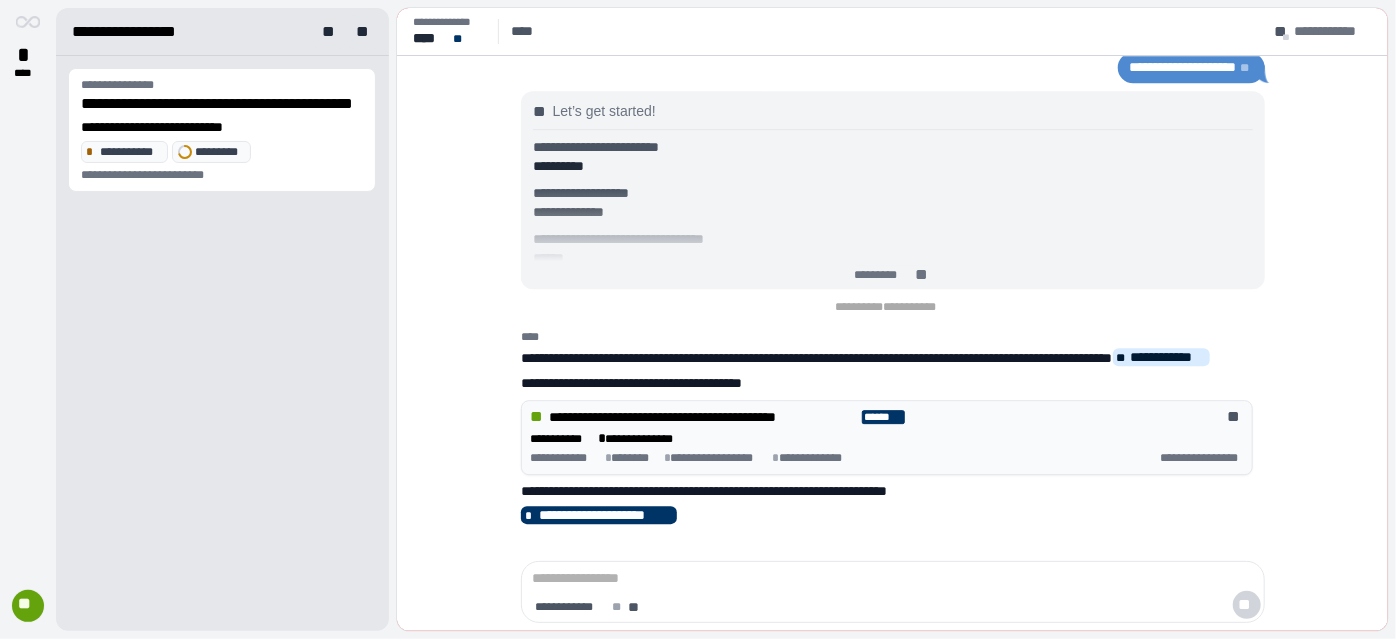 click on "**" at bounding box center (27, 606) 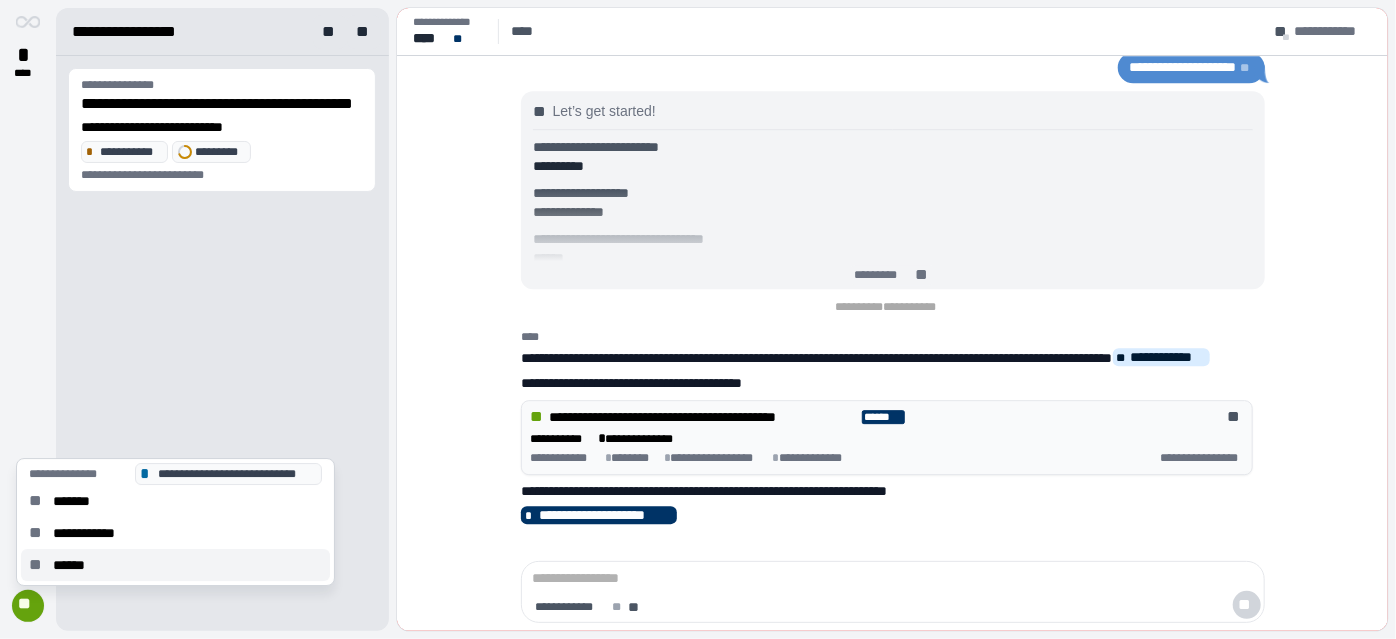 click on "******" at bounding box center (75, 565) 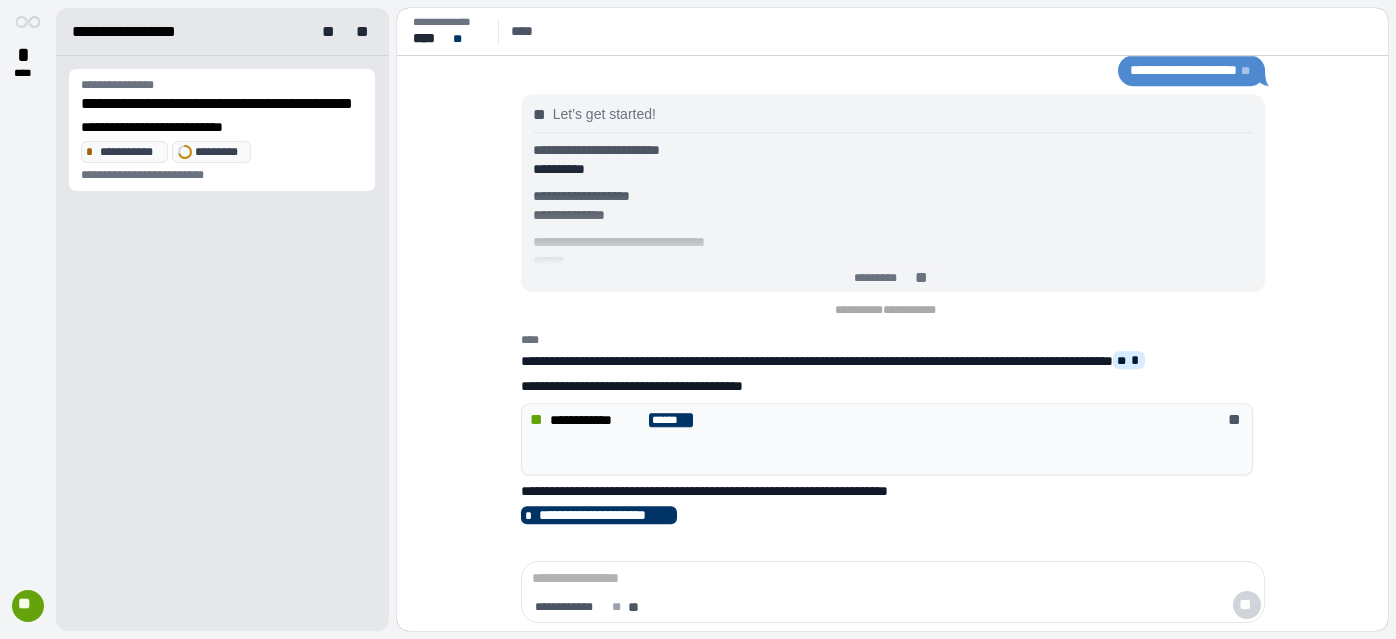 scroll, scrollTop: 0, scrollLeft: 0, axis: both 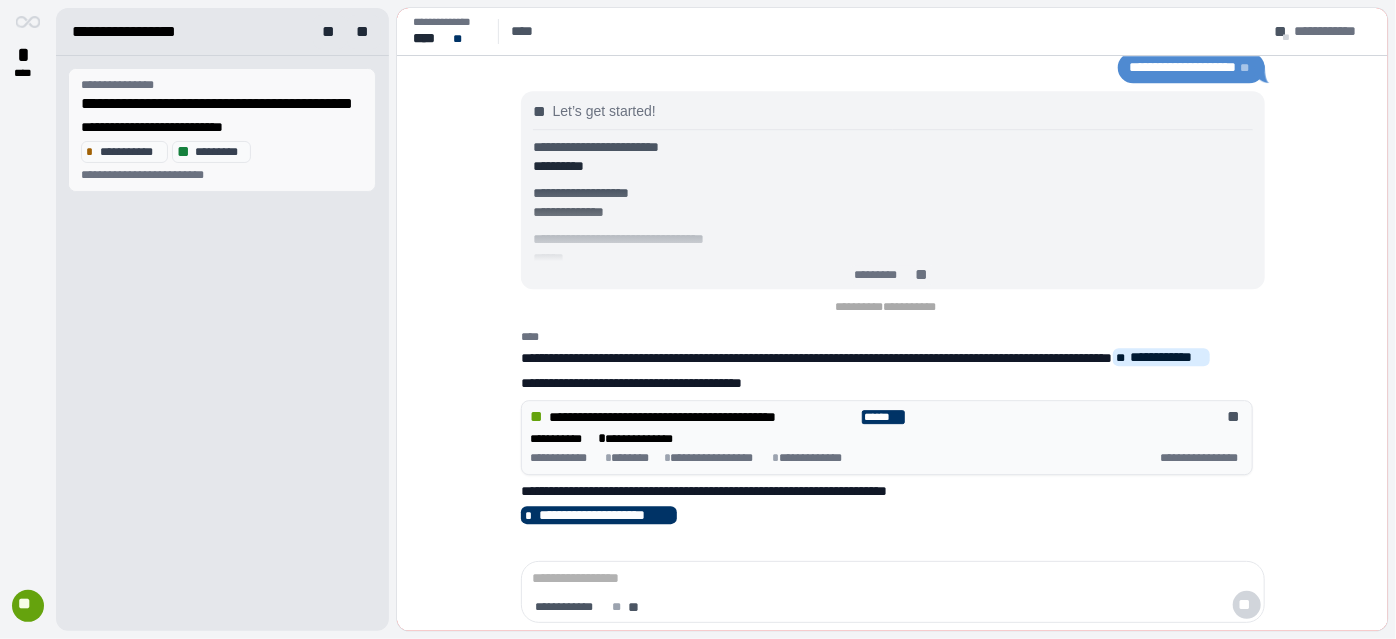 click on "**********" at bounding box center [222, 127] 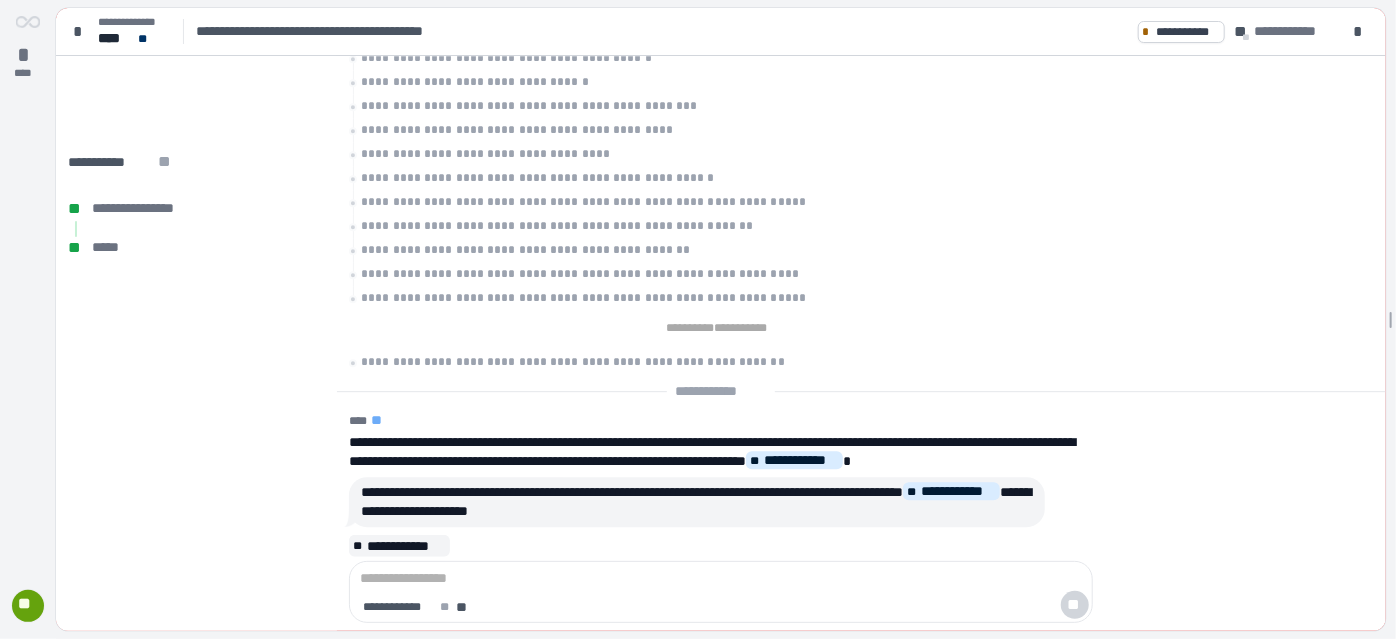 click on "**" at bounding box center (27, 606) 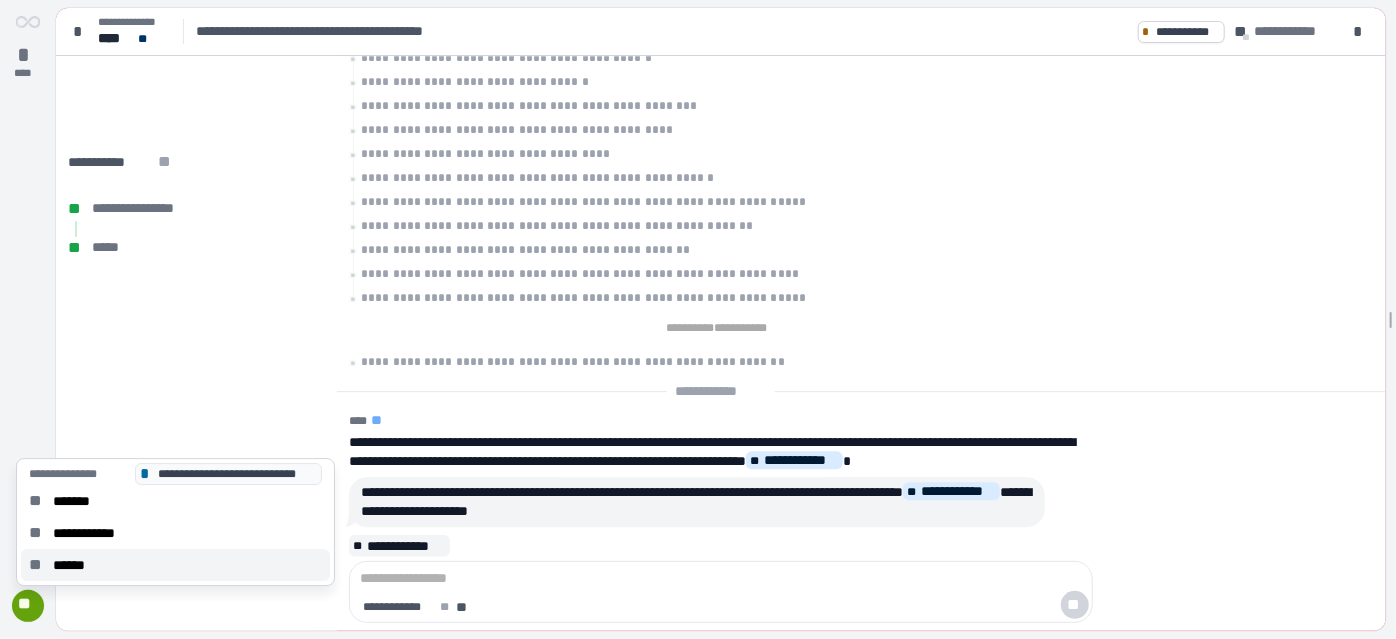 click on "******" at bounding box center (75, 565) 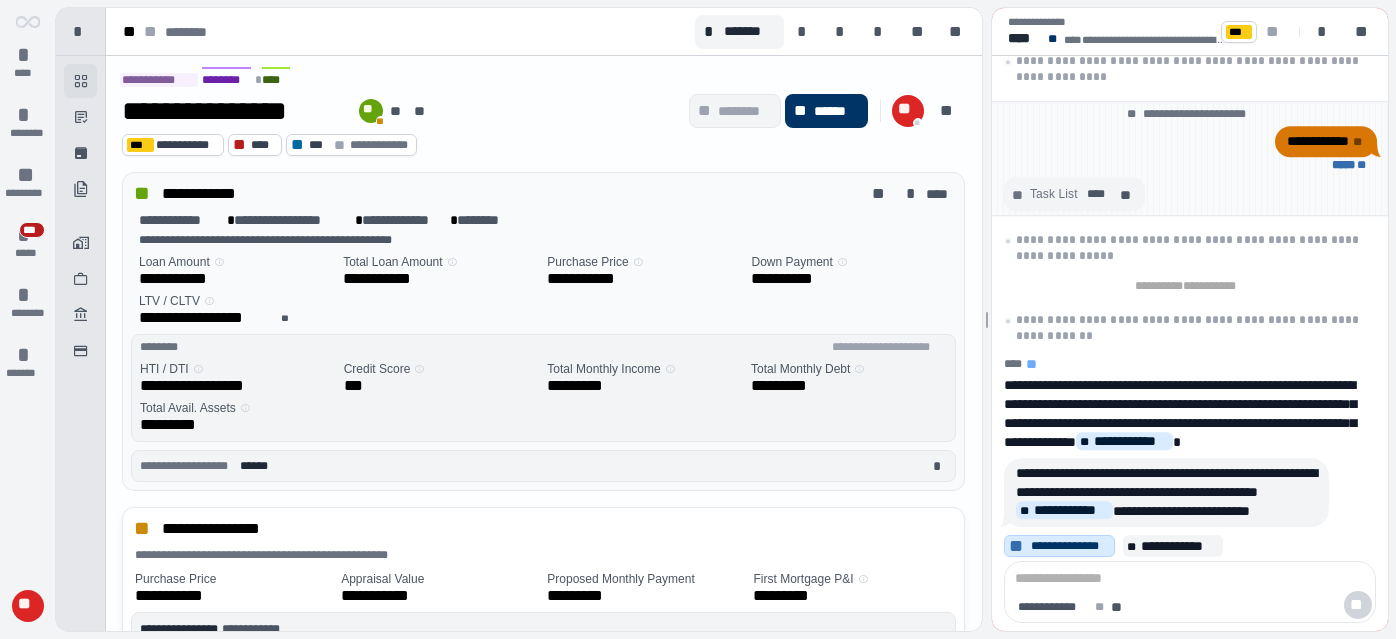 scroll, scrollTop: 0, scrollLeft: 0, axis: both 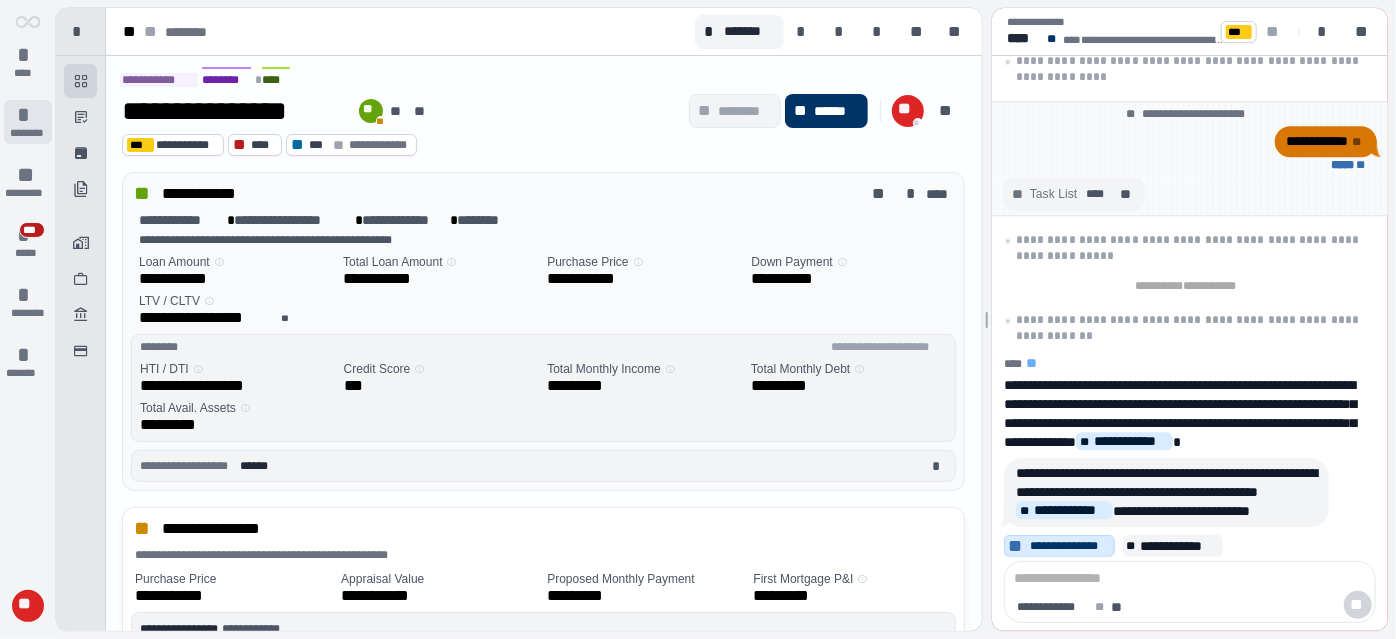 click on "********" at bounding box center (27, 133) 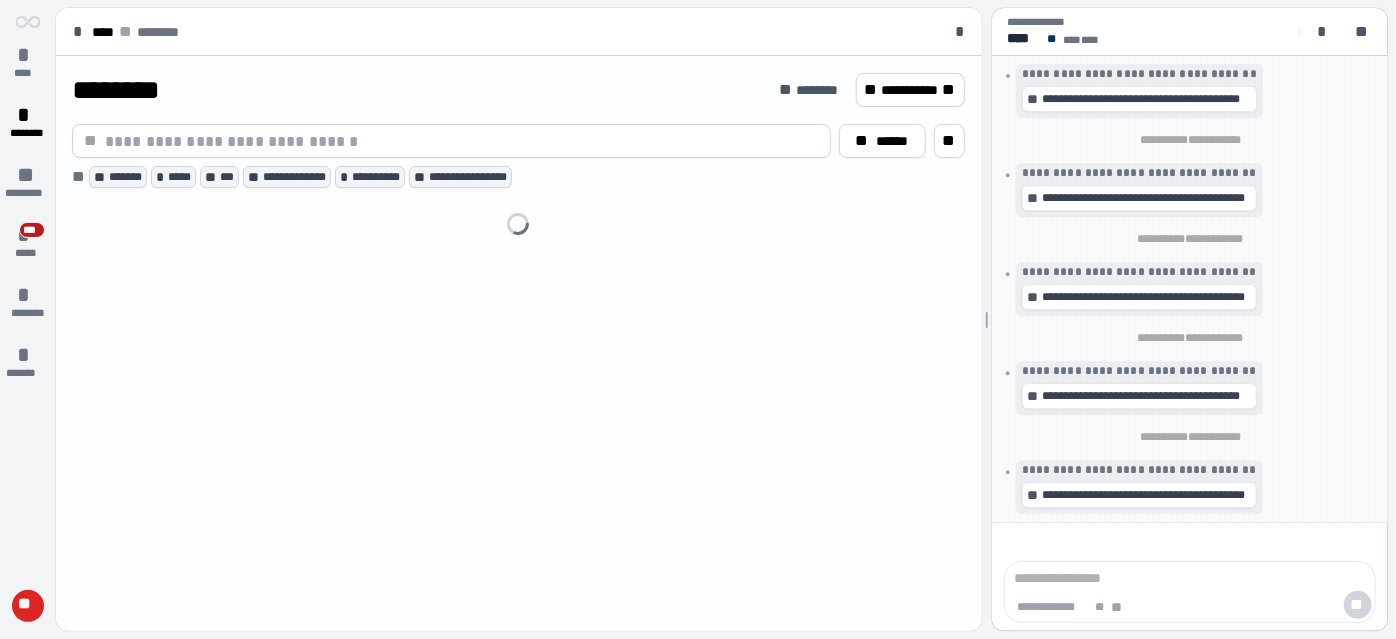 click at bounding box center [462, 141] 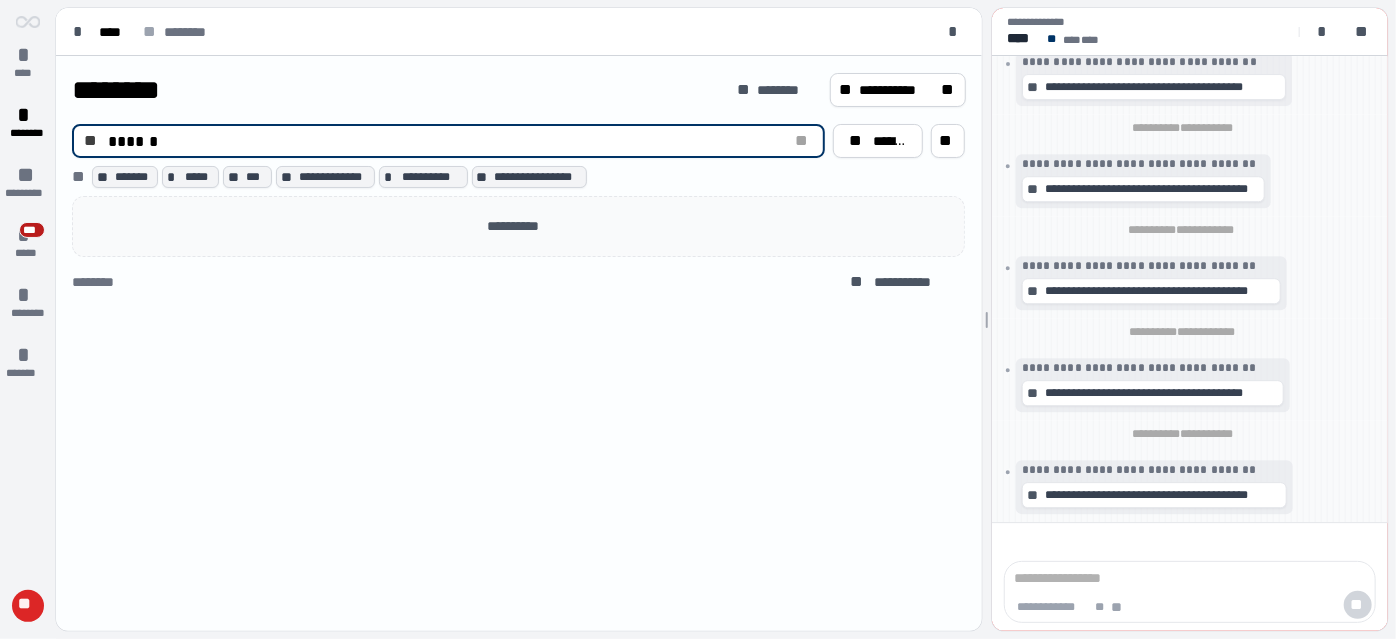 type on "******" 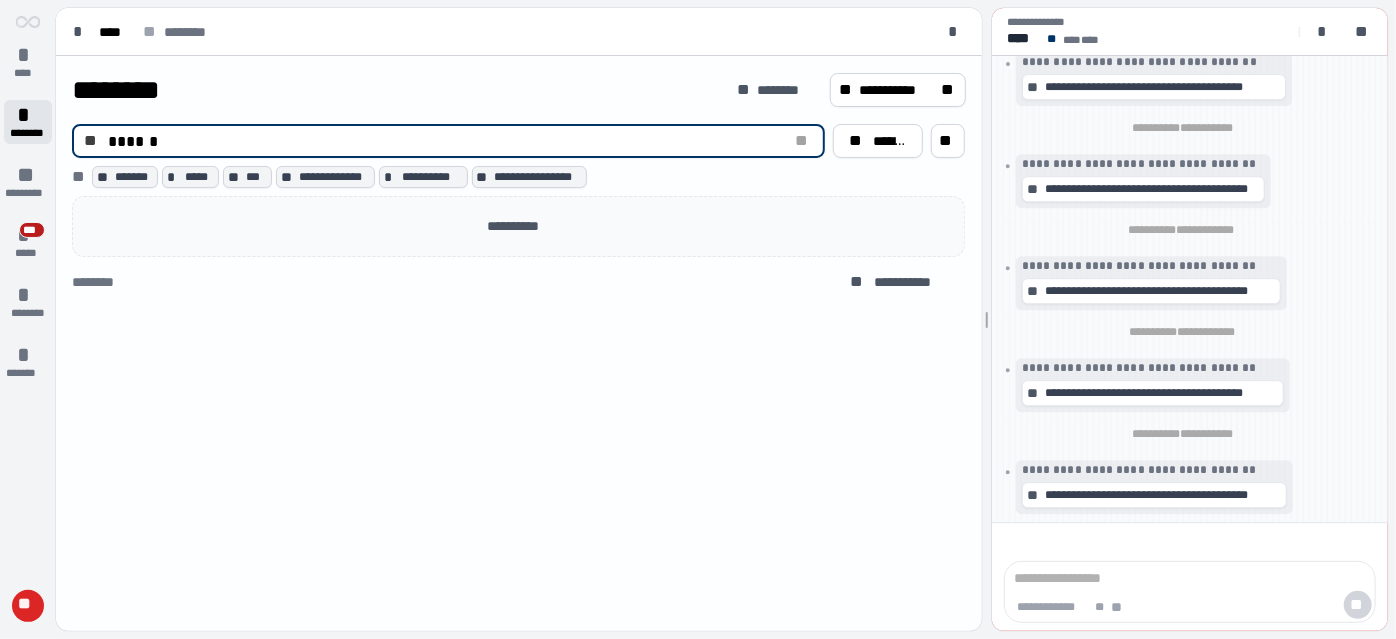 drag, startPoint x: 165, startPoint y: 132, endPoint x: 19, endPoint y: 119, distance: 146.57762 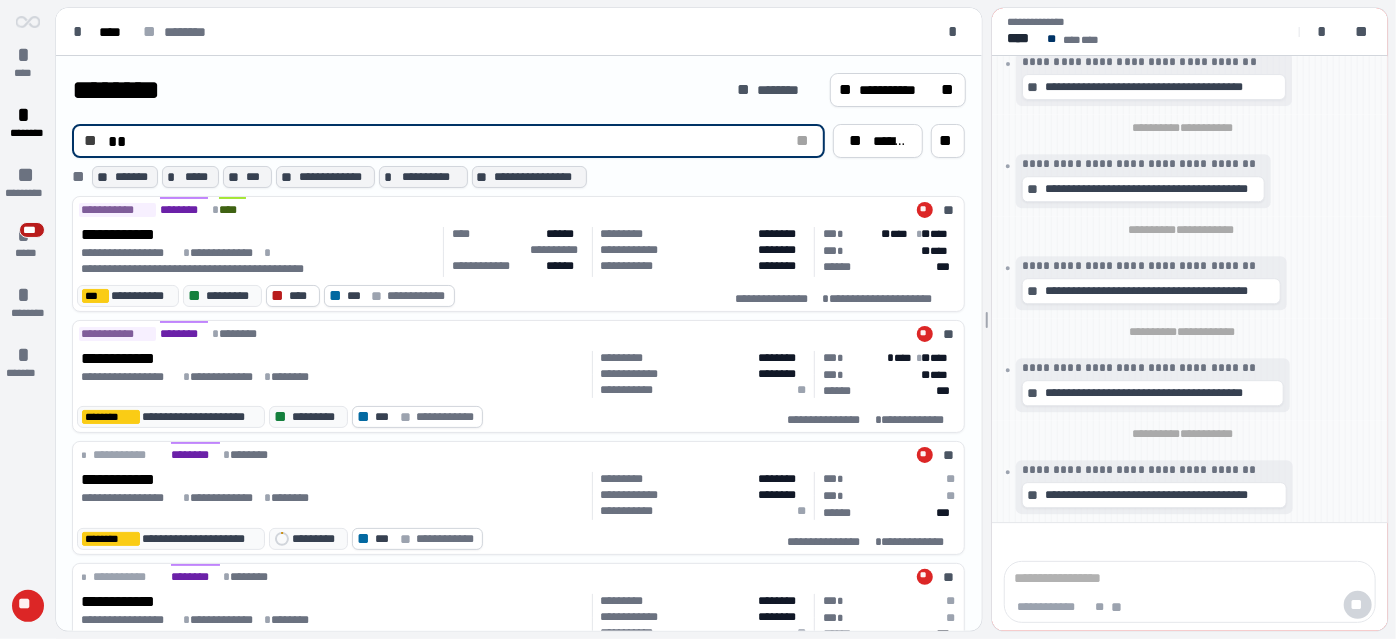 type on "*" 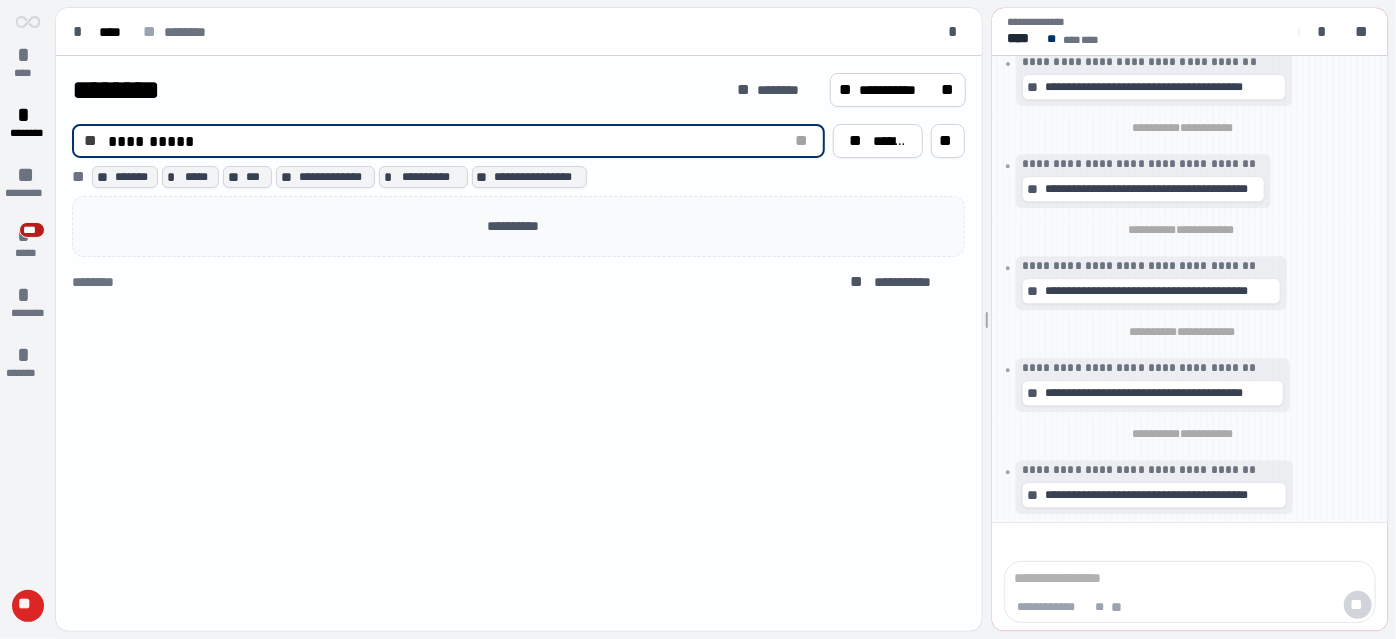 type on "**********" 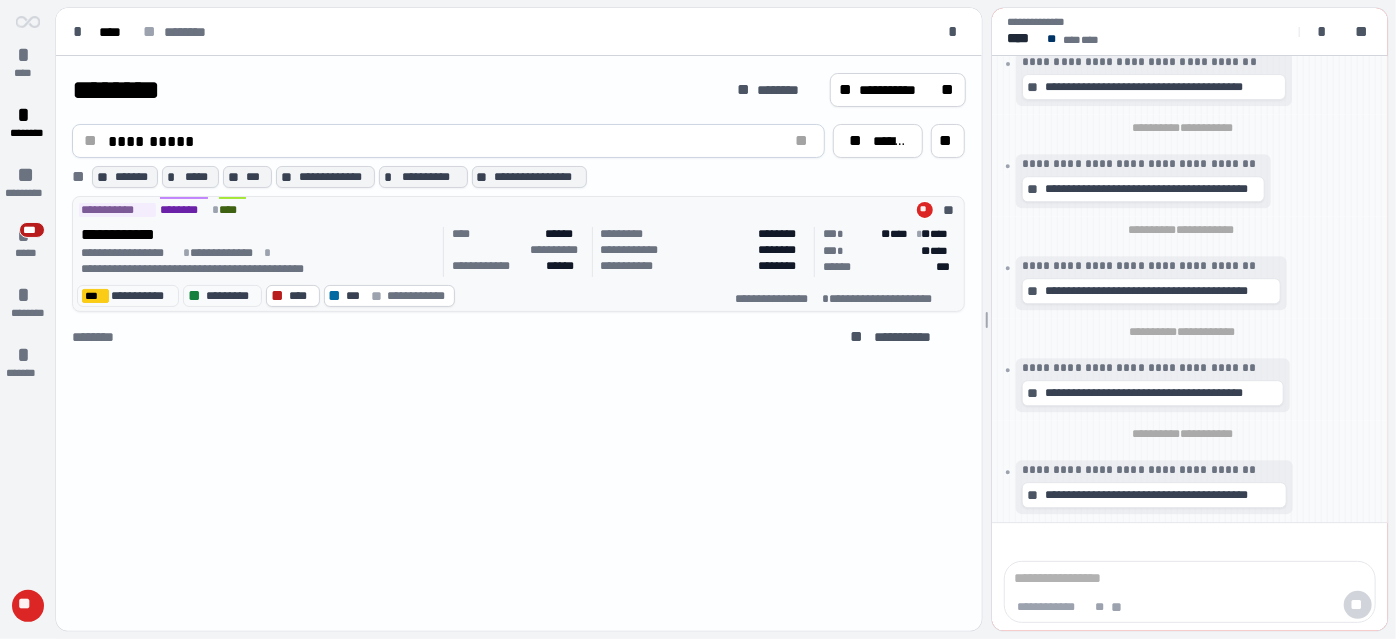click on "**********" at bounding box center (258, 235) 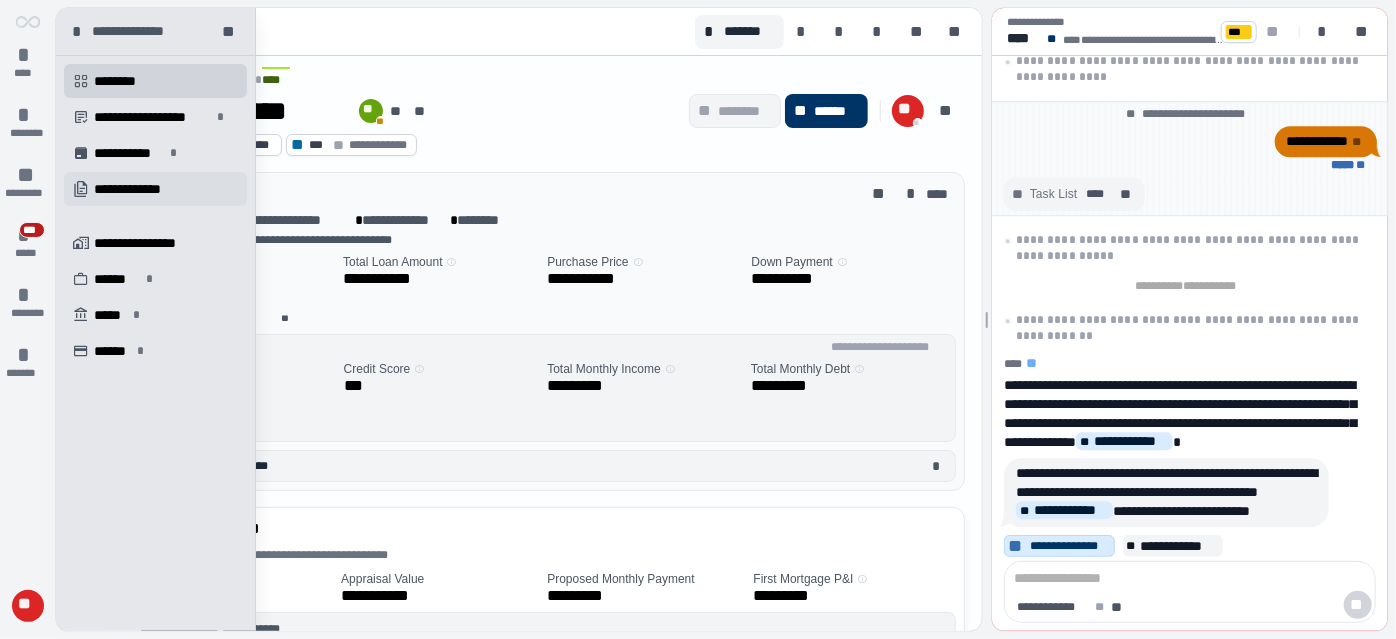click on "**********" at bounding box center [139, 189] 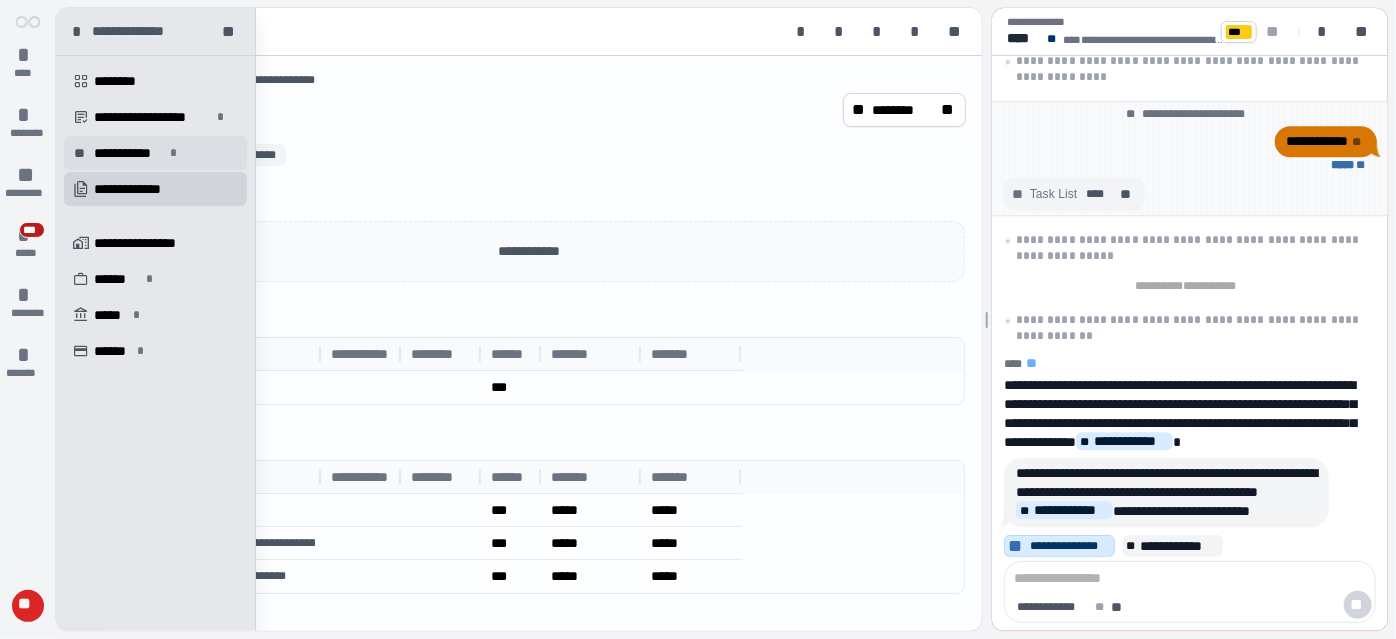 click on "**********" at bounding box center (129, 153) 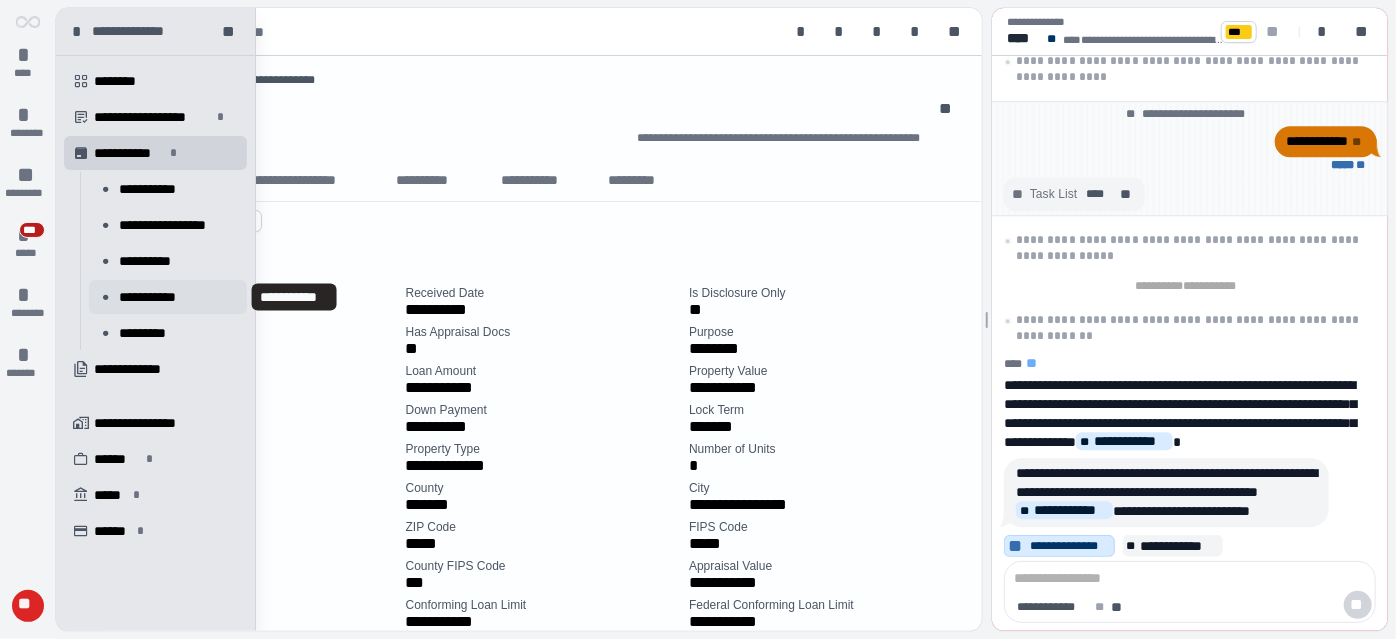 click on "**********" at bounding box center (153, 297) 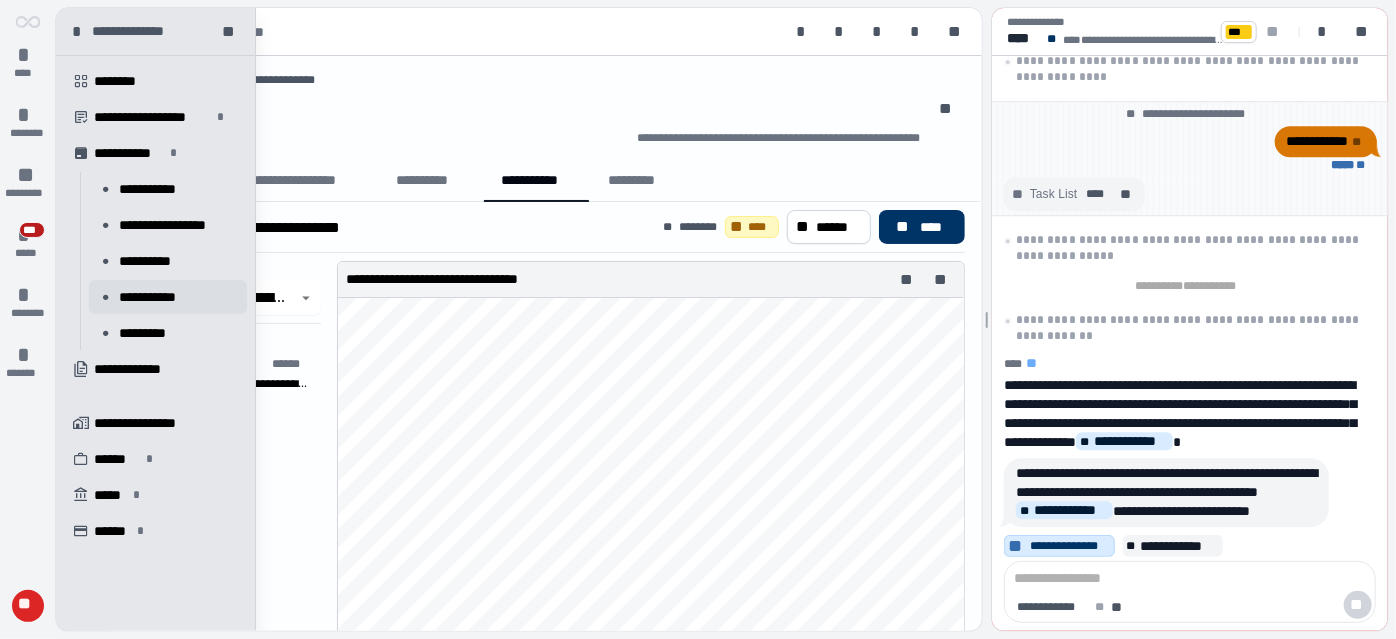click on "**********" at bounding box center [153, 297] 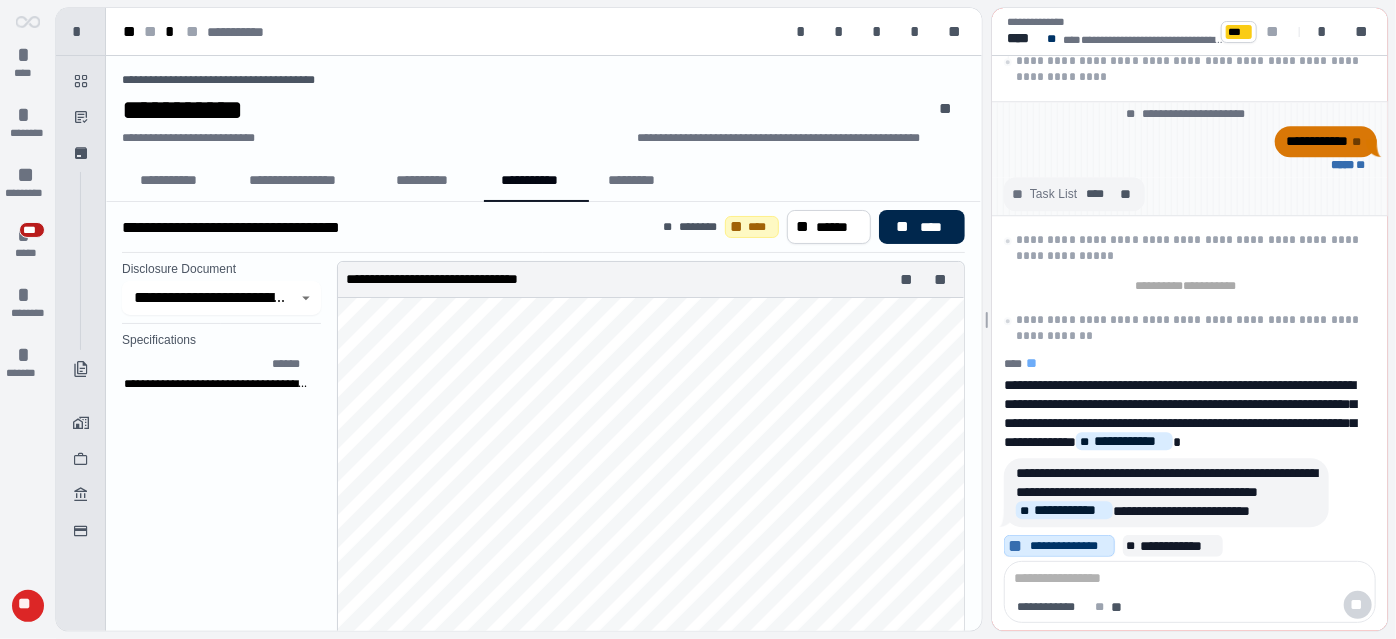 click on "**" at bounding box center (904, 227) 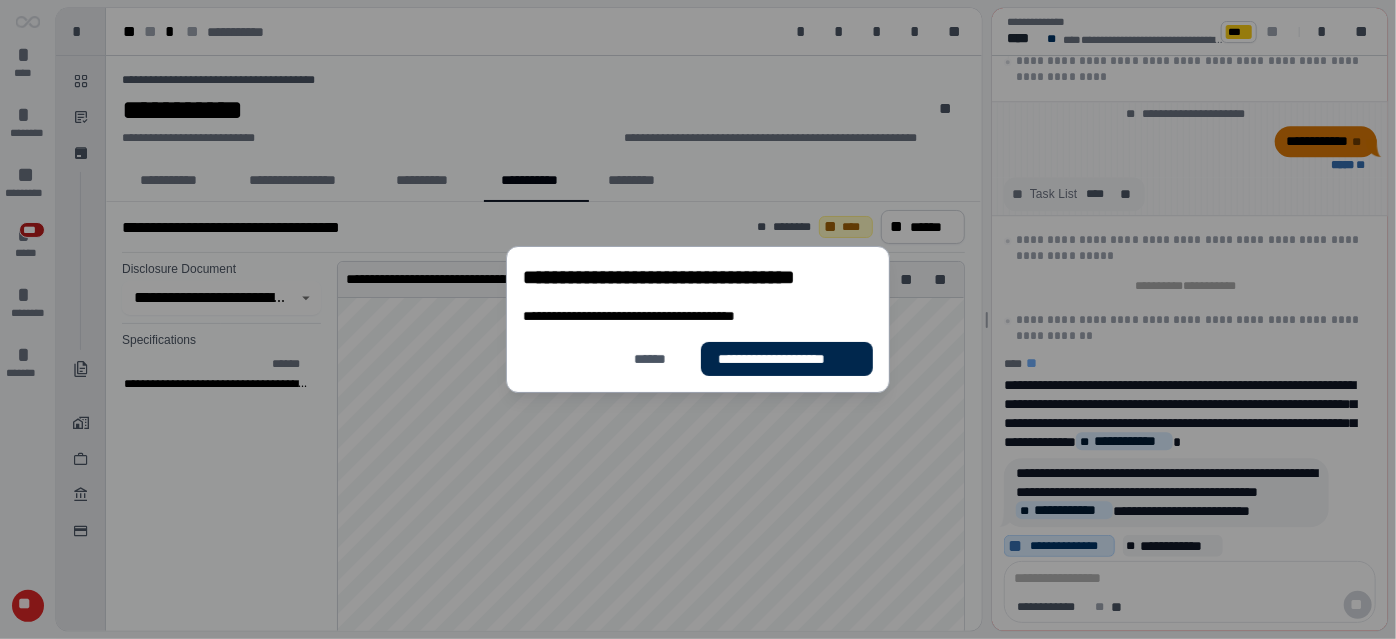 click on "**********" at bounding box center (787, 359) 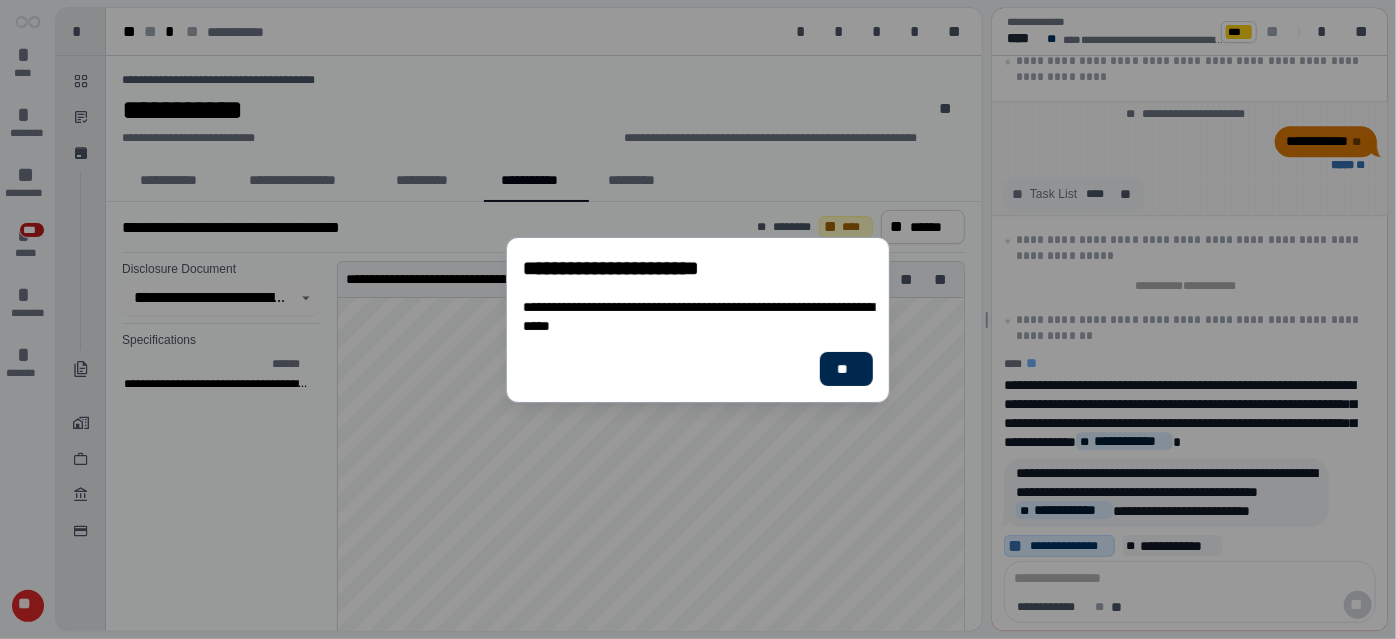 click on "**" at bounding box center [846, 368] 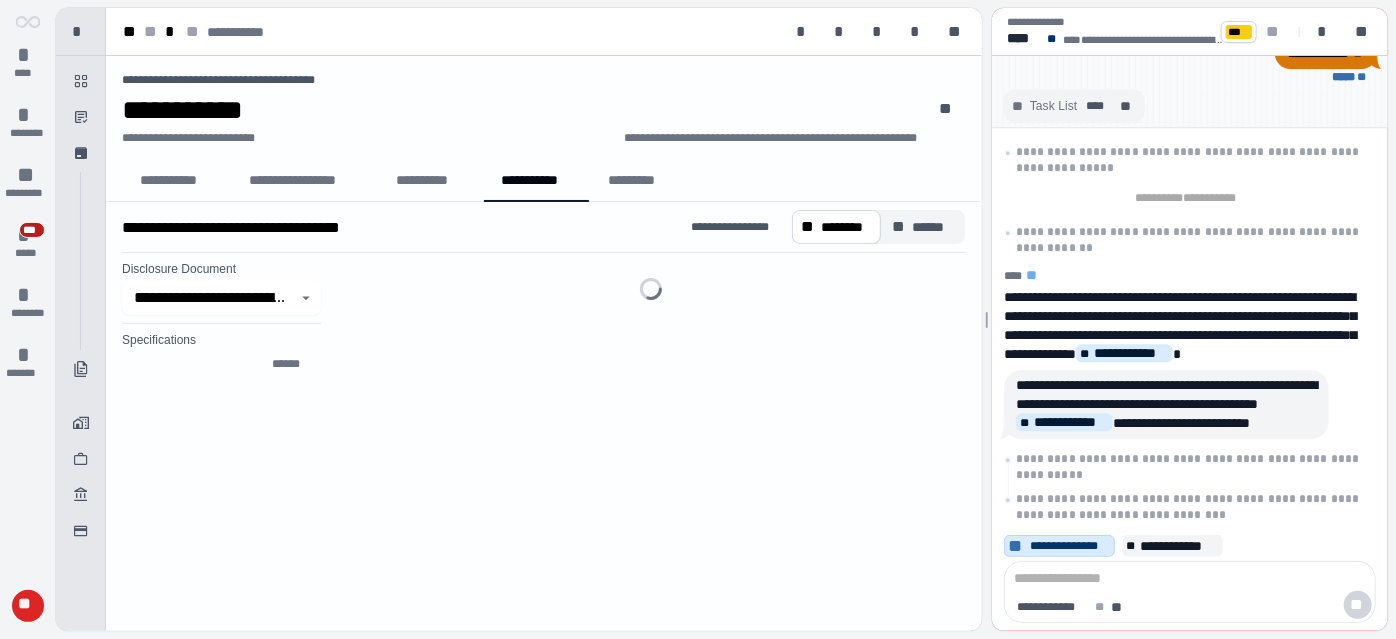 type on "**********" 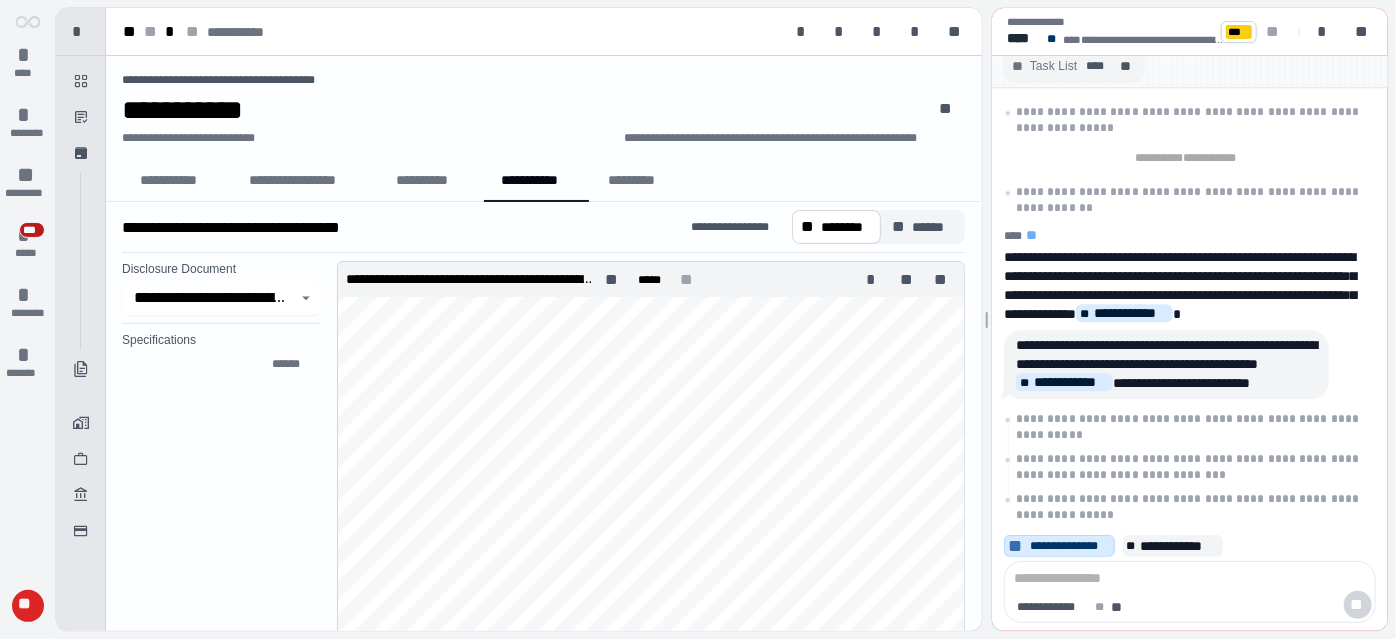 scroll, scrollTop: 6597, scrollLeft: 0, axis: vertical 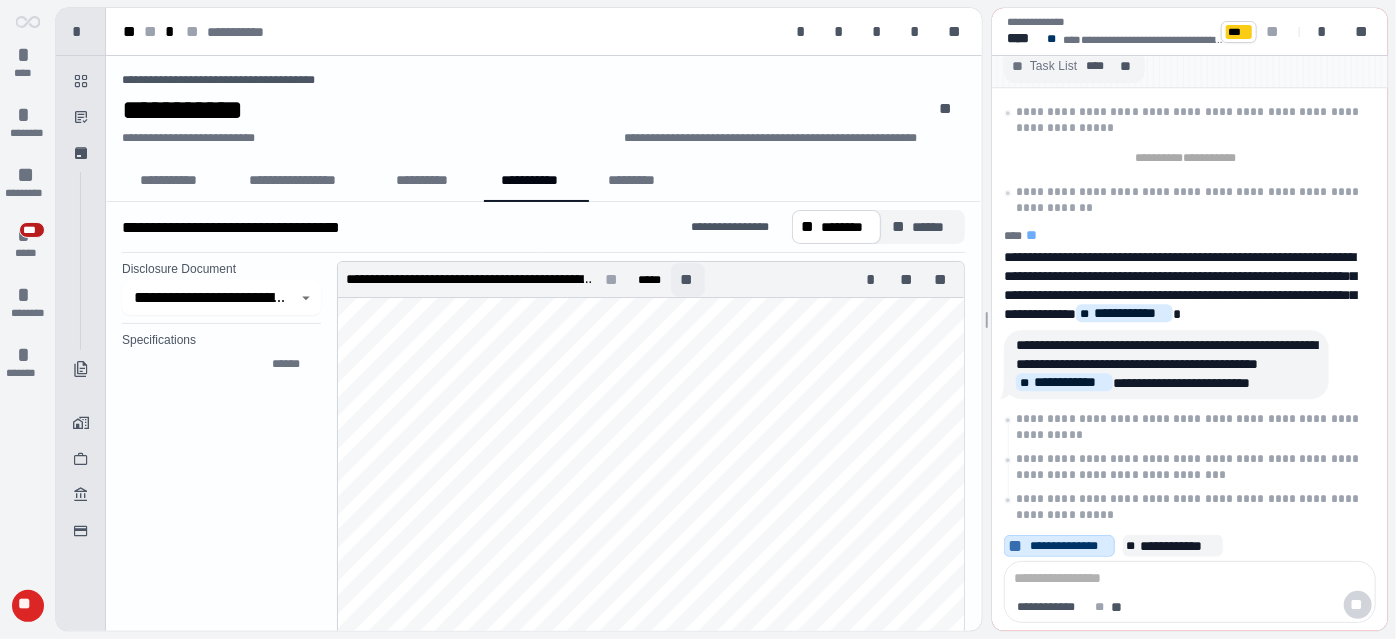 click on "**" at bounding box center (688, 280) 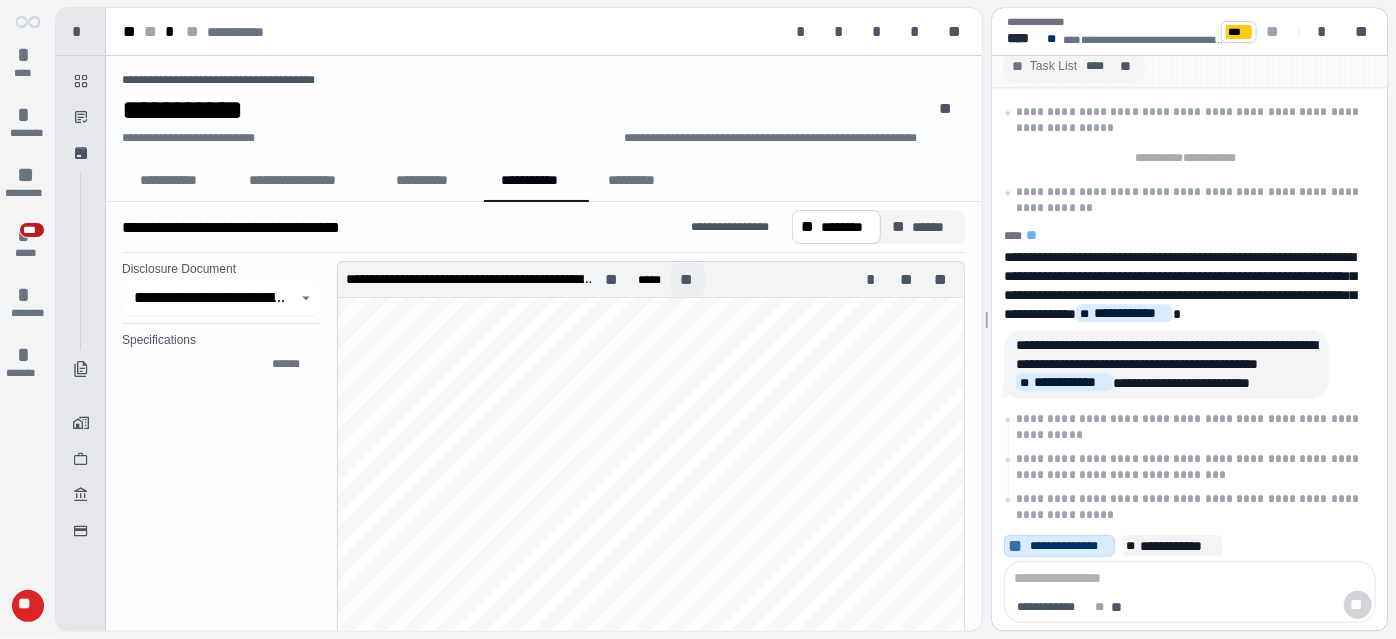 click on "**" at bounding box center (688, 280) 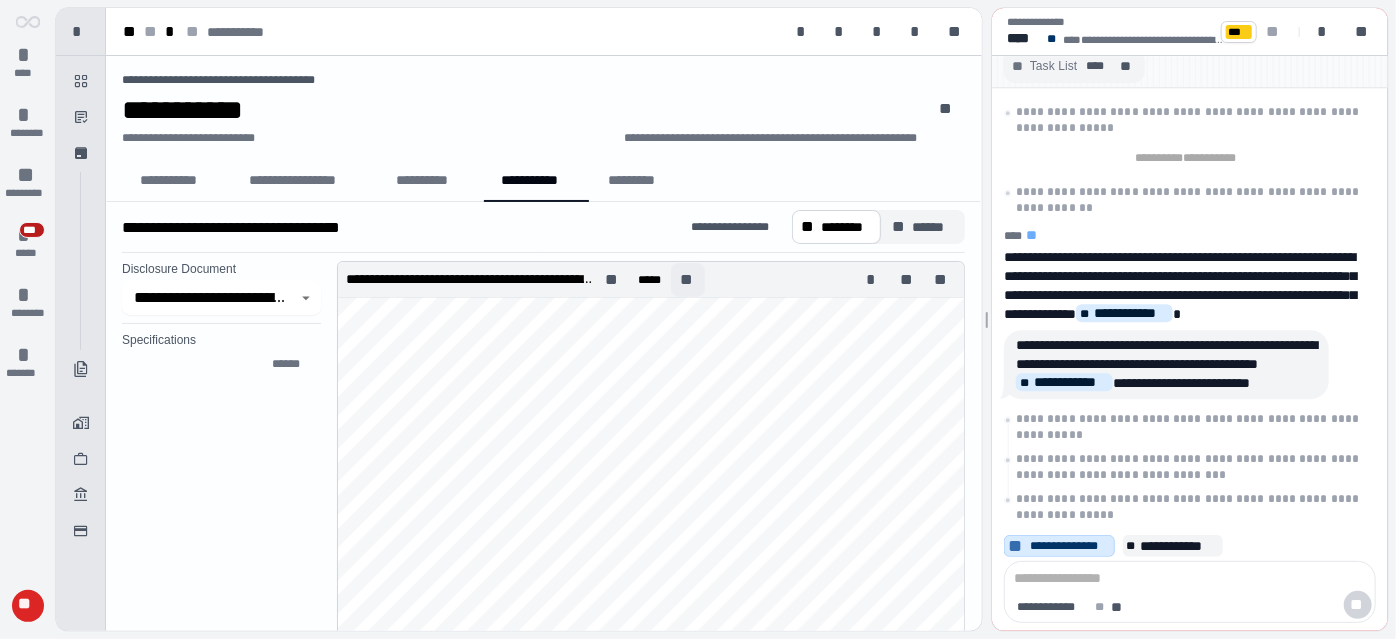 click on "**" at bounding box center (688, 280) 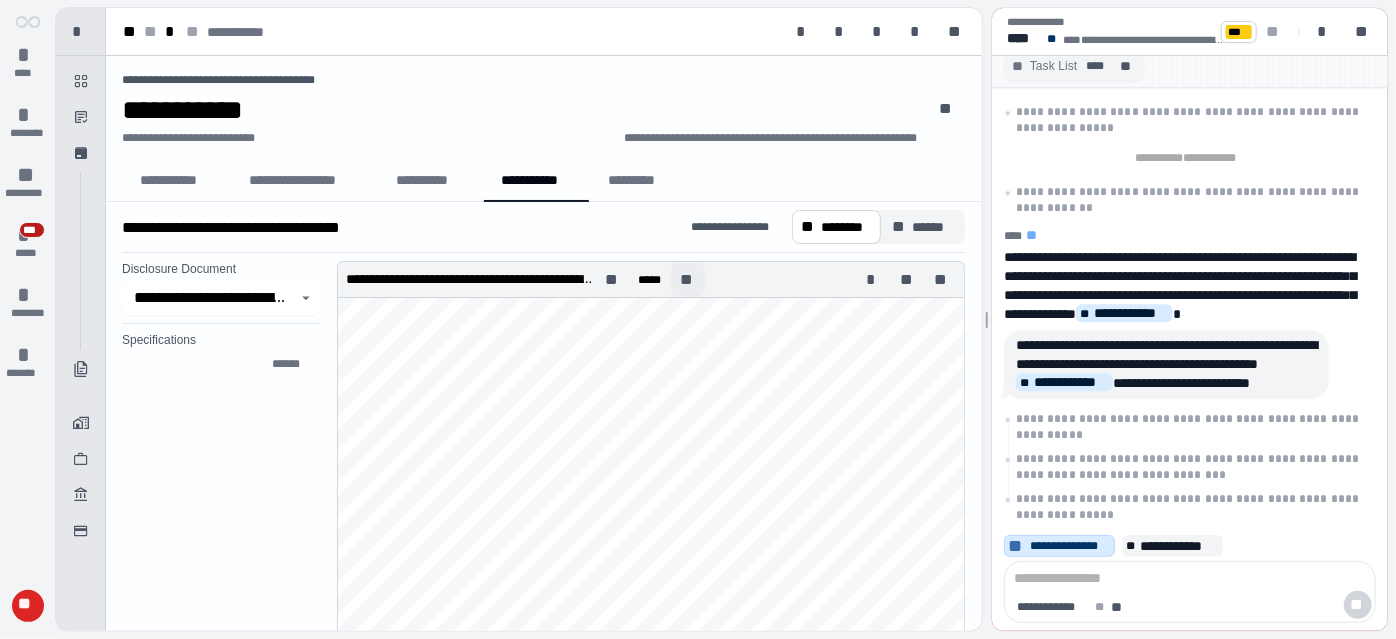 click on "**" at bounding box center (688, 280) 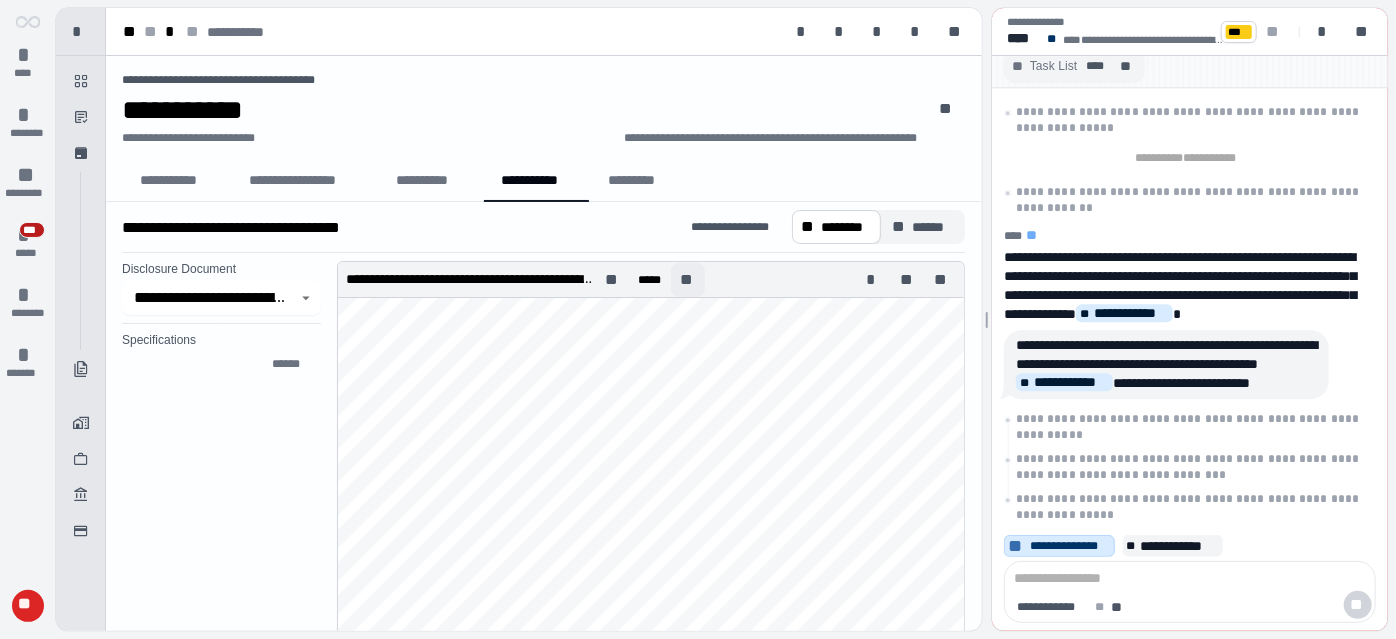 click on "**" at bounding box center (688, 280) 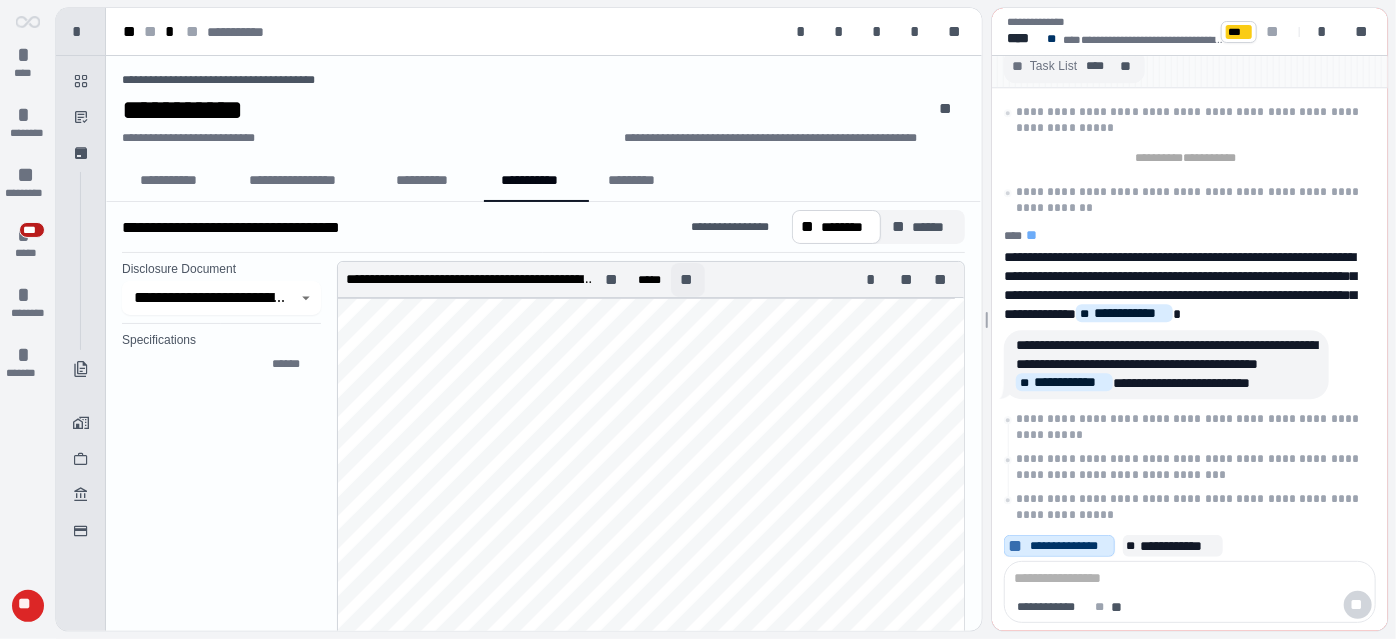 click on "**" at bounding box center [688, 280] 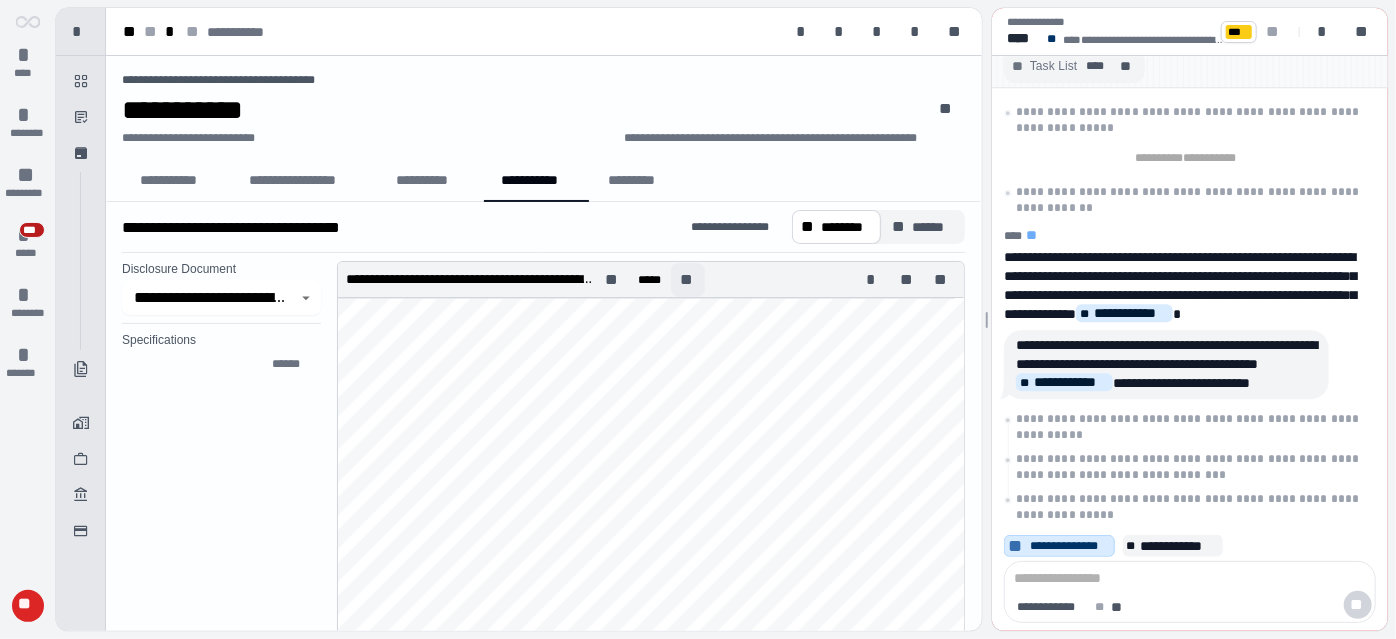 click on "**" at bounding box center (688, 280) 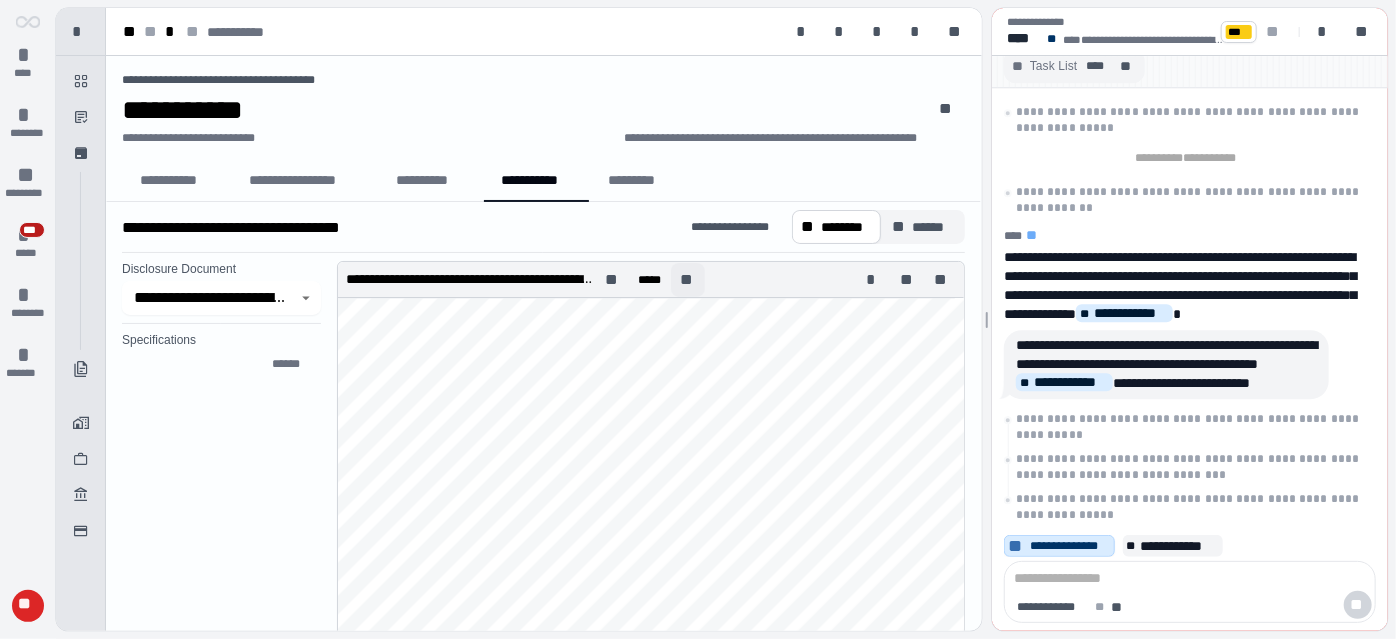 click on "**" at bounding box center (688, 280) 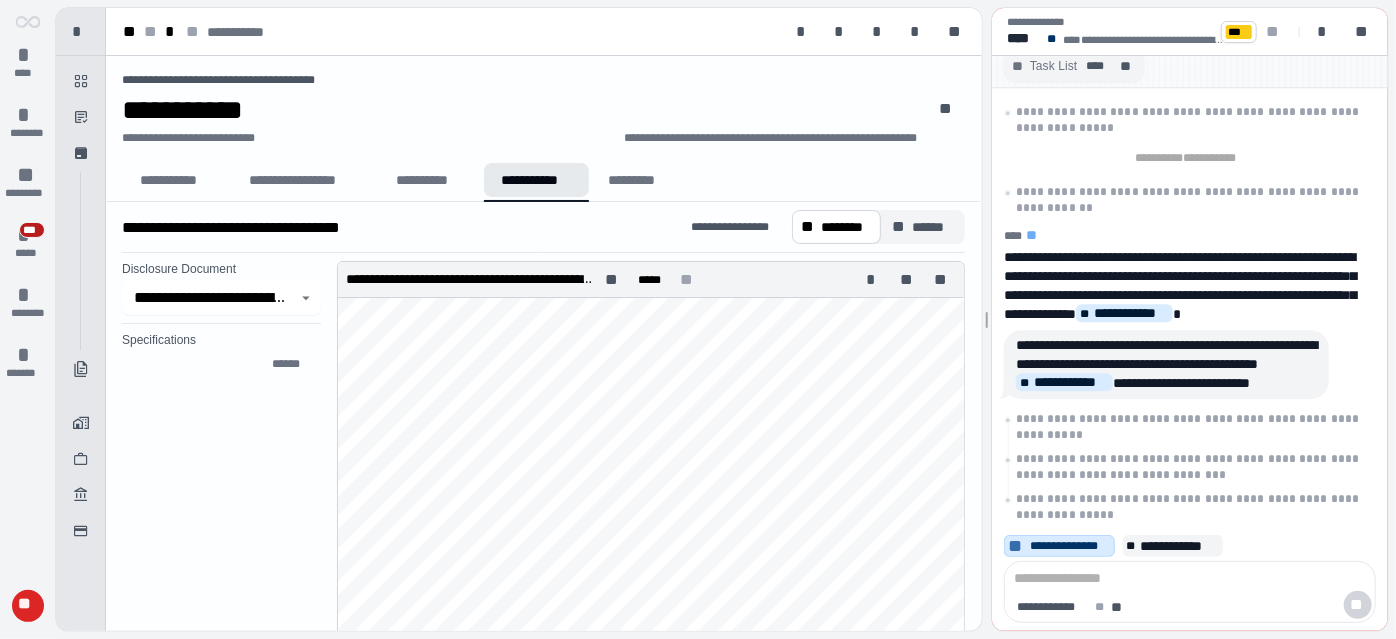 click on "**********" at bounding box center (536, 180) 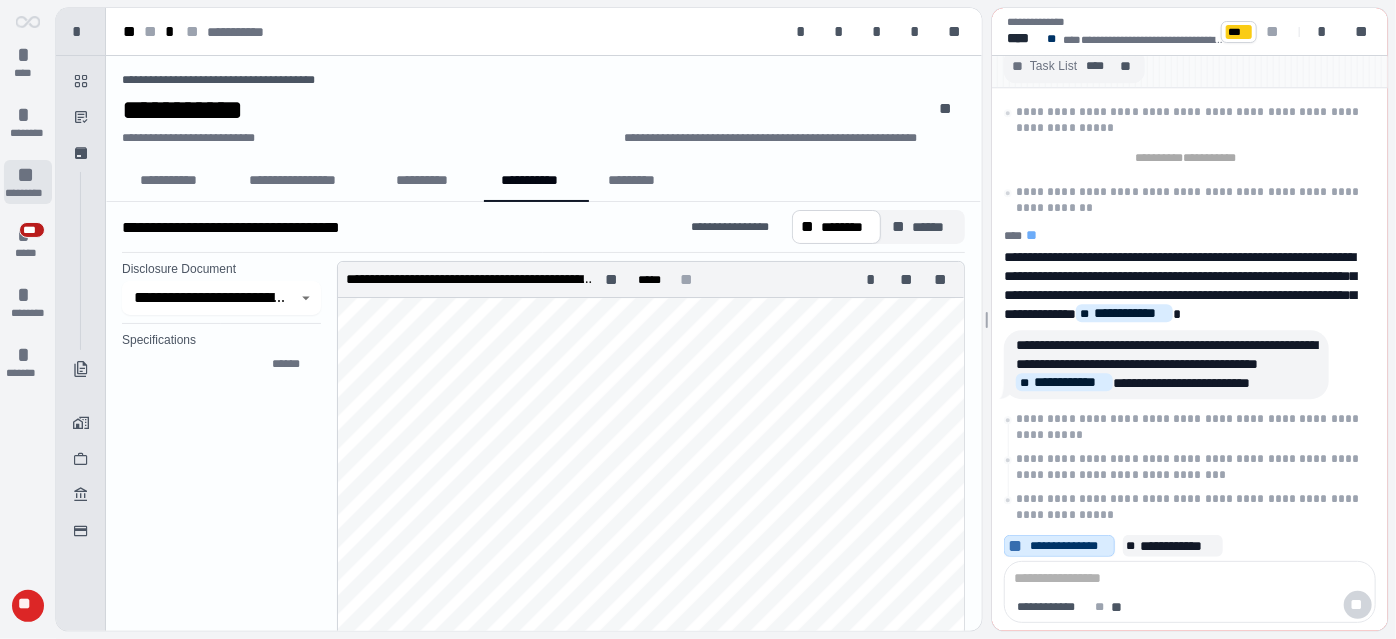 click on "*********" at bounding box center (28, 193) 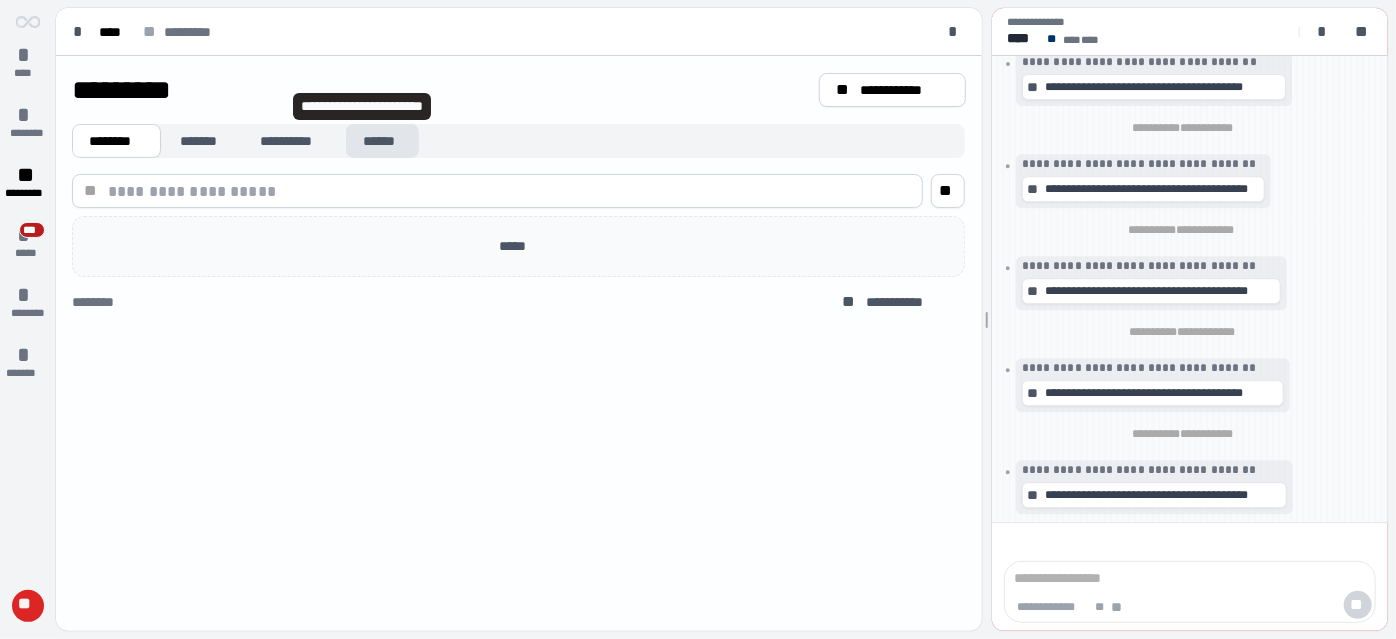 click on "******" at bounding box center [382, 141] 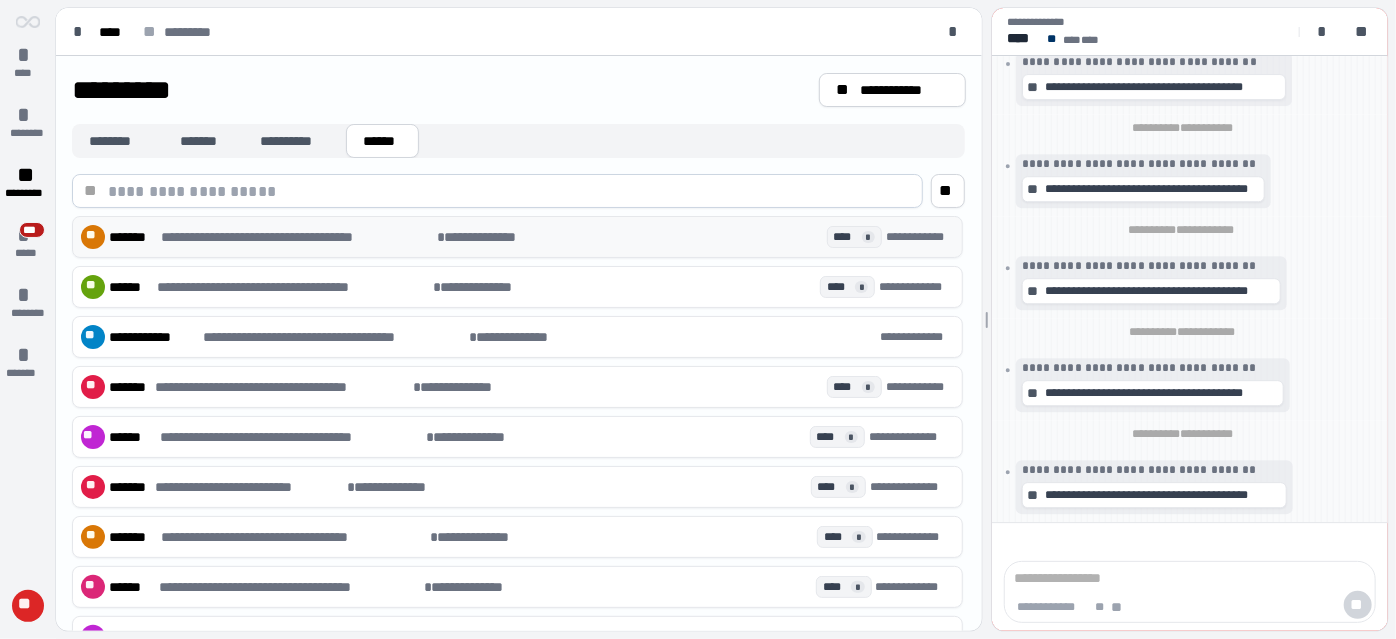 click on "**********" at bounding box center (517, 237) 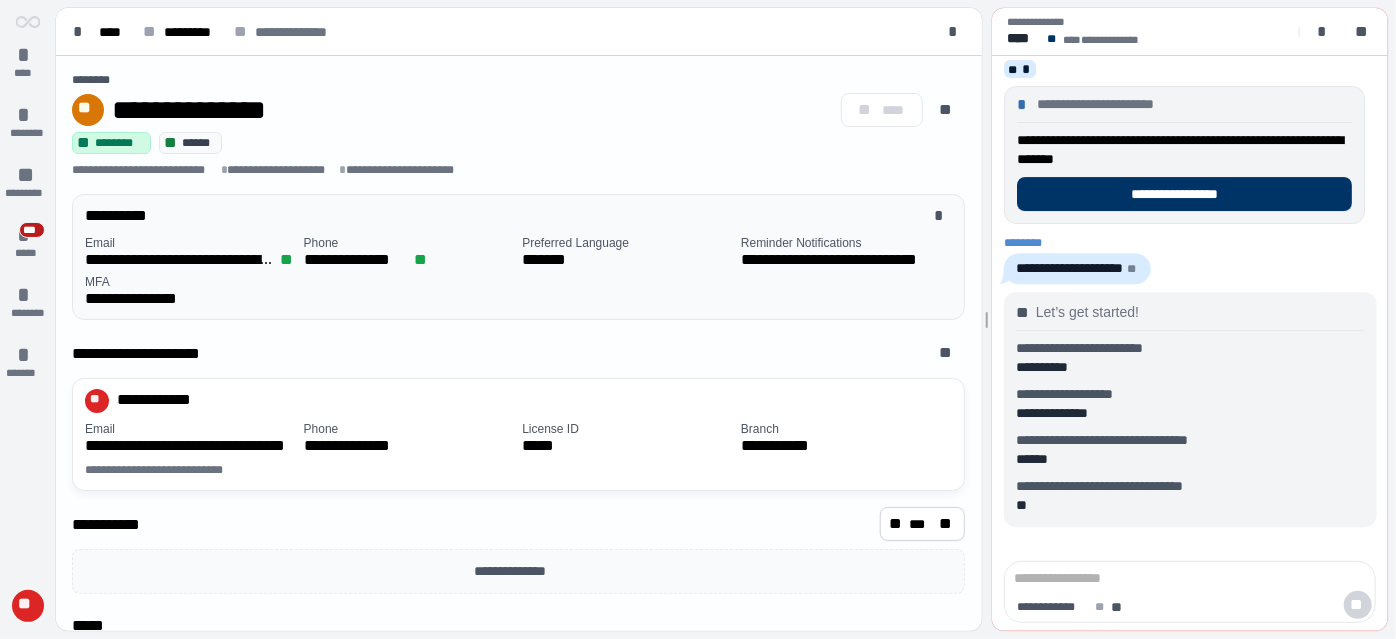 scroll, scrollTop: 142, scrollLeft: 0, axis: vertical 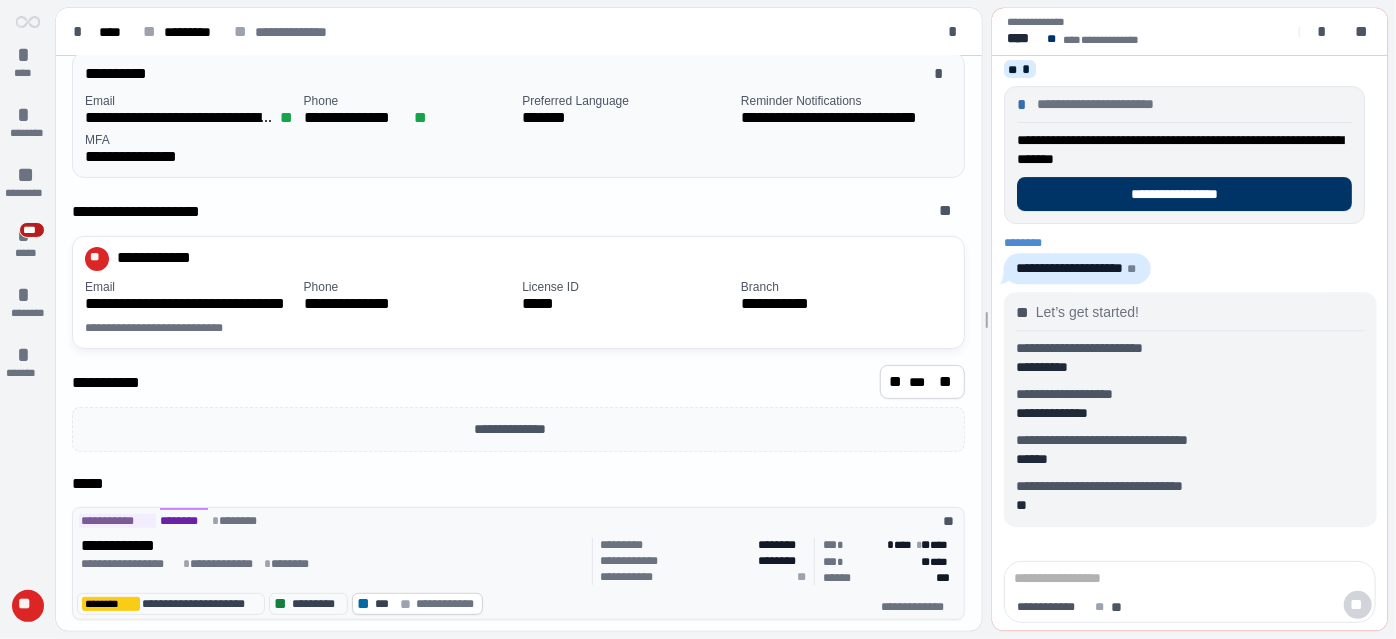 click on "**********" at bounding box center [333, 564] 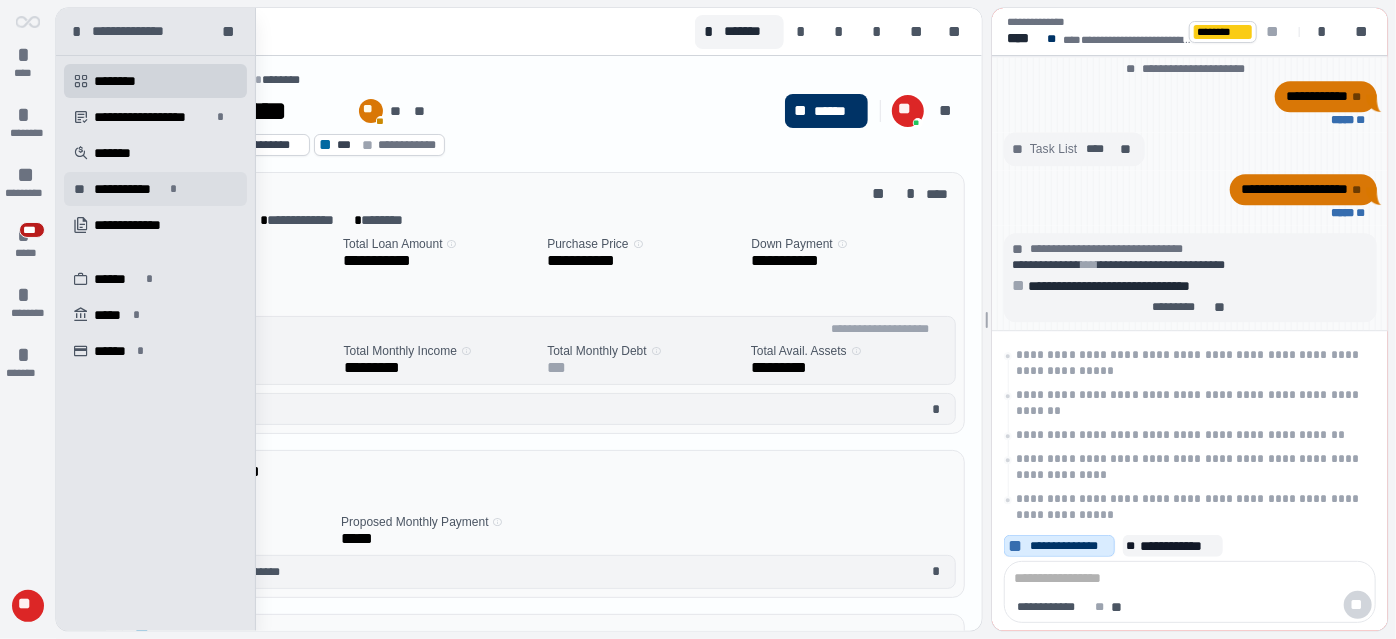 click on "**********" at bounding box center [129, 189] 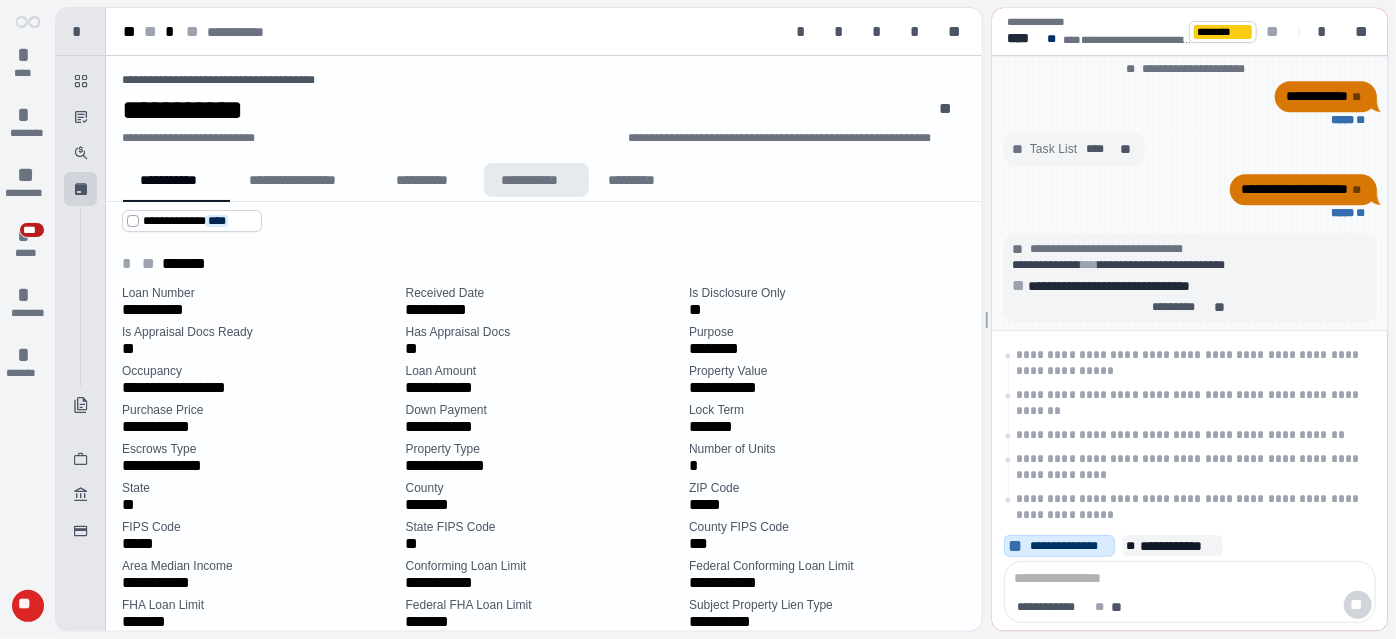 click on "**********" at bounding box center [536, 180] 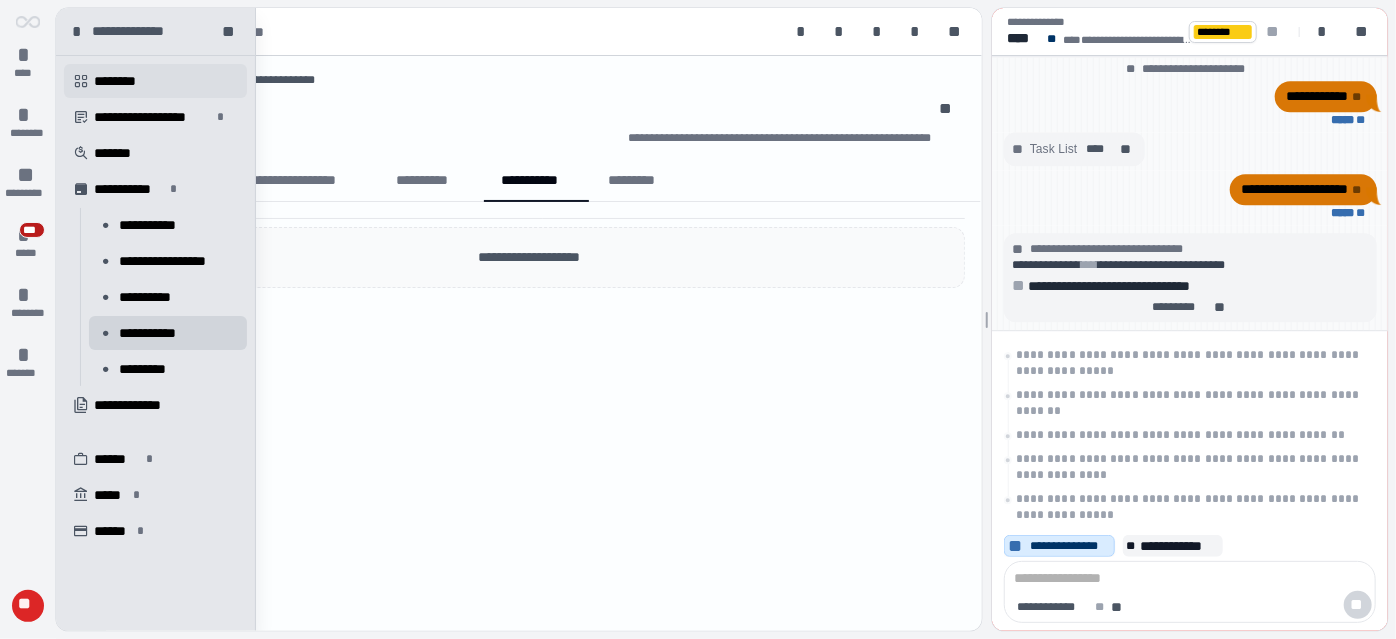 click on "********" at bounding box center (122, 81) 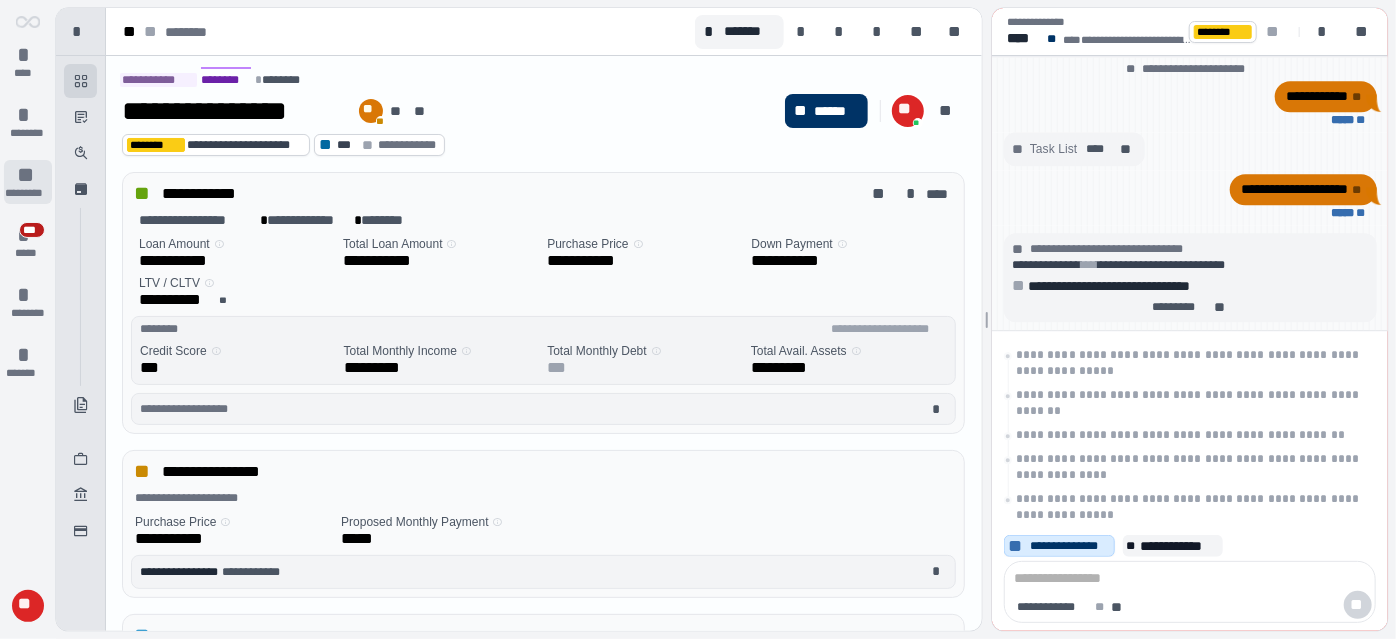 click on "*********" at bounding box center (28, 193) 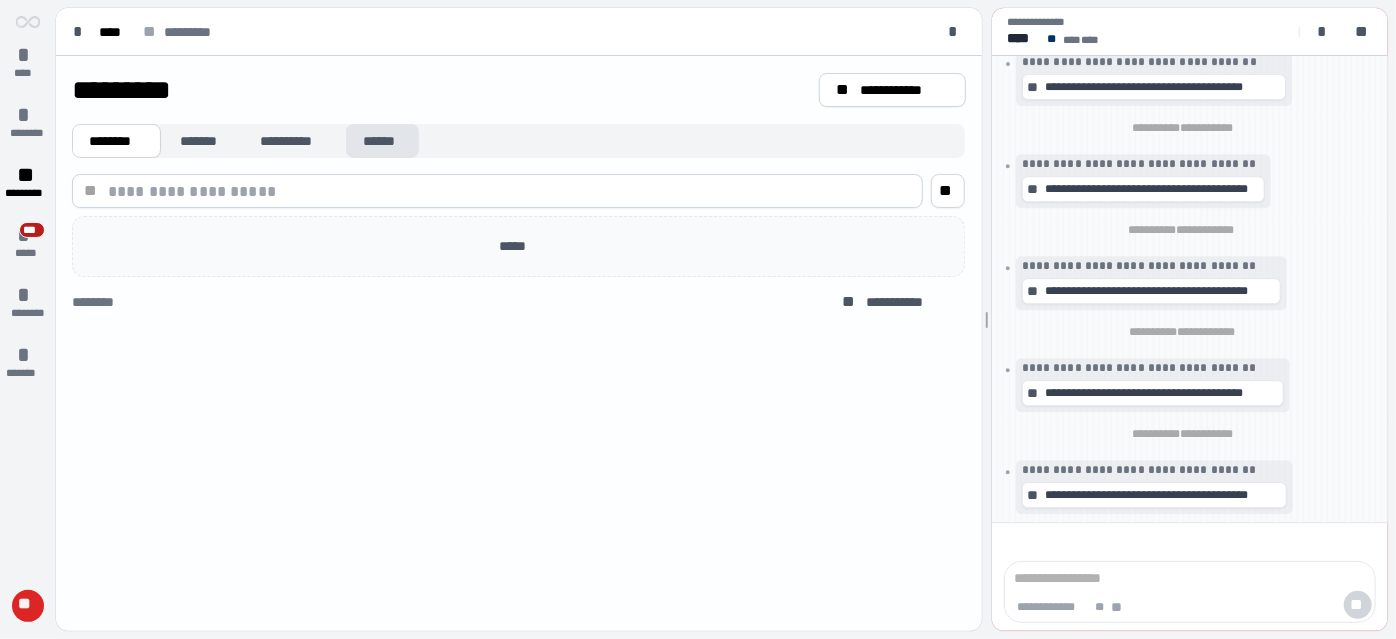 click on "******" at bounding box center (382, 141) 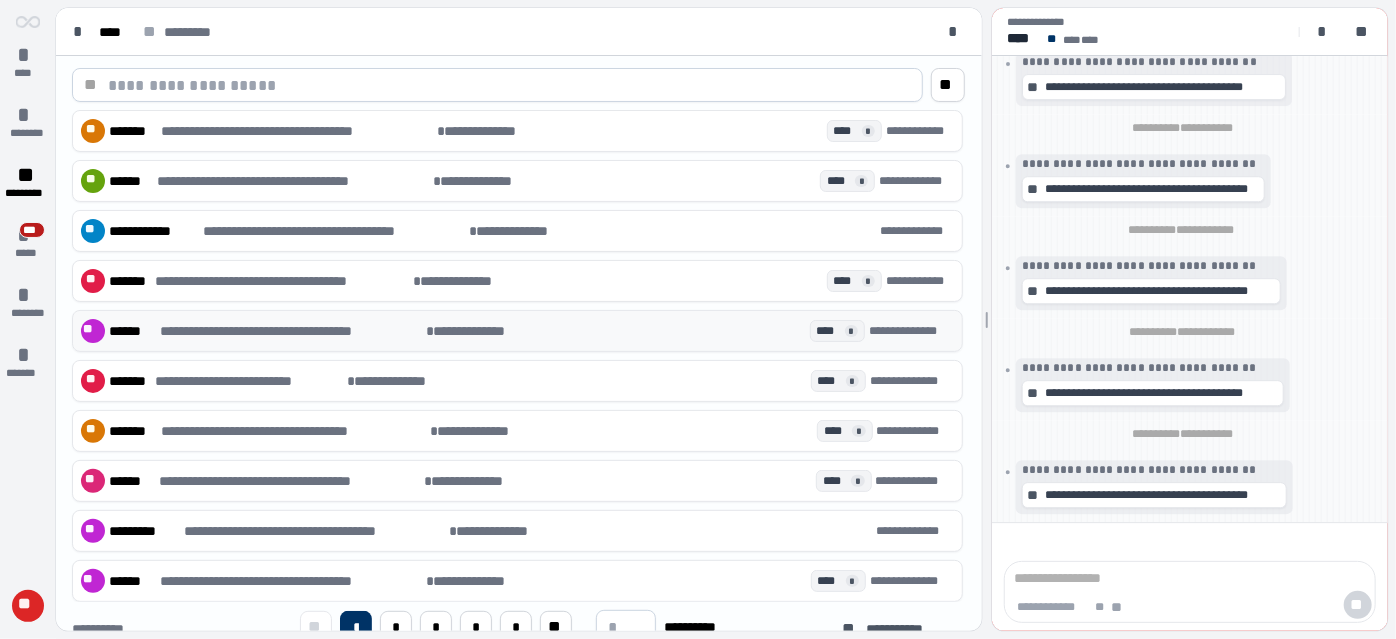 scroll, scrollTop: 133, scrollLeft: 0, axis: vertical 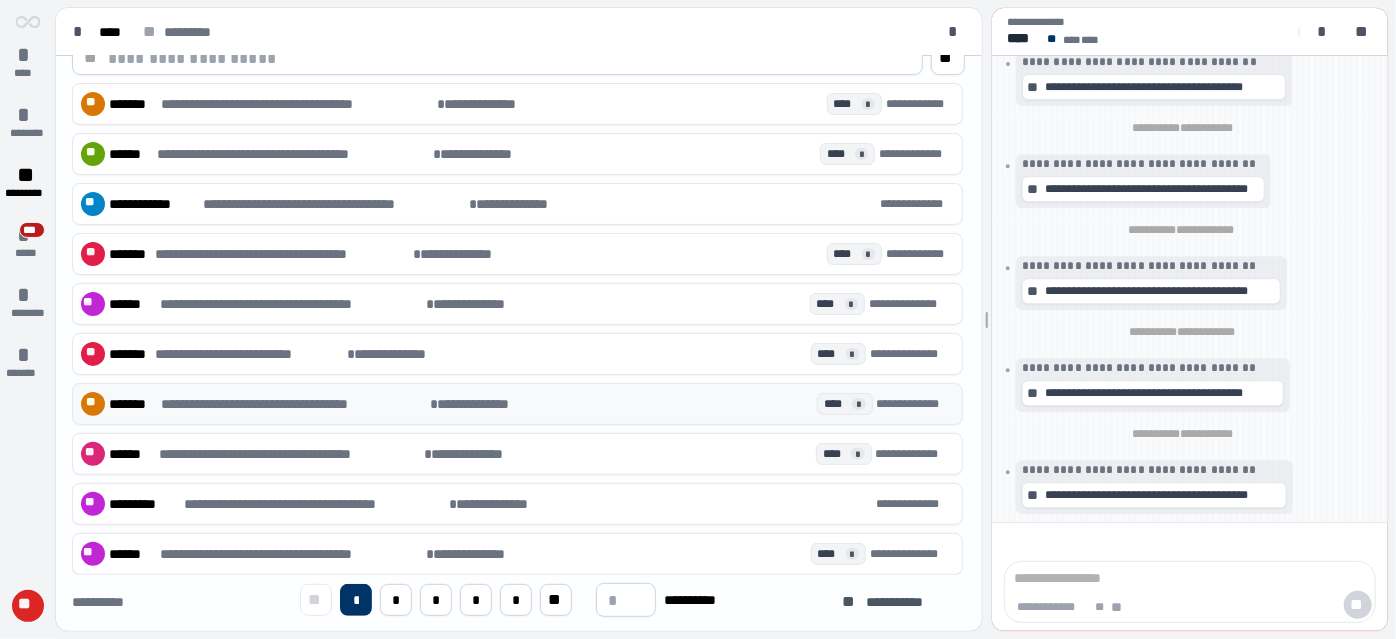 click on "**********" at bounding box center (517, 404) 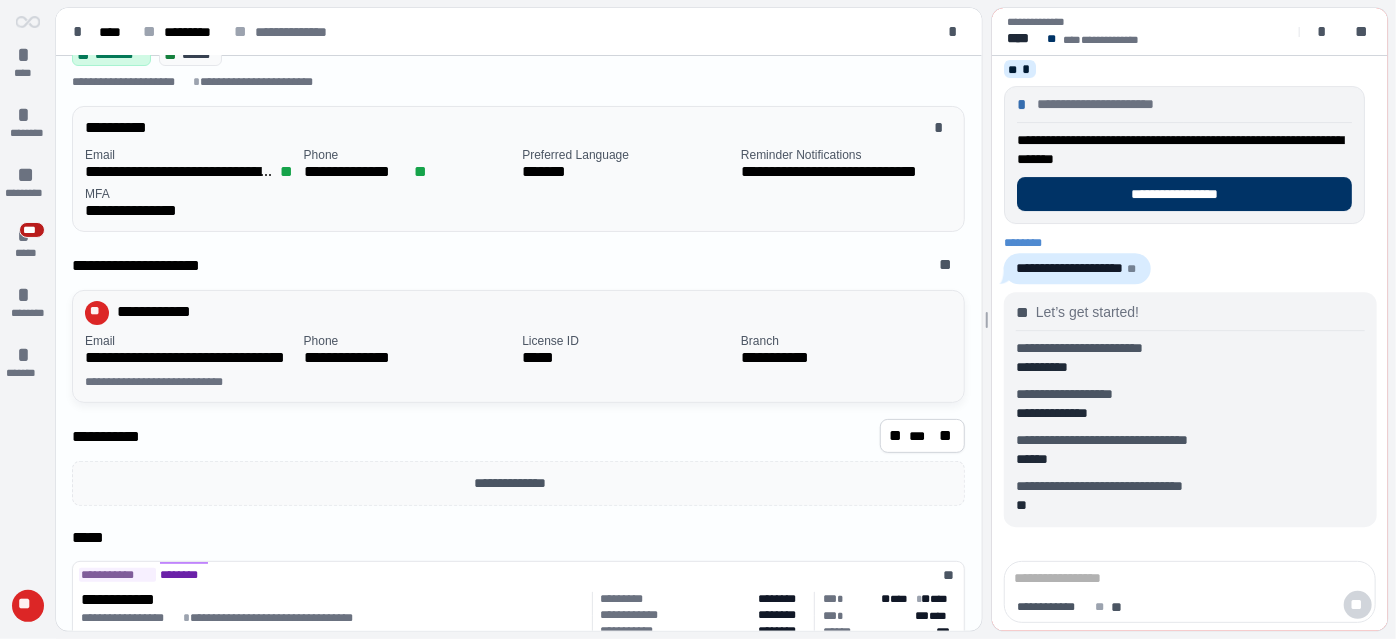 scroll, scrollTop: 142, scrollLeft: 0, axis: vertical 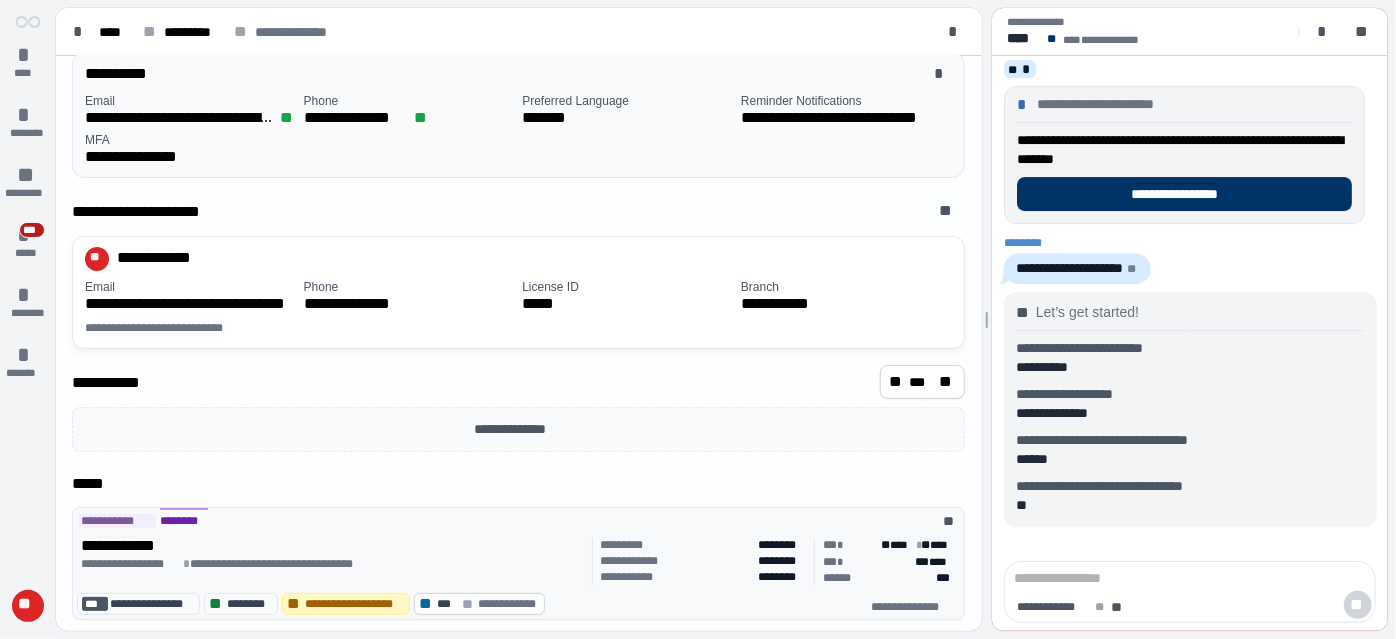 click on "**********" at bounding box center (333, 546) 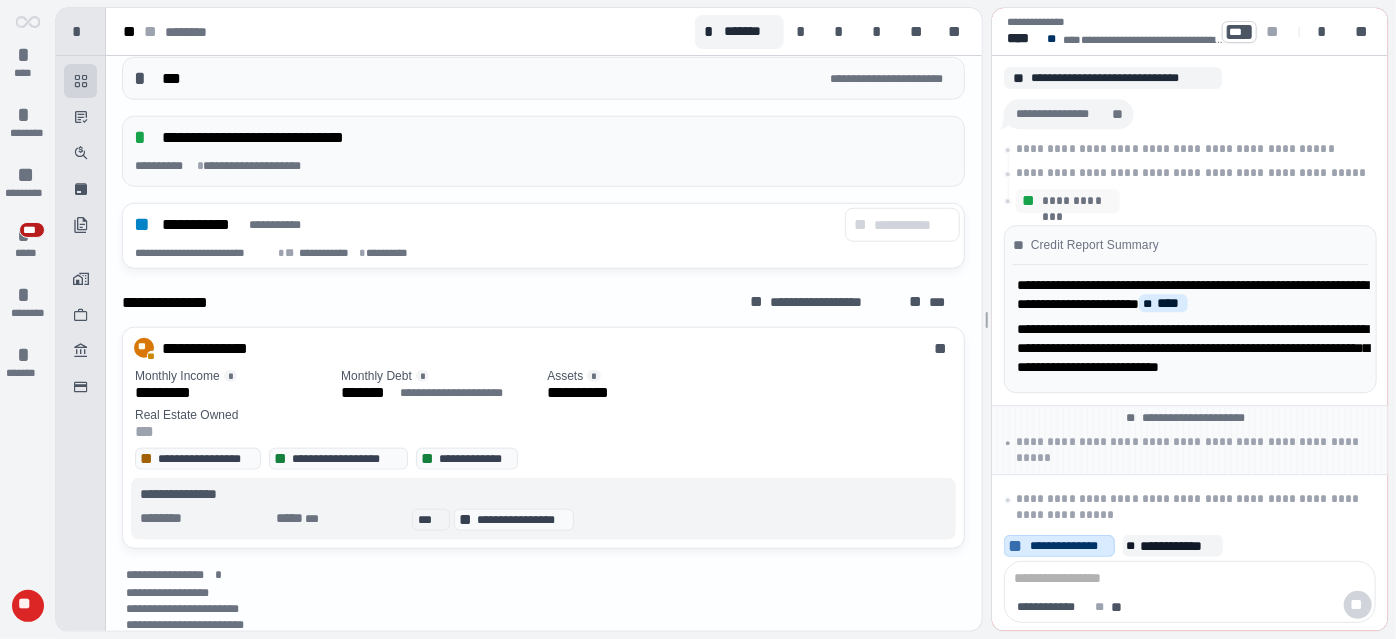 scroll, scrollTop: 866, scrollLeft: 0, axis: vertical 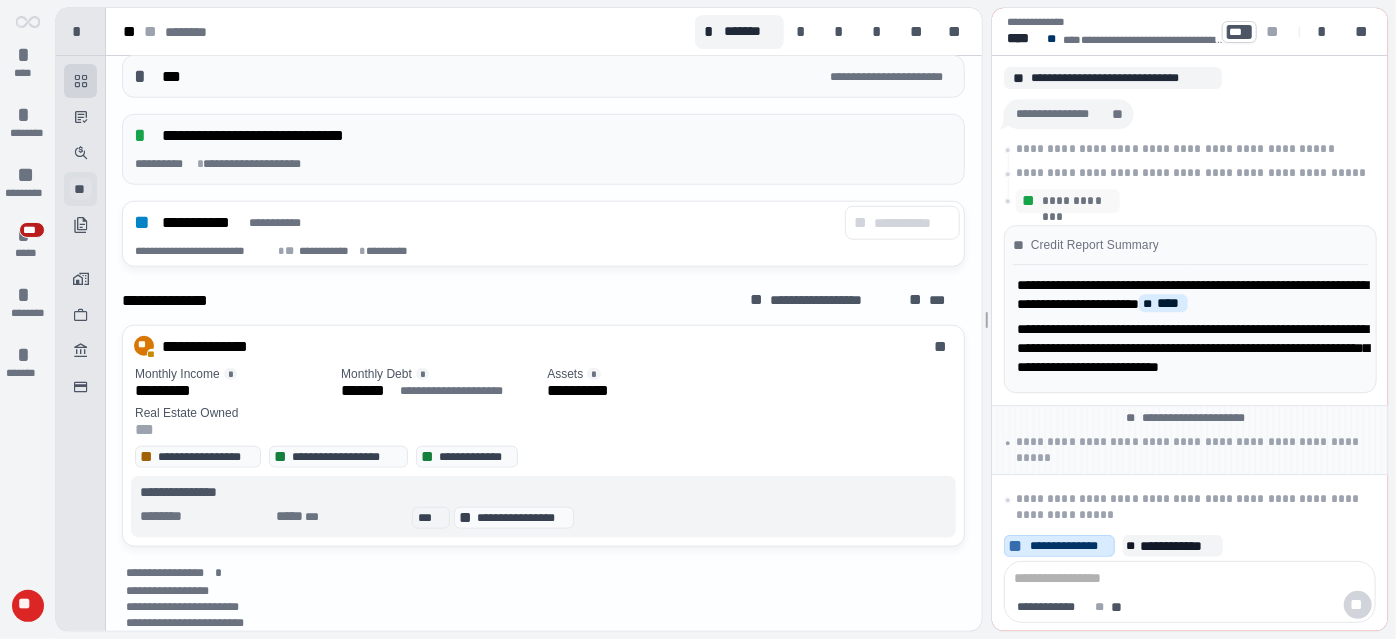 click on "**" at bounding box center [81, 189] 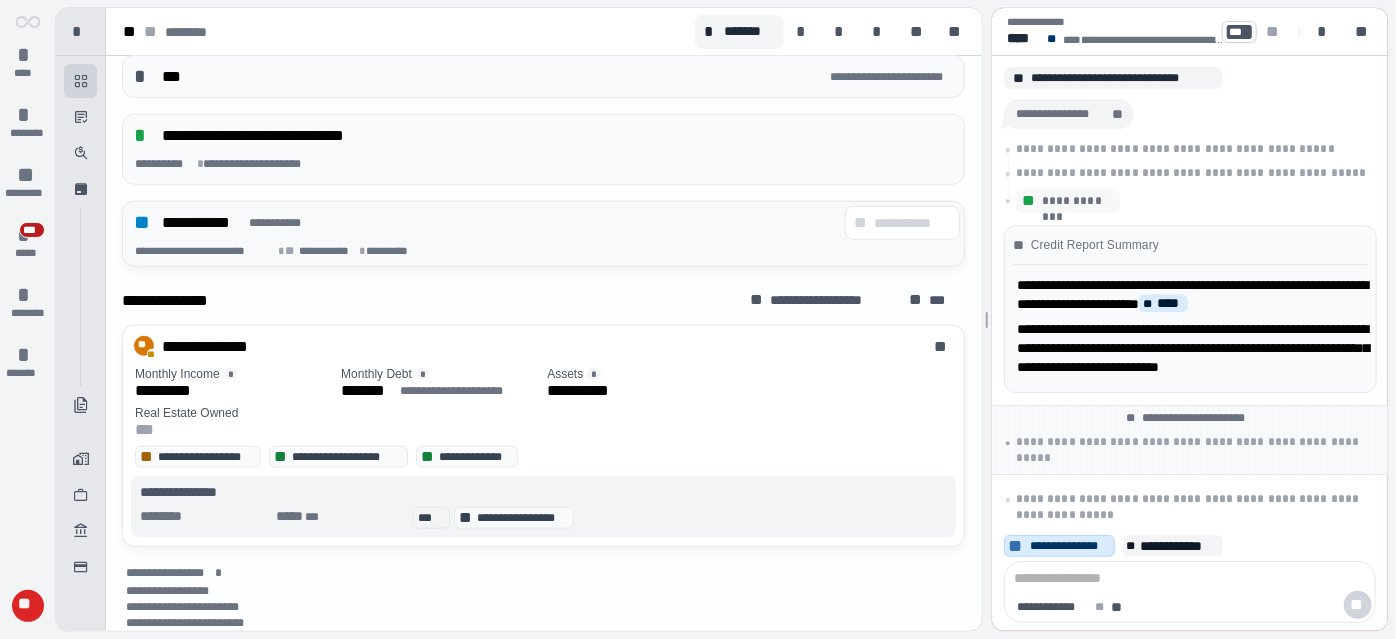 click on "**********" at bounding box center [239, 222] 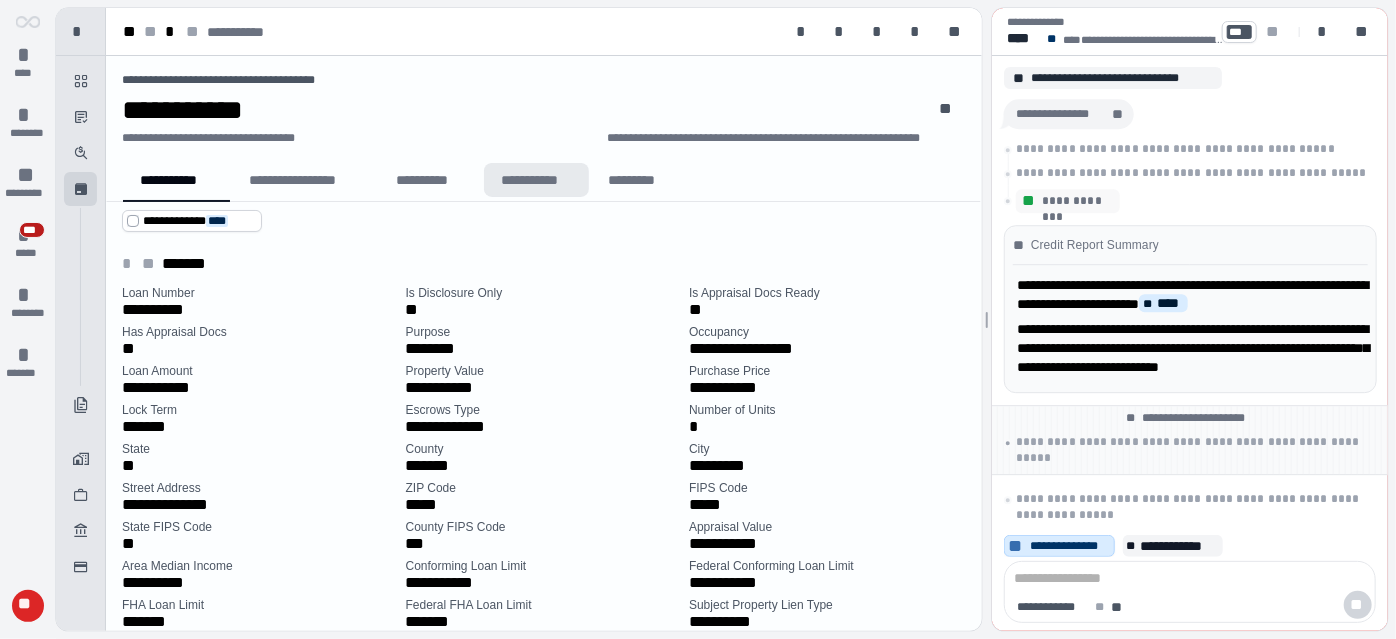 click on "**********" at bounding box center (536, 180) 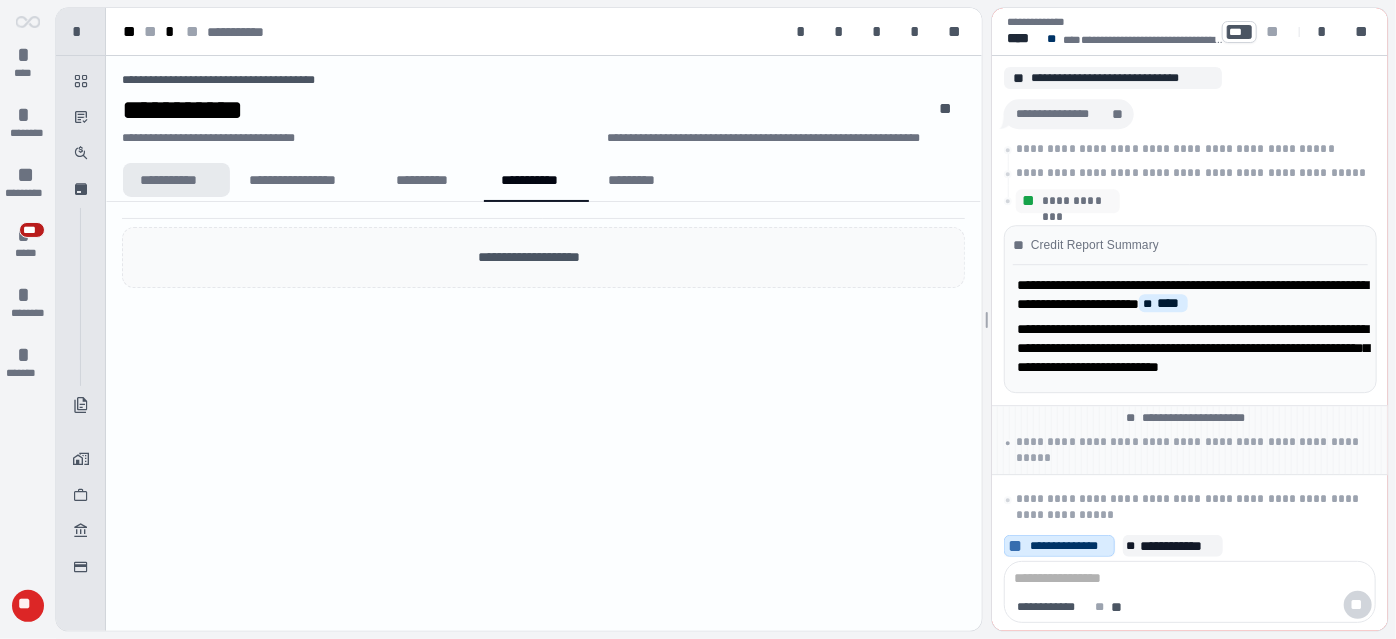 click on "**********" at bounding box center [176, 180] 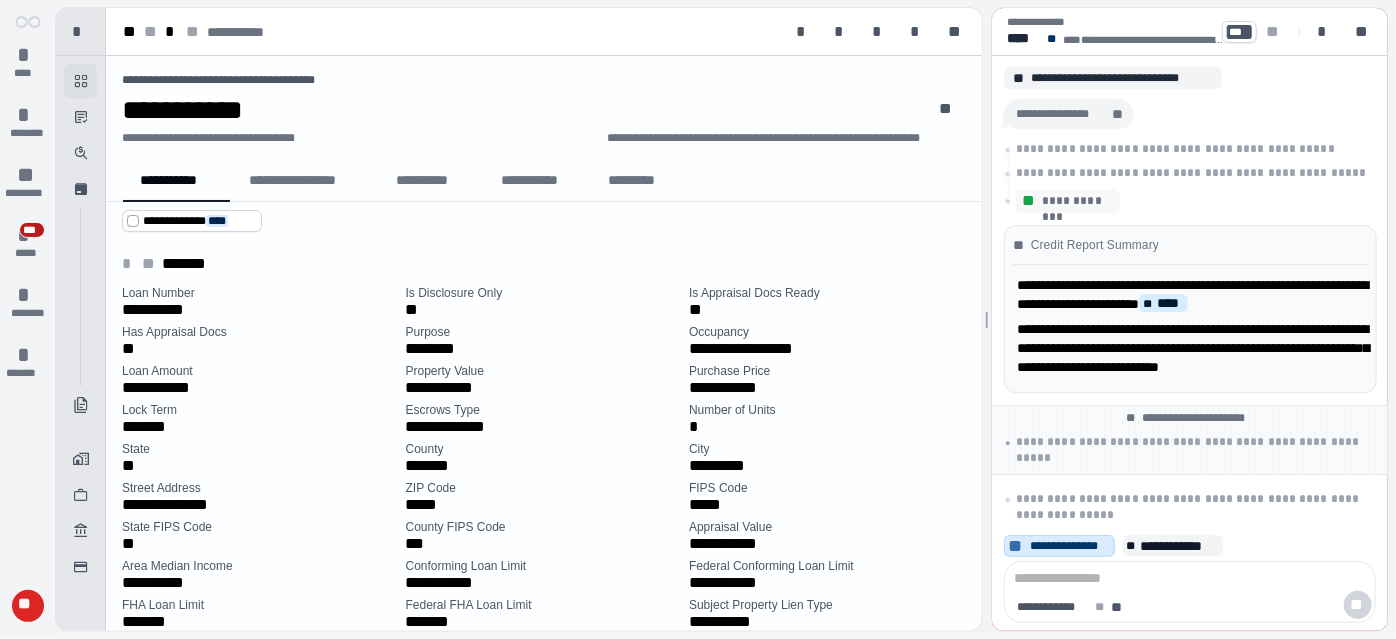click on " ********" at bounding box center [80, 81] 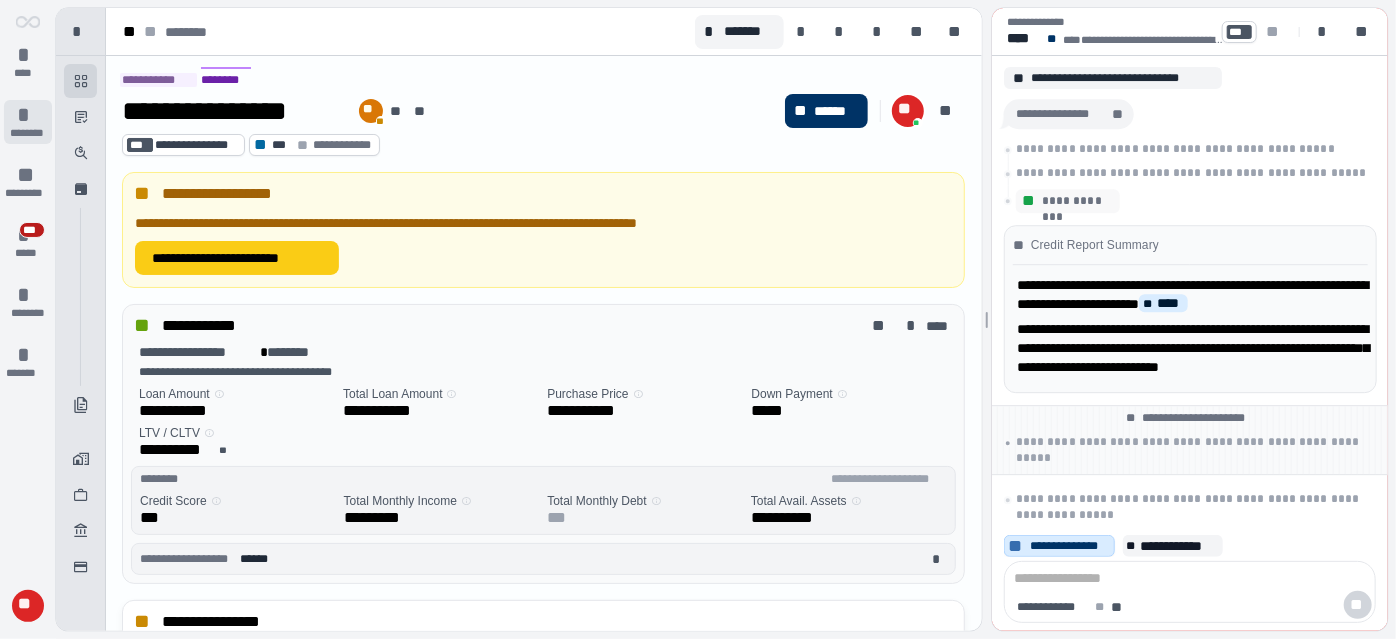click on "*" at bounding box center [28, 115] 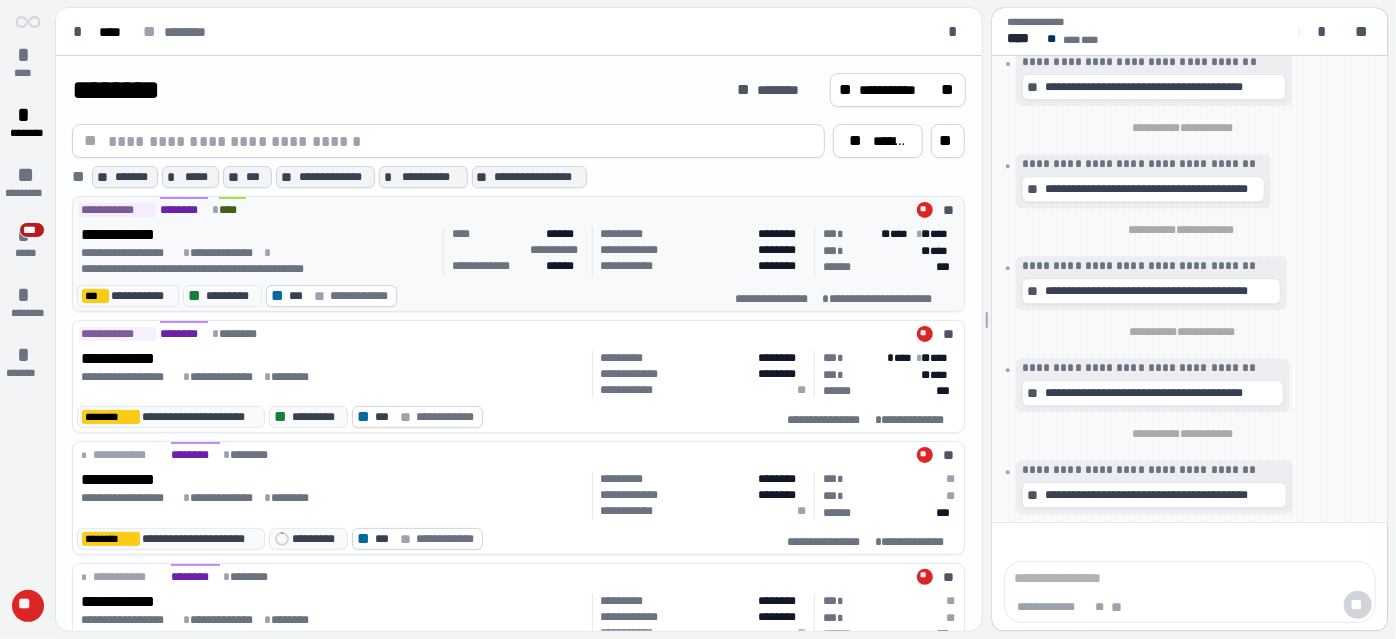 click on "**********" at bounding box center [258, 235] 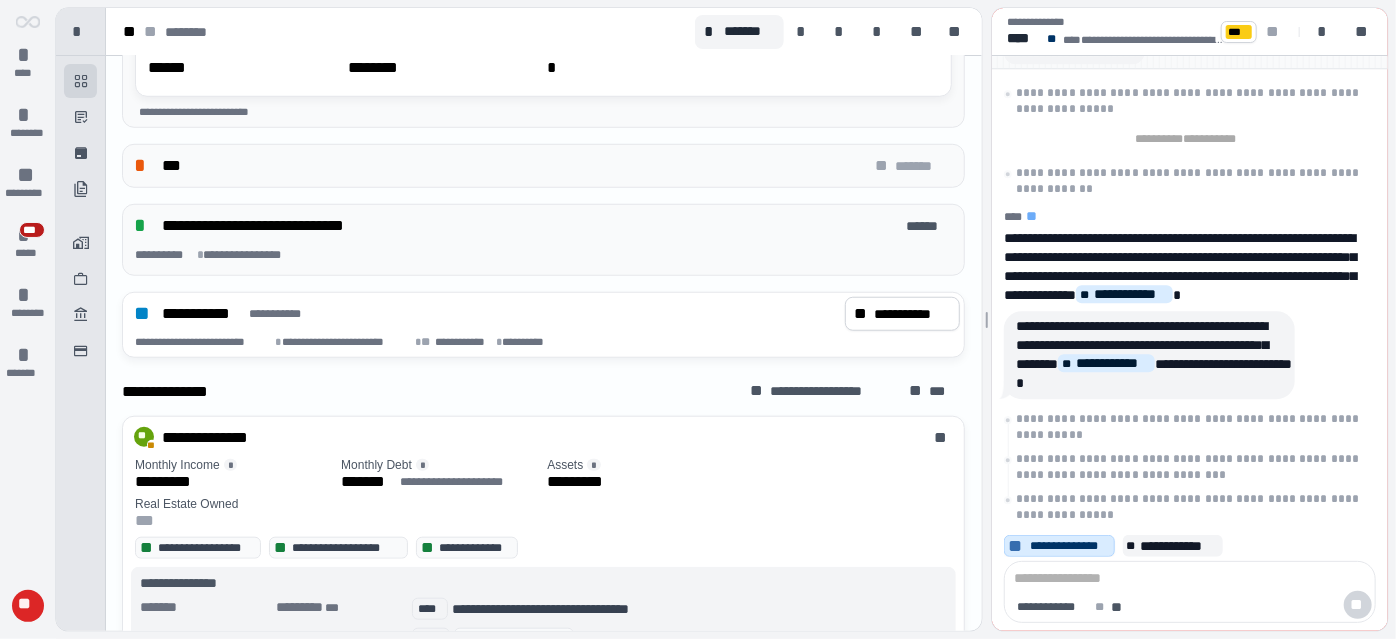 scroll, scrollTop: 784, scrollLeft: 0, axis: vertical 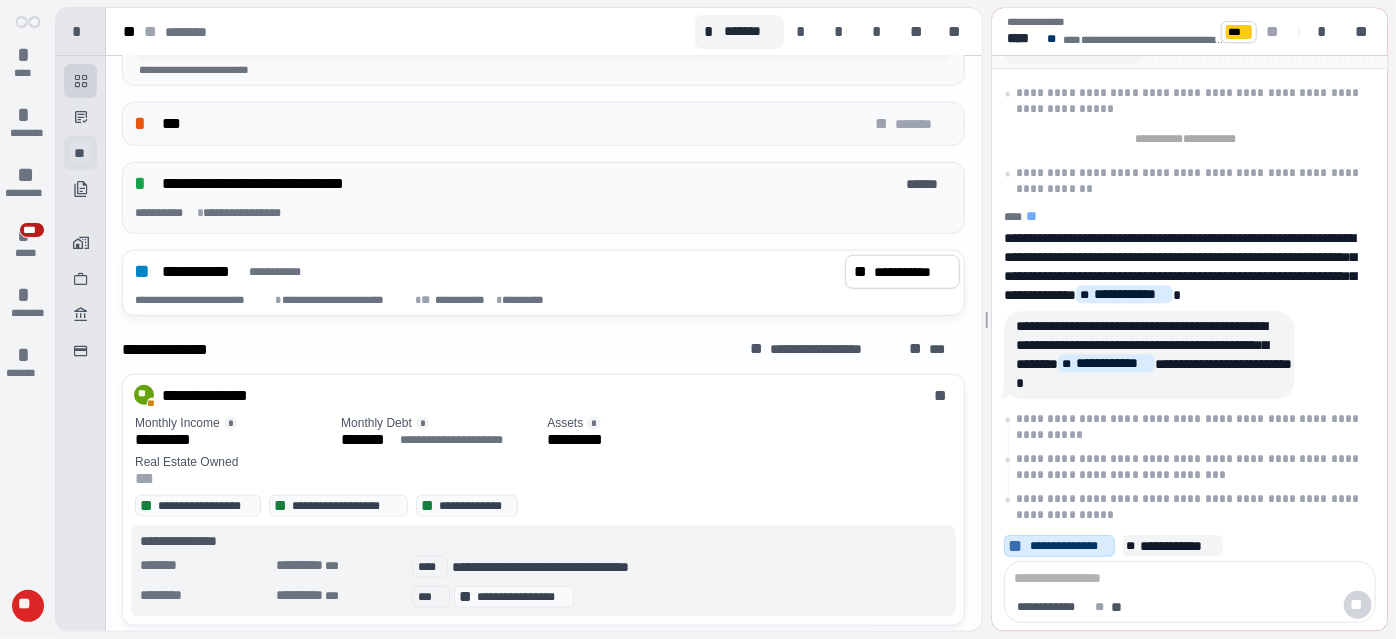 click on "**" at bounding box center (81, 153) 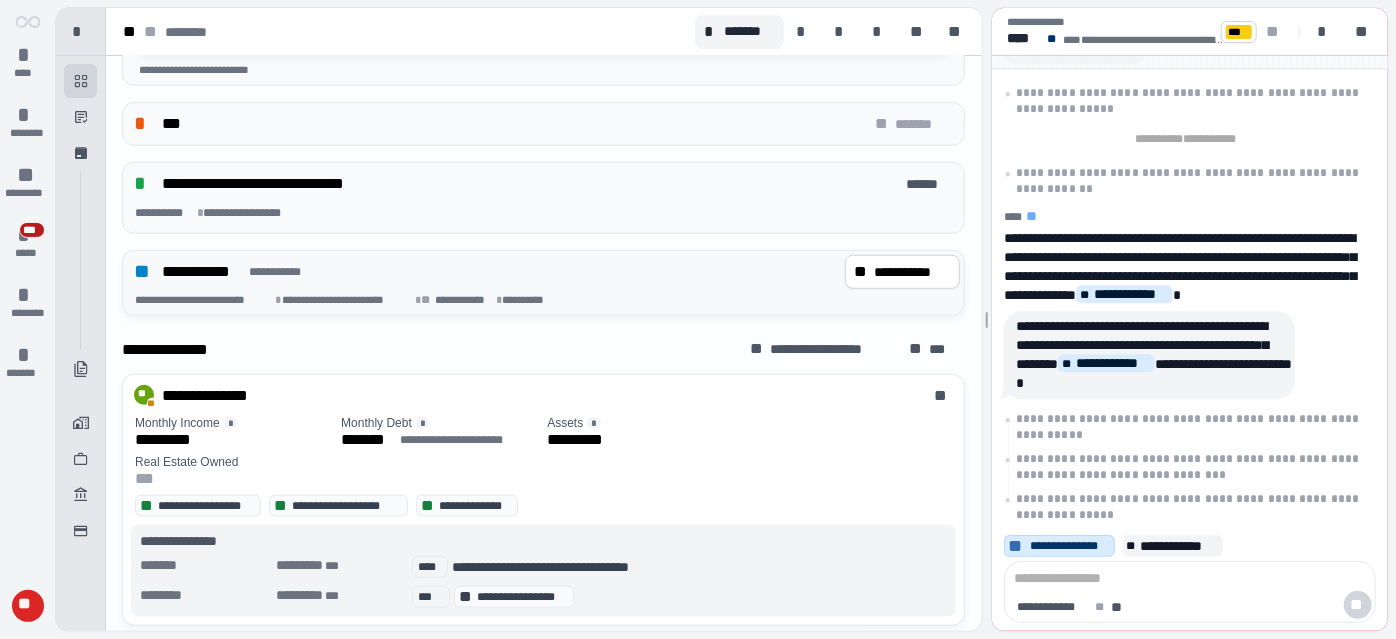 click on "**********" at bounding box center [203, 271] 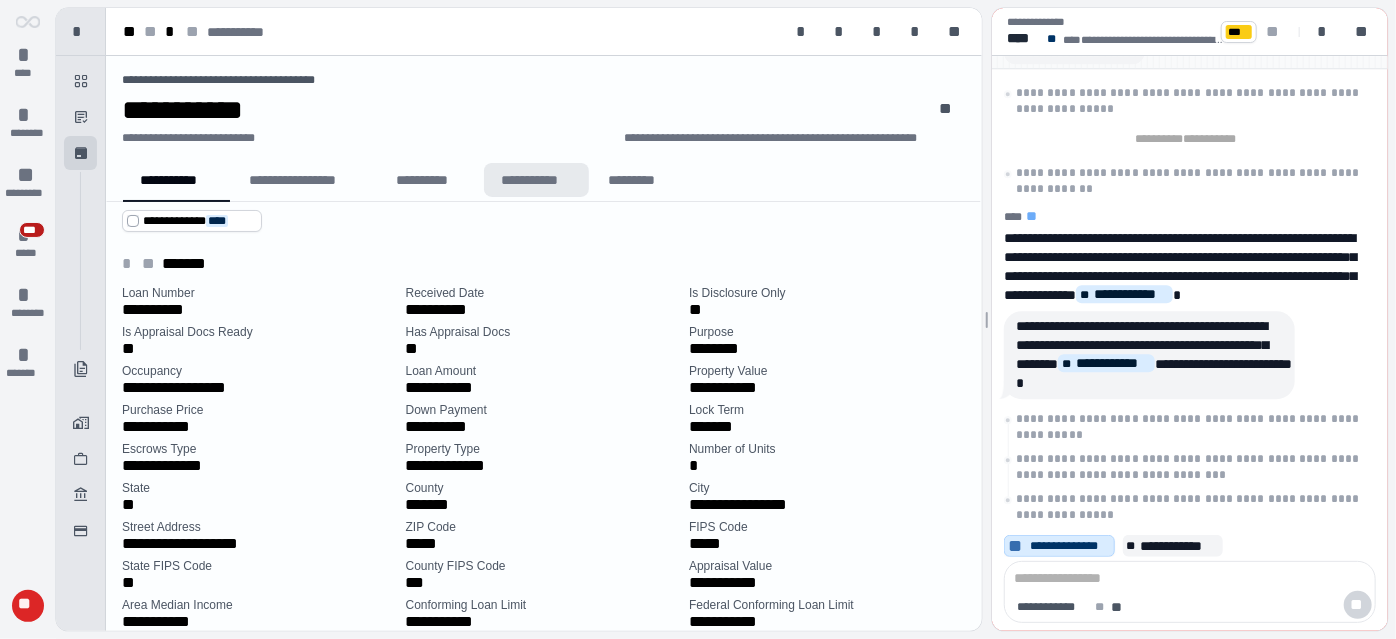 click on "**********" at bounding box center (536, 180) 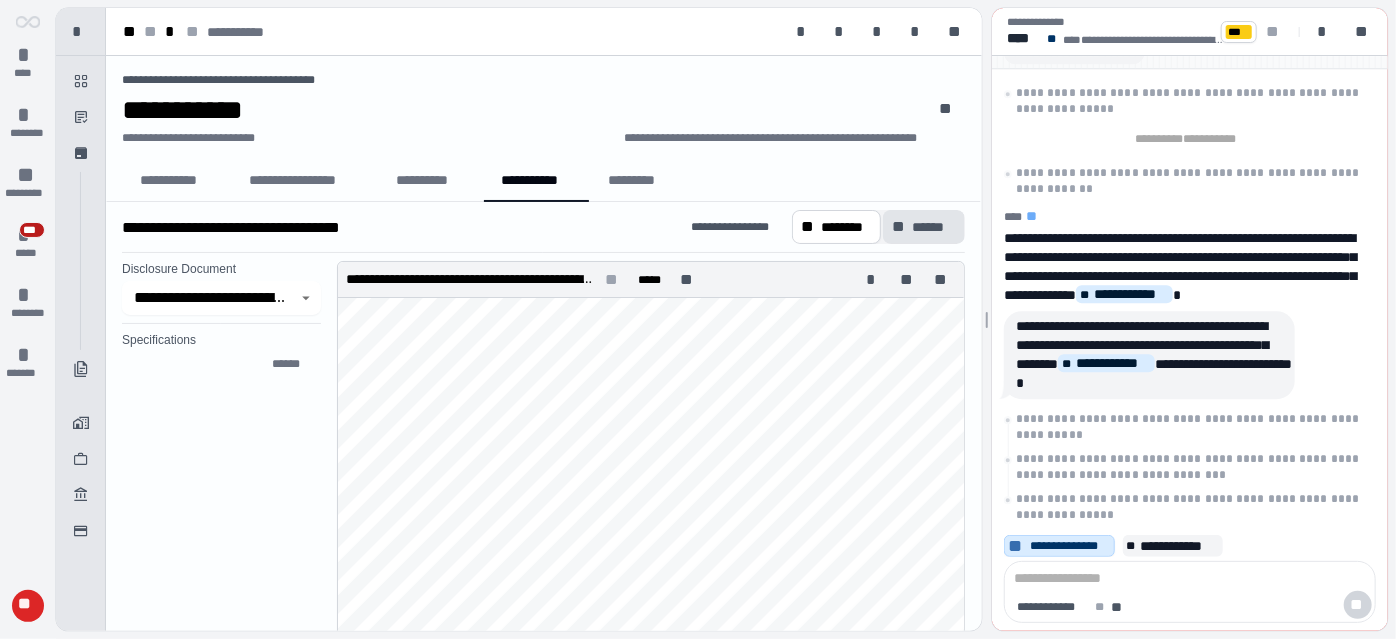 click on "** ******" at bounding box center [924, 227] 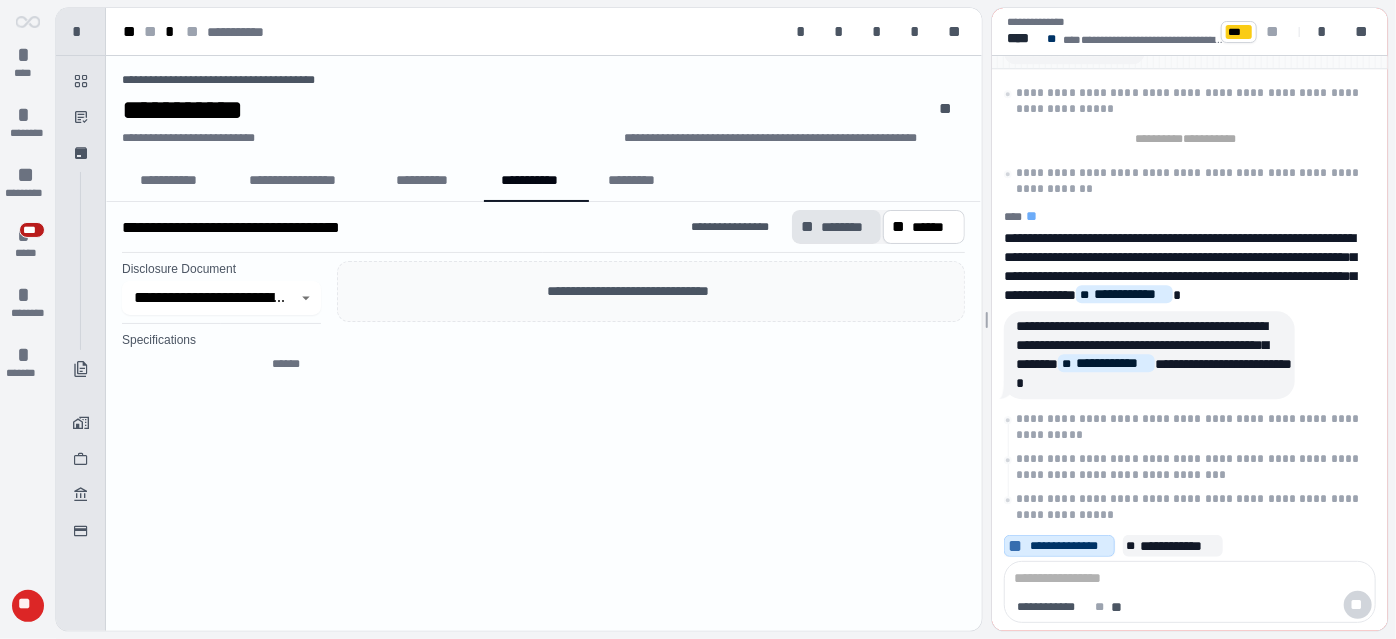 click on "** ********" at bounding box center [836, 227] 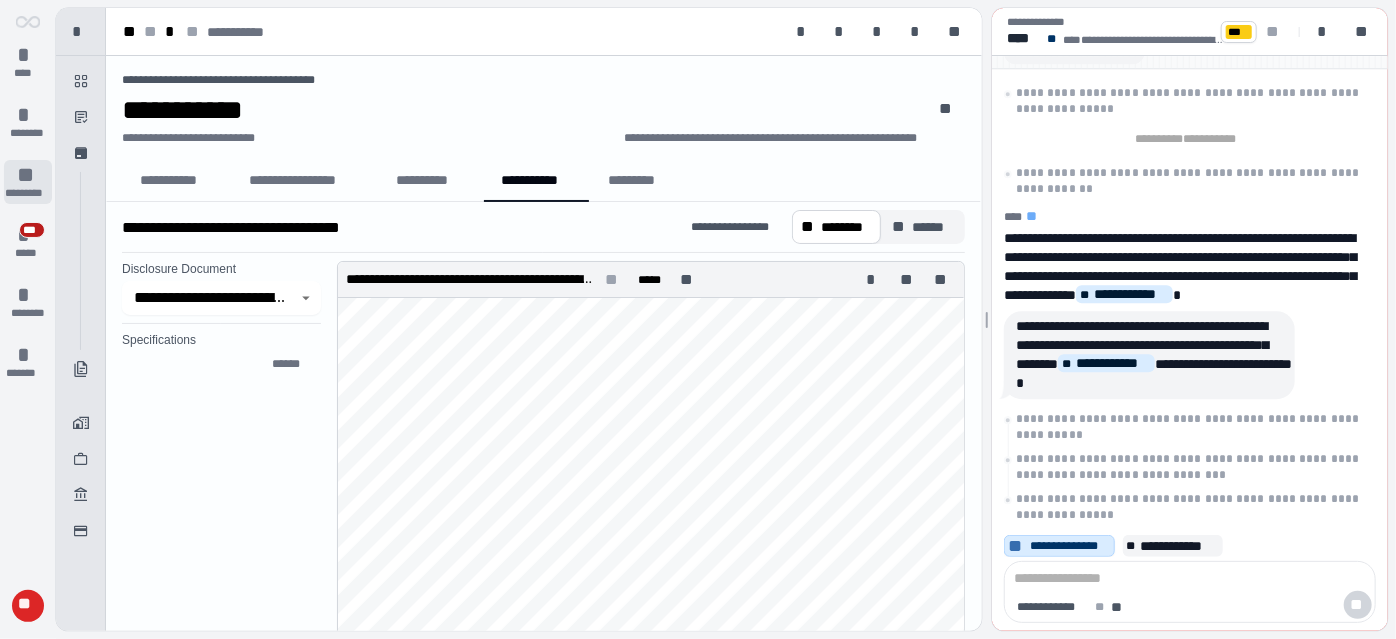 click on "*********" at bounding box center [28, 193] 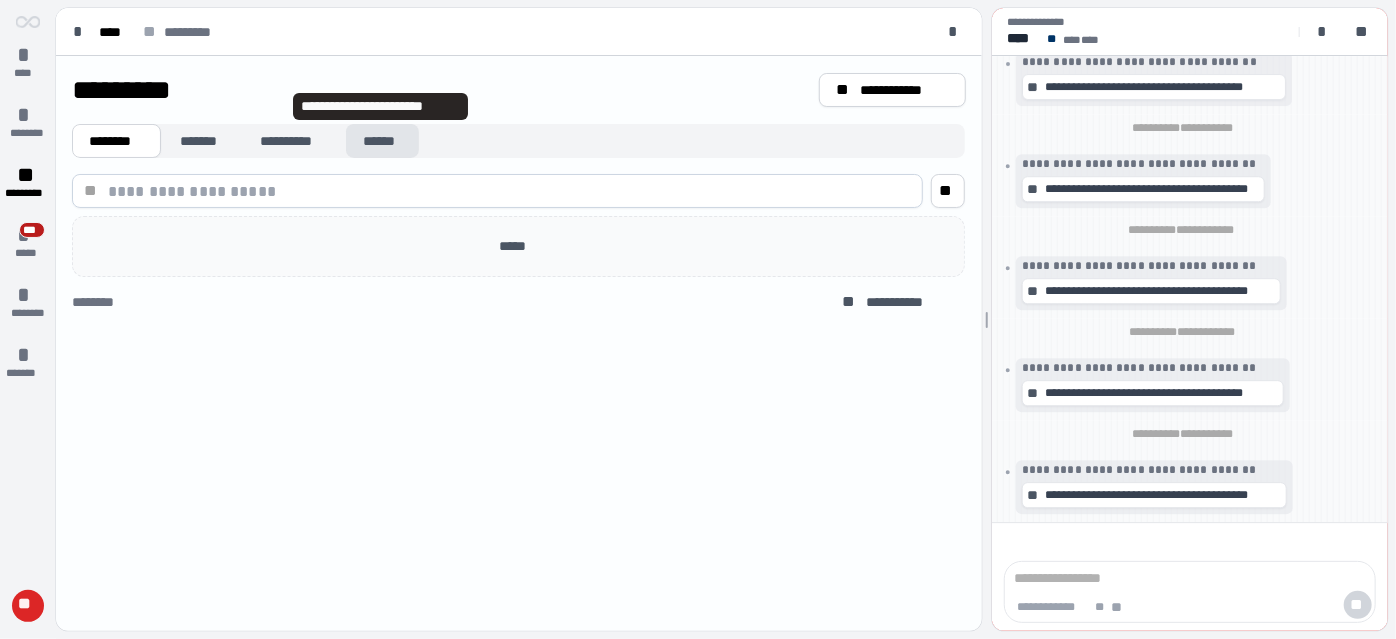 click on "******" at bounding box center [382, 141] 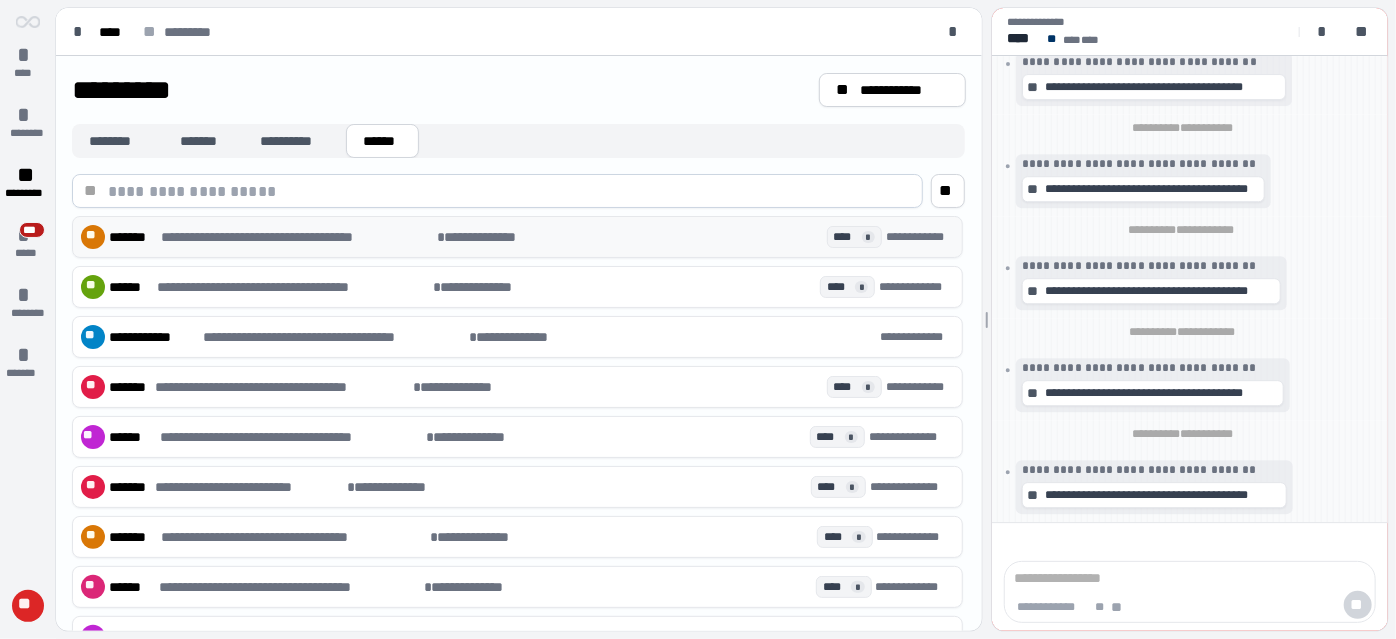 click on "**********" at bounding box center [297, 237] 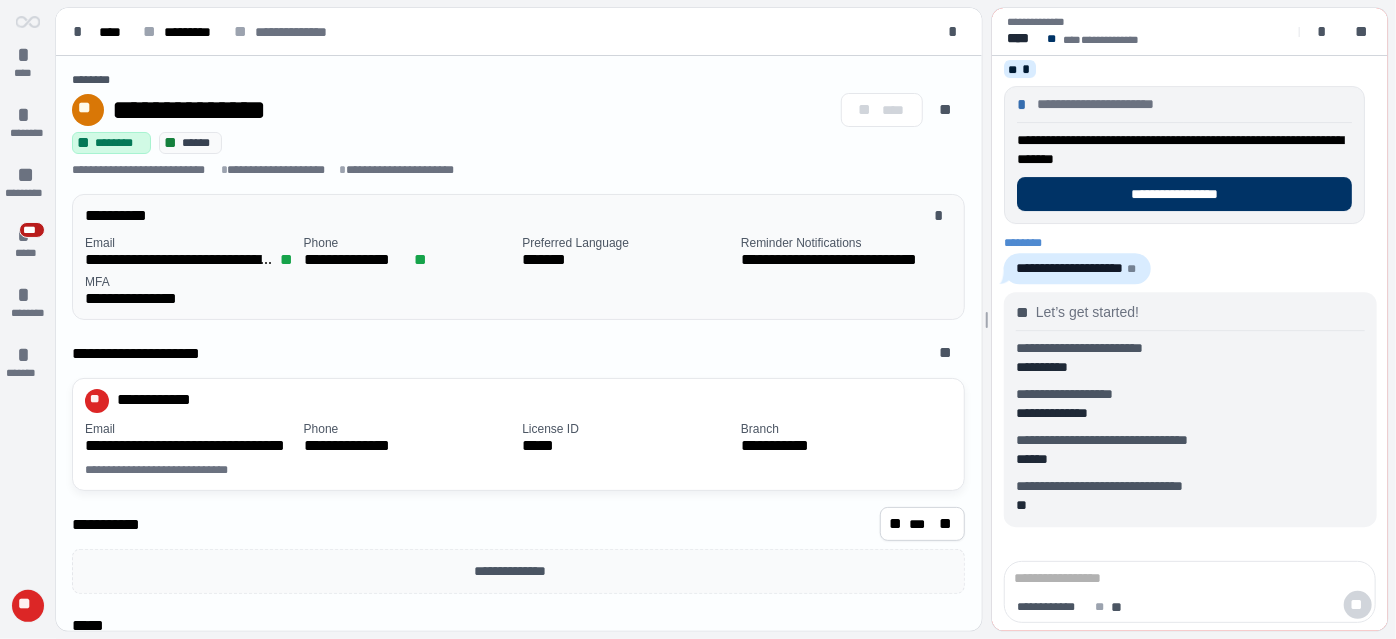 click on "**" at bounding box center [27, 606] 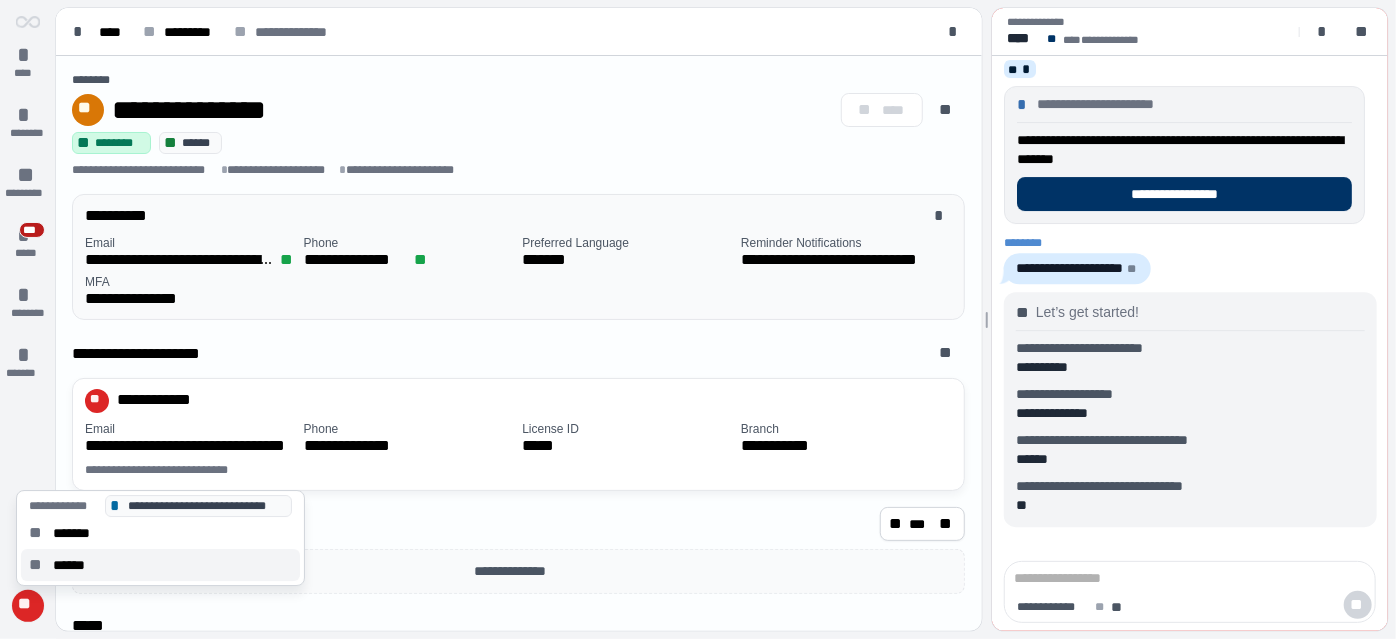 click on "******" at bounding box center [75, 565] 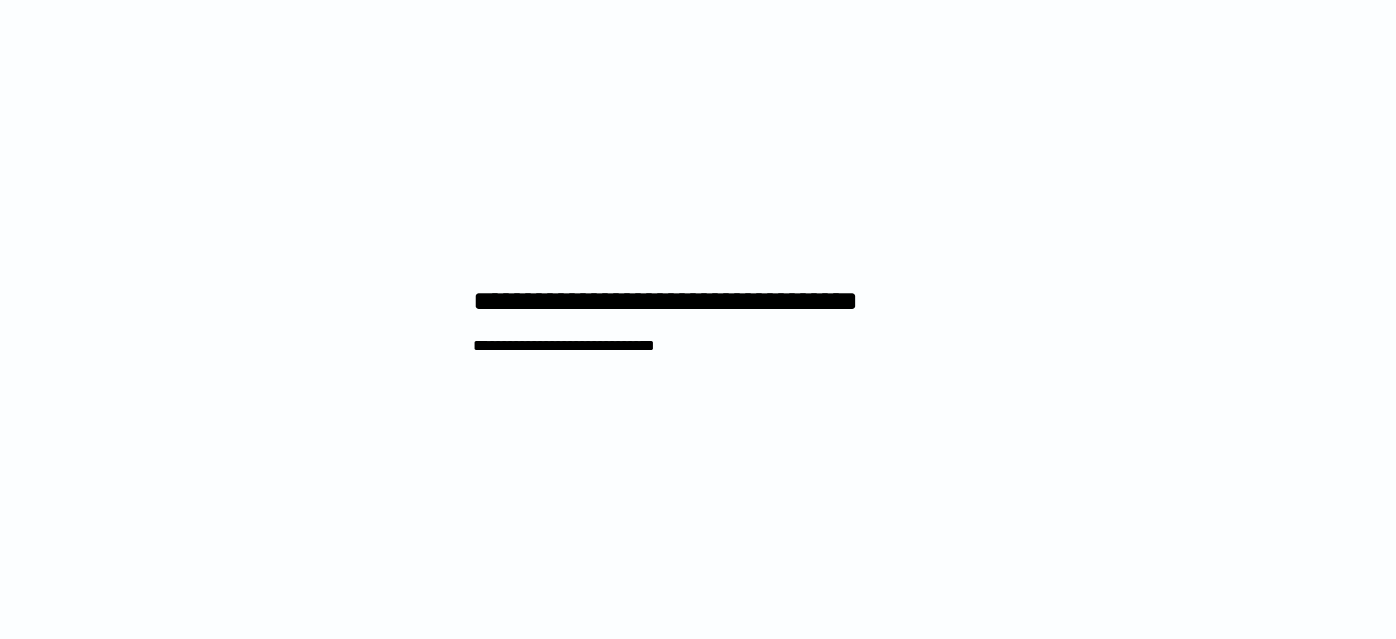 scroll, scrollTop: 0, scrollLeft: 0, axis: both 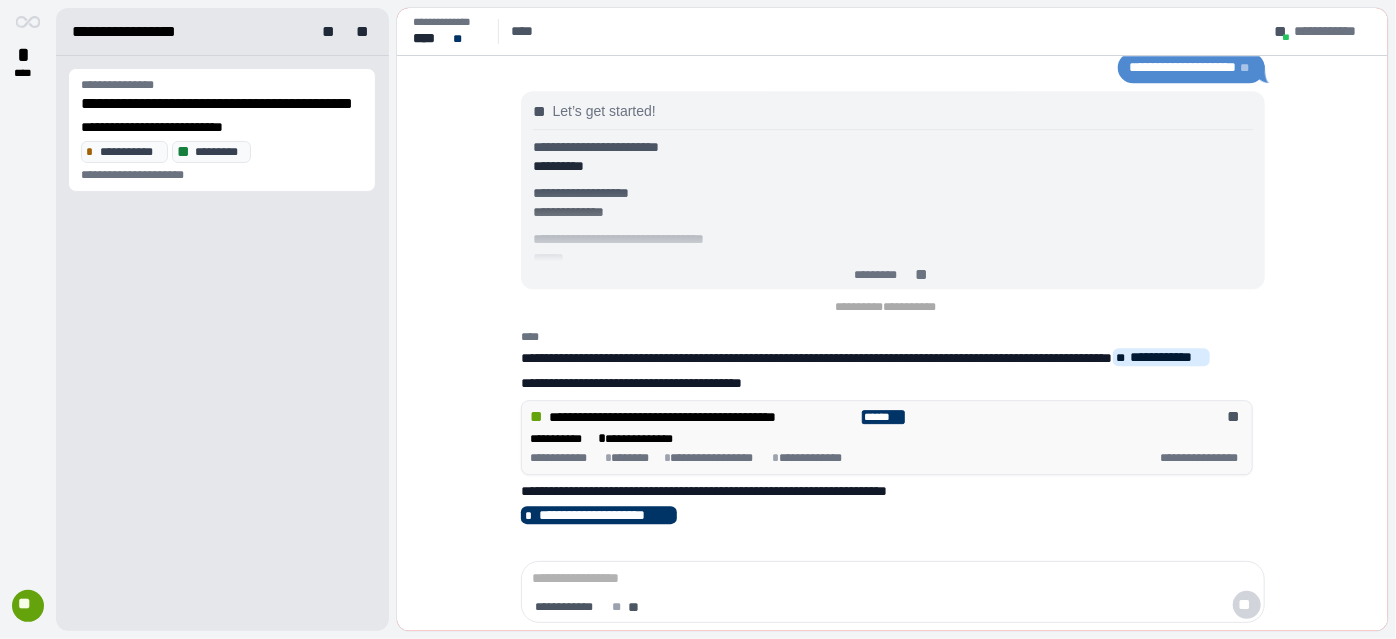 click on "**********" at bounding box center [887, 438] 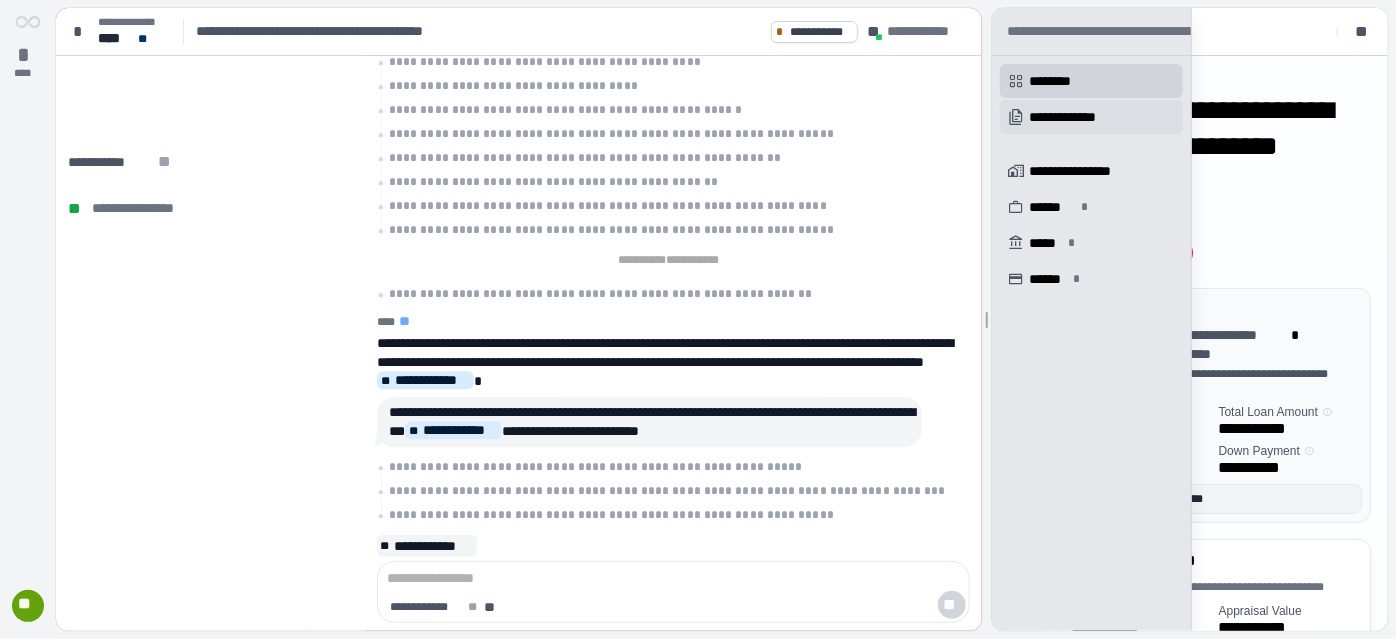 click on "**********" at bounding box center [1075, 117] 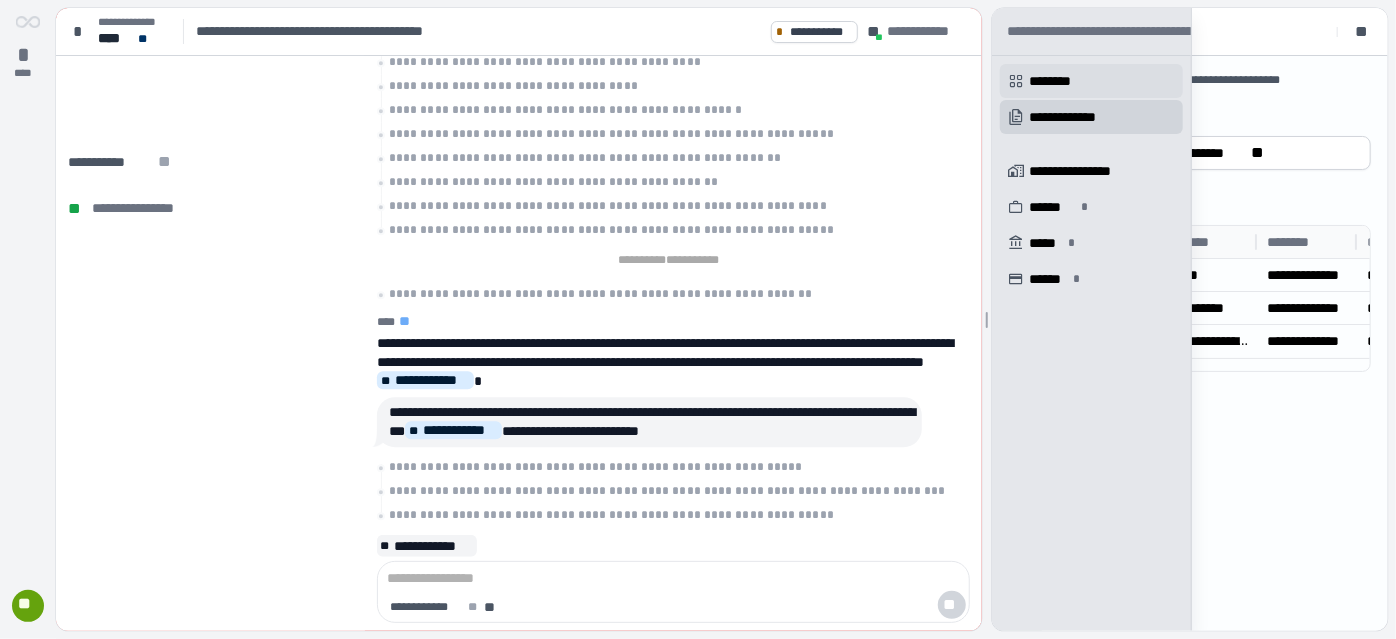 click on "" at bounding box center [1017, 81] 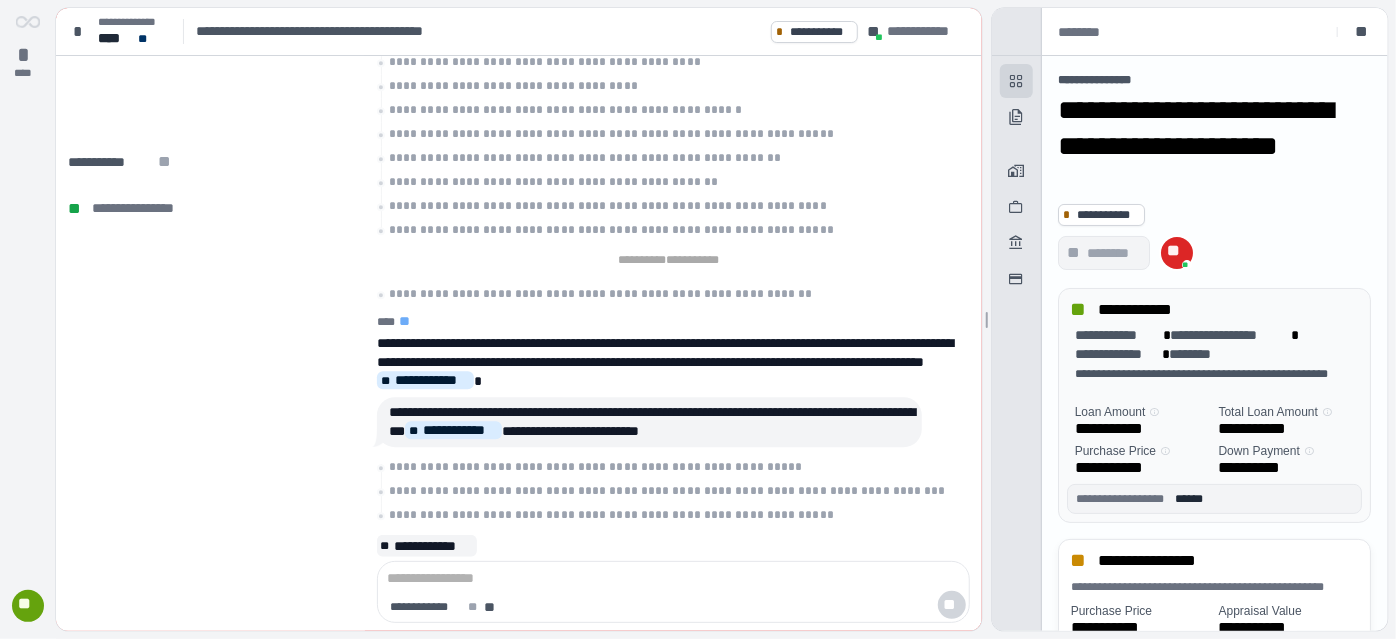 click on "********" at bounding box center [1190, 32] 